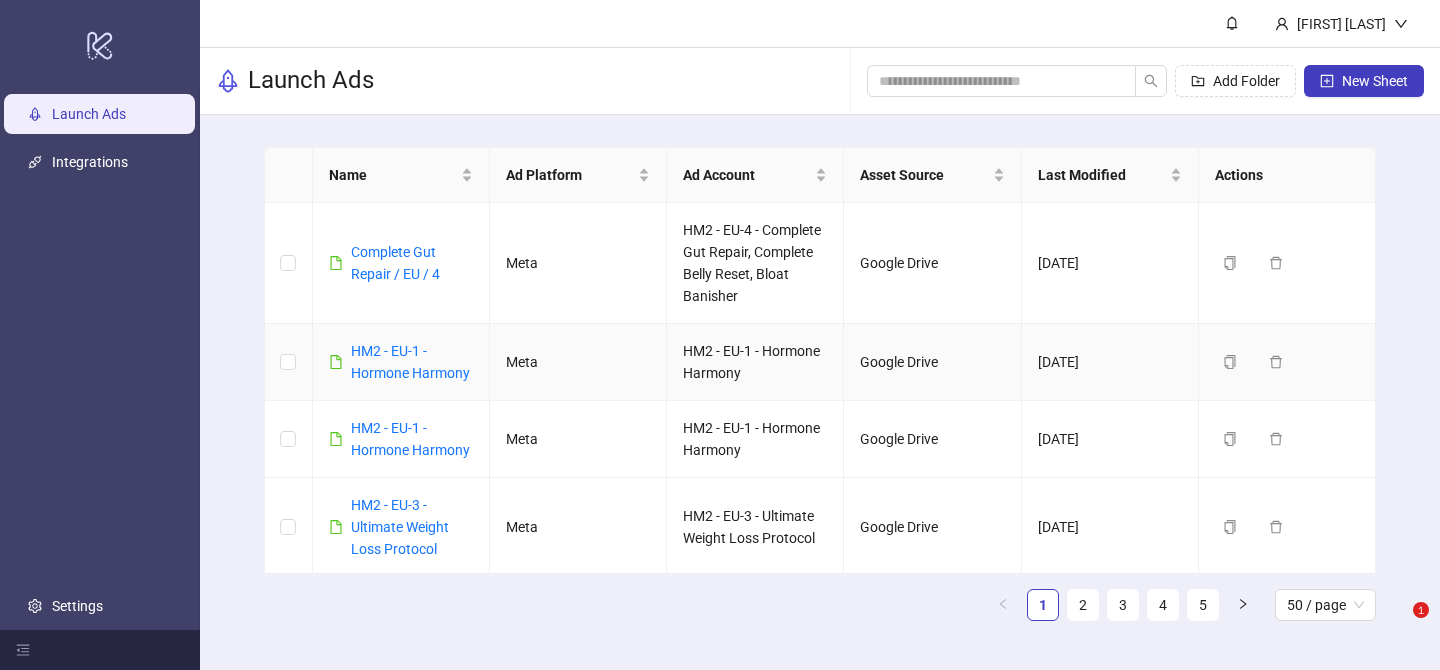scroll, scrollTop: 0, scrollLeft: 0, axis: both 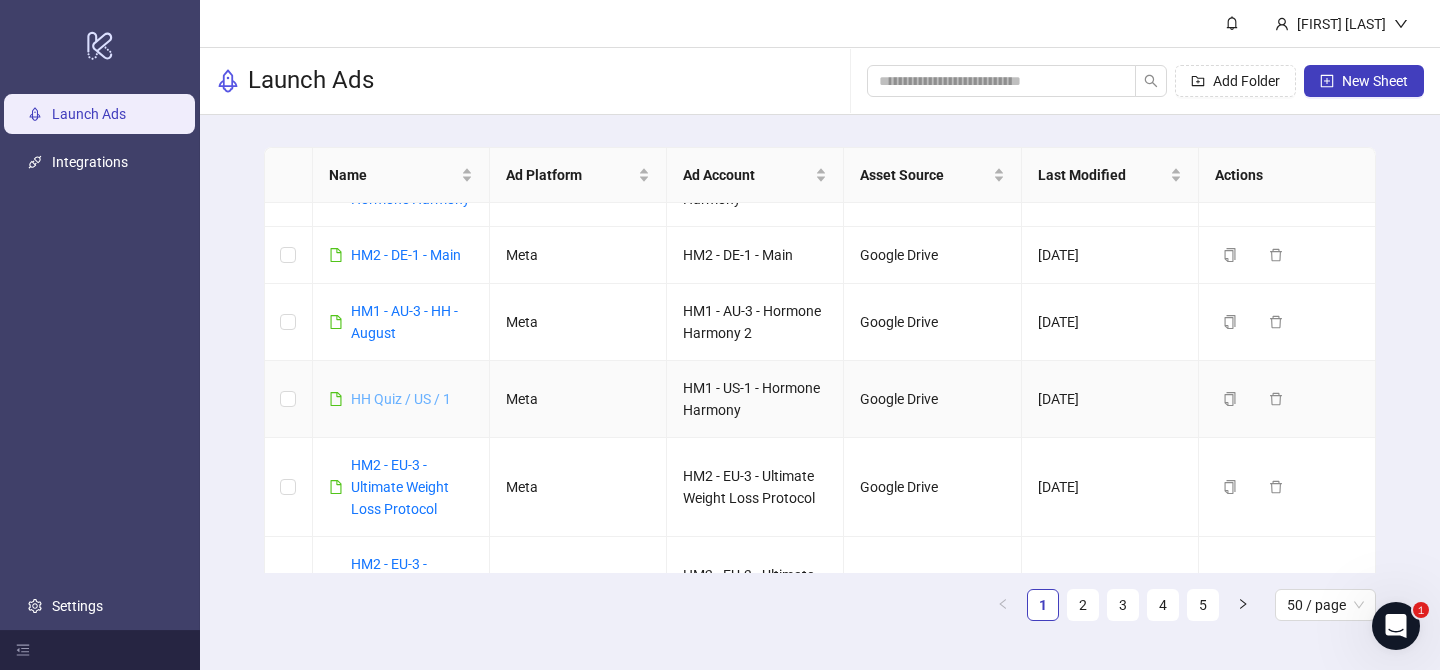 click on "HH Quiz / US / 1" at bounding box center (401, 399) 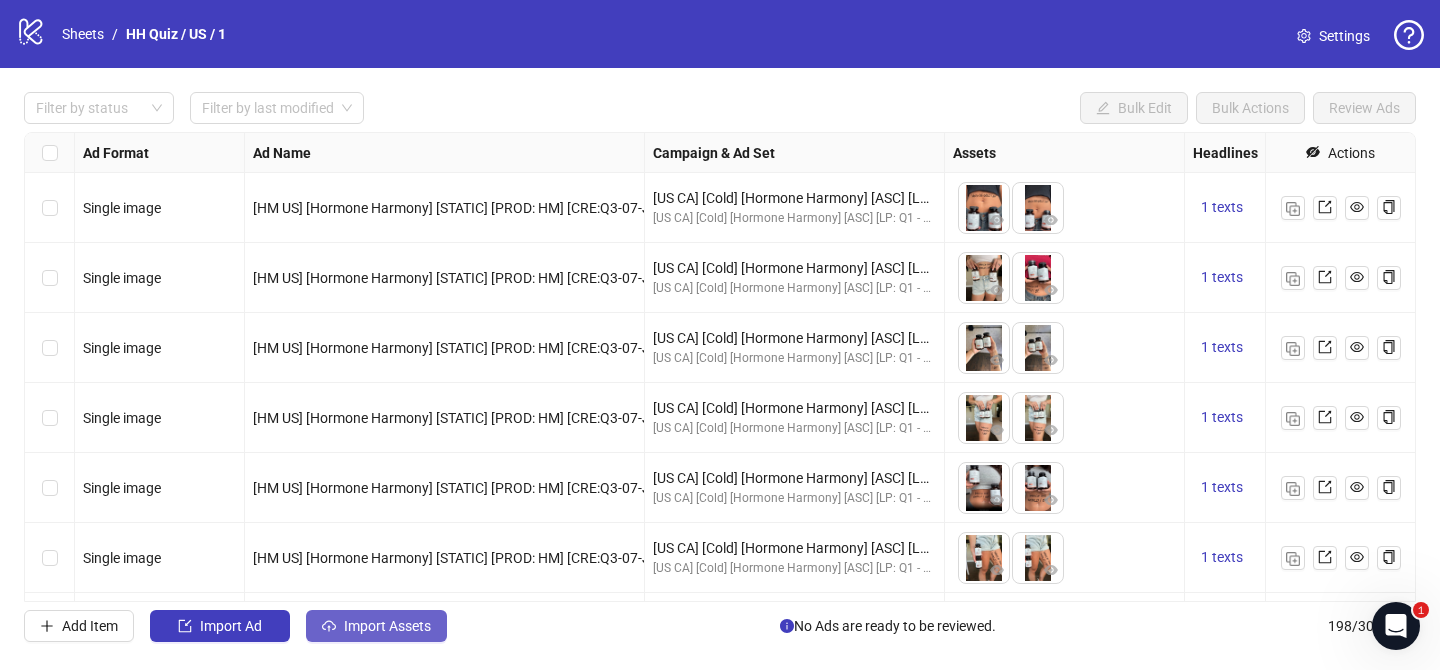 click on "Import Assets" at bounding box center (376, 626) 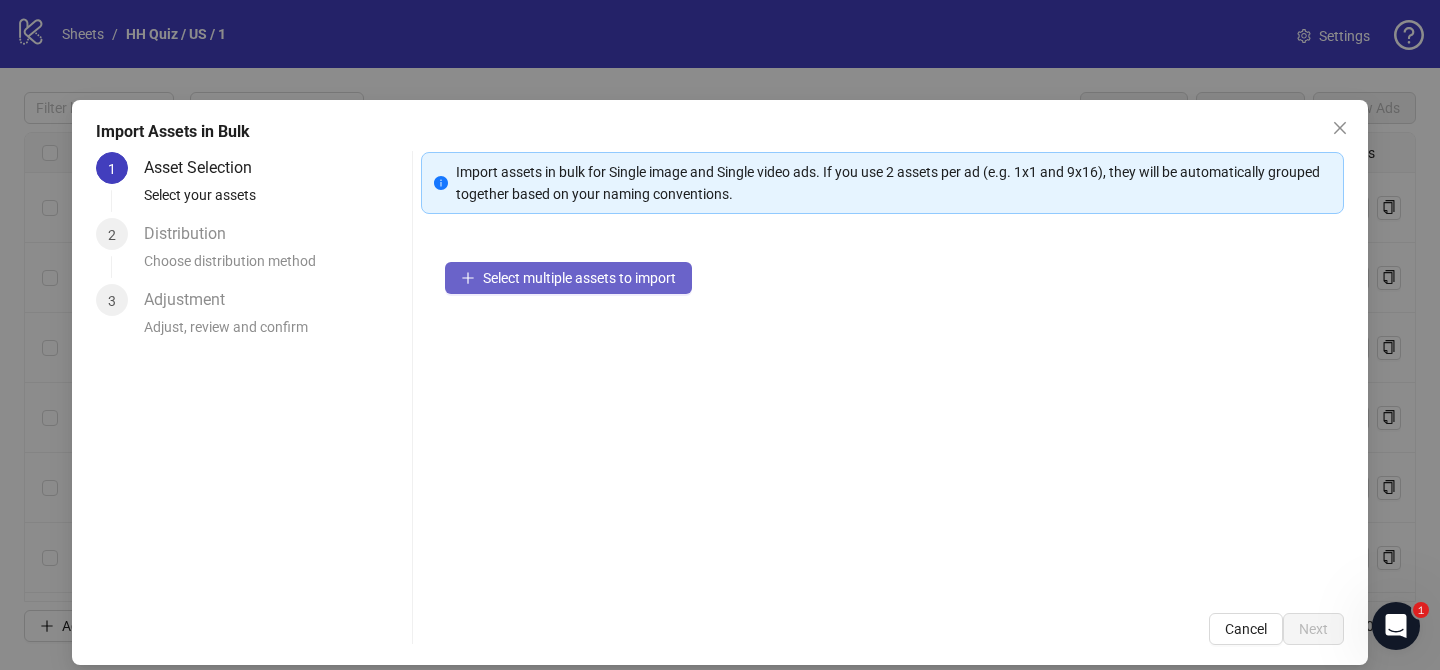 click on "Select multiple assets to import" at bounding box center (579, 278) 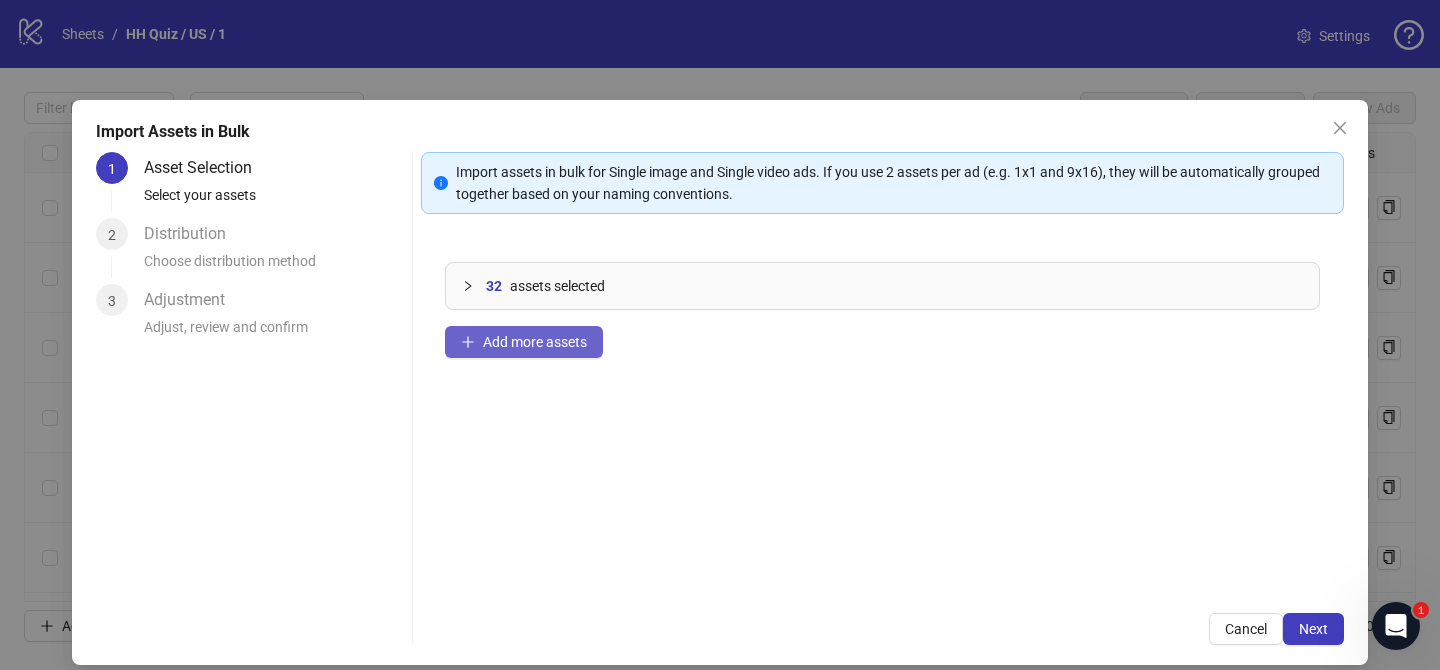 click on "Add more assets" at bounding box center (535, 342) 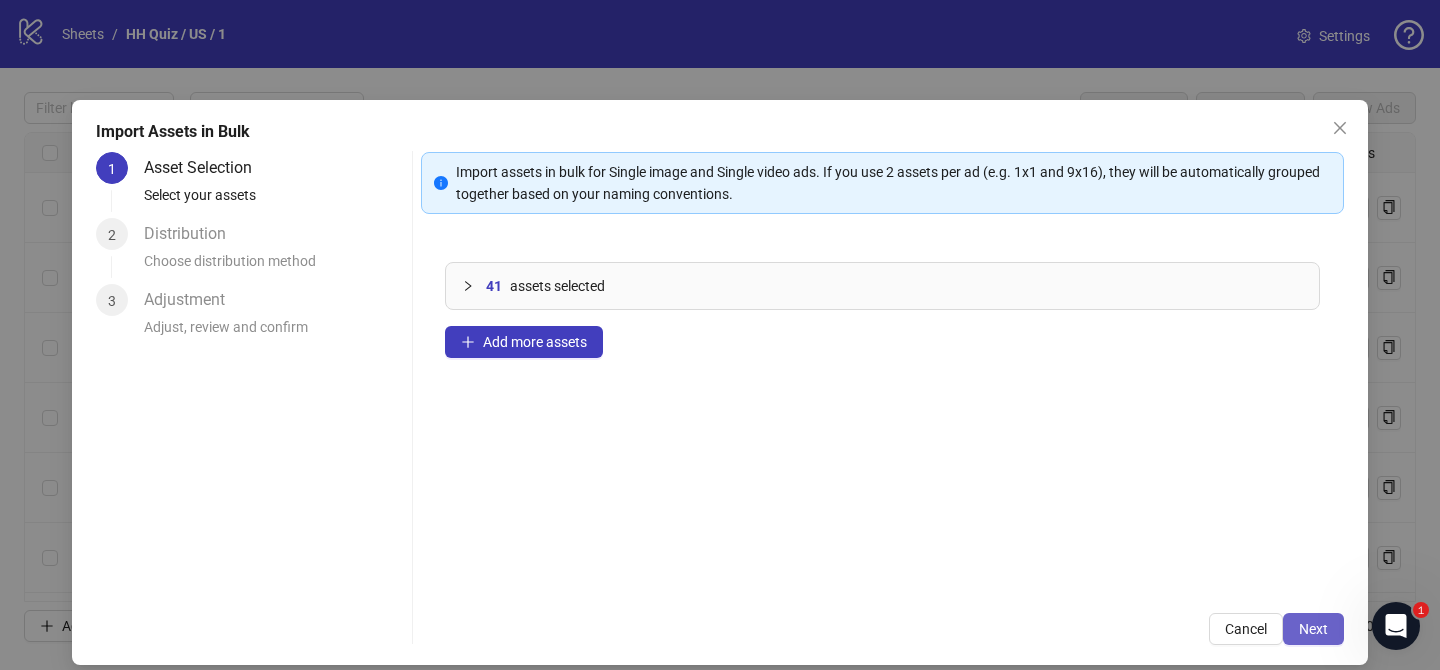 click on "Next" at bounding box center (1313, 629) 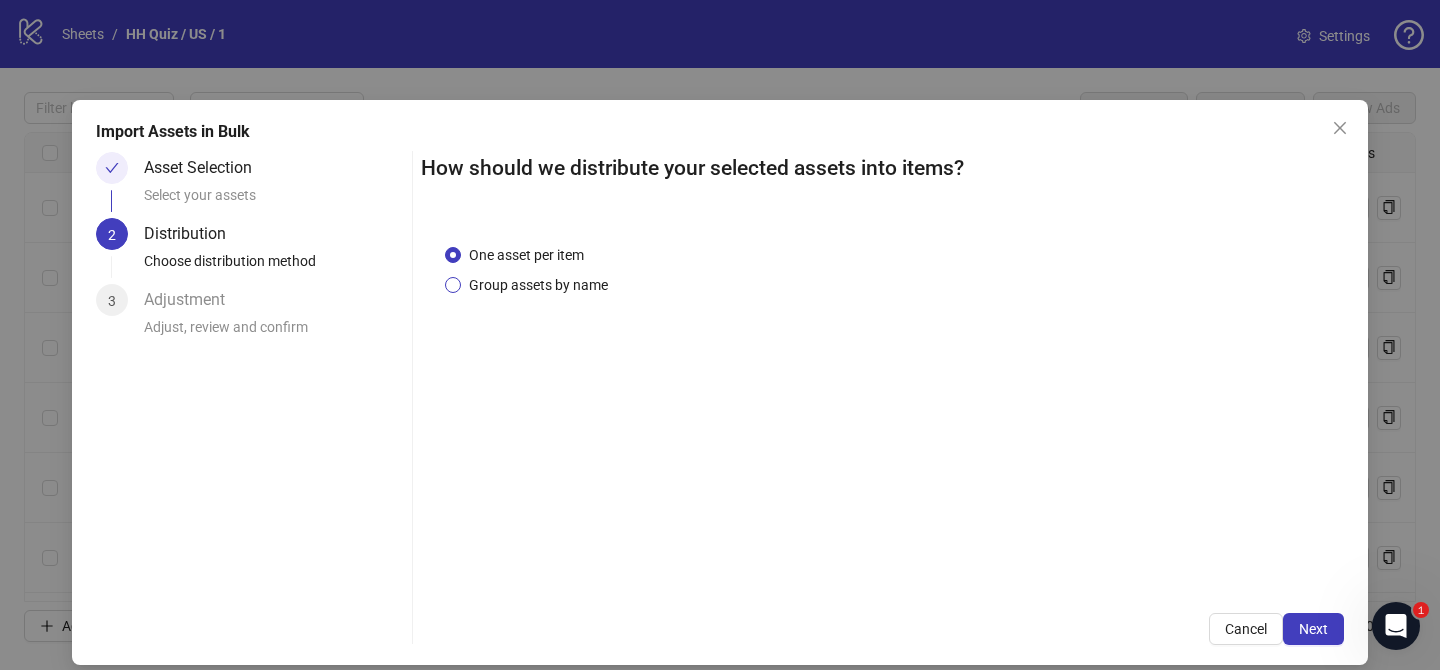 click on "Group assets by name" at bounding box center (538, 285) 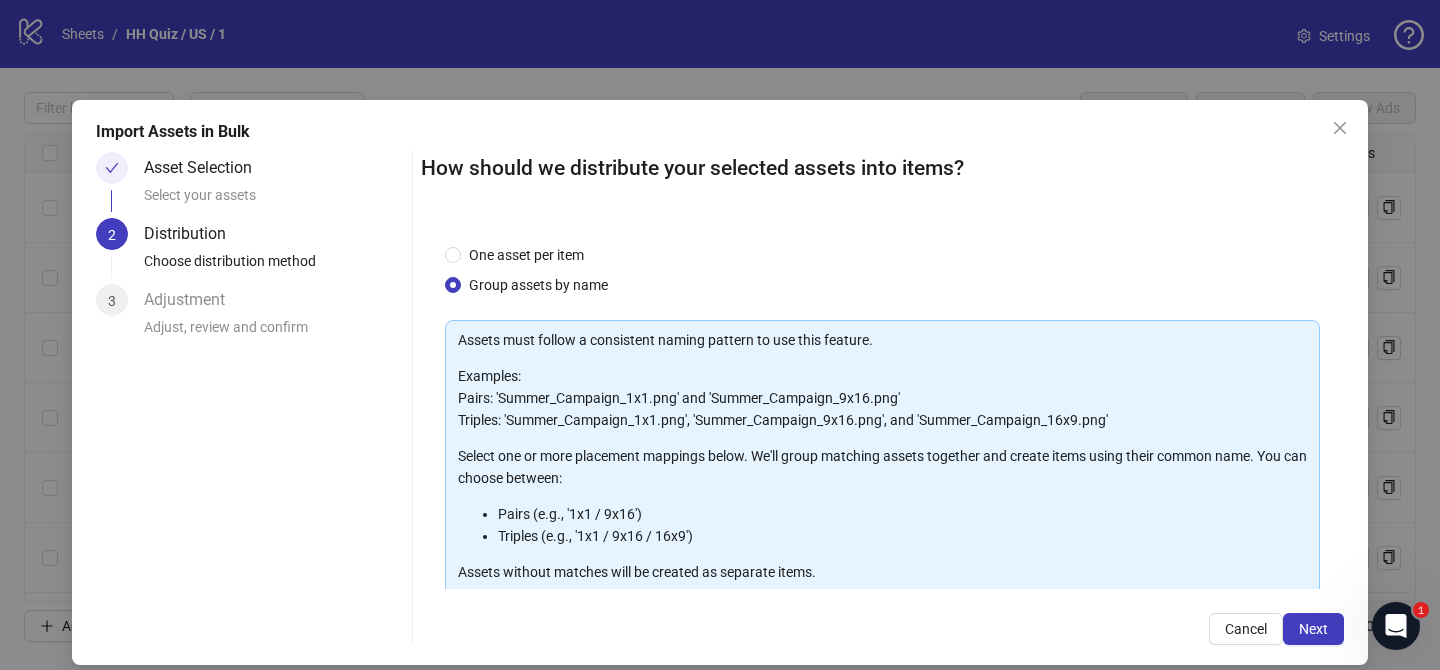 scroll, scrollTop: 216, scrollLeft: 0, axis: vertical 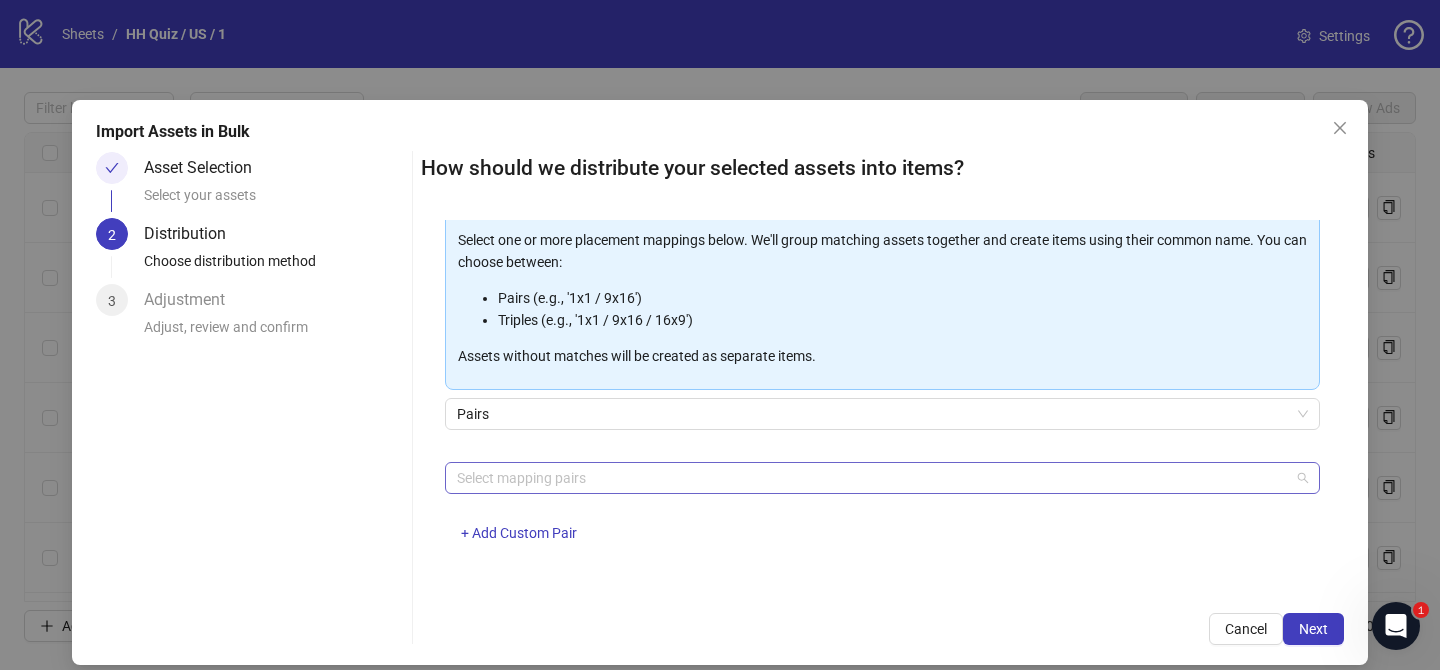 click at bounding box center (872, 478) 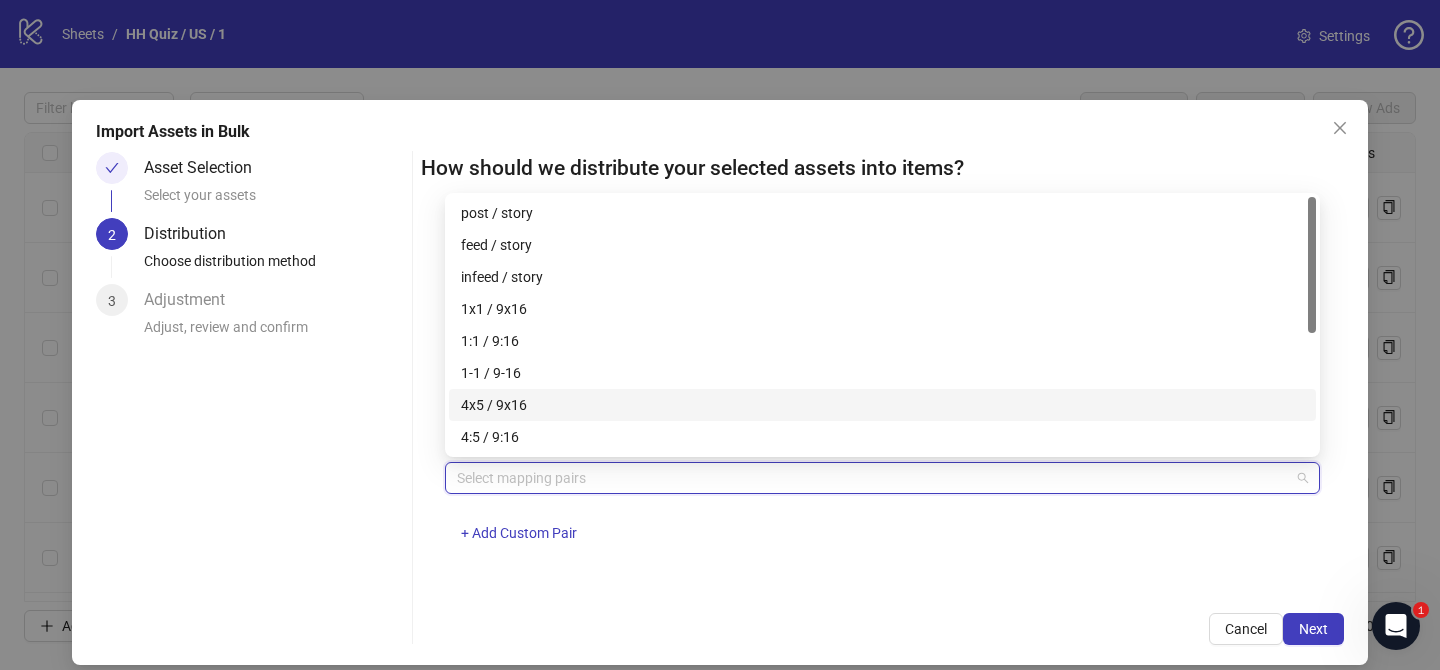 click on "4x5 / 9x16" at bounding box center [882, 405] 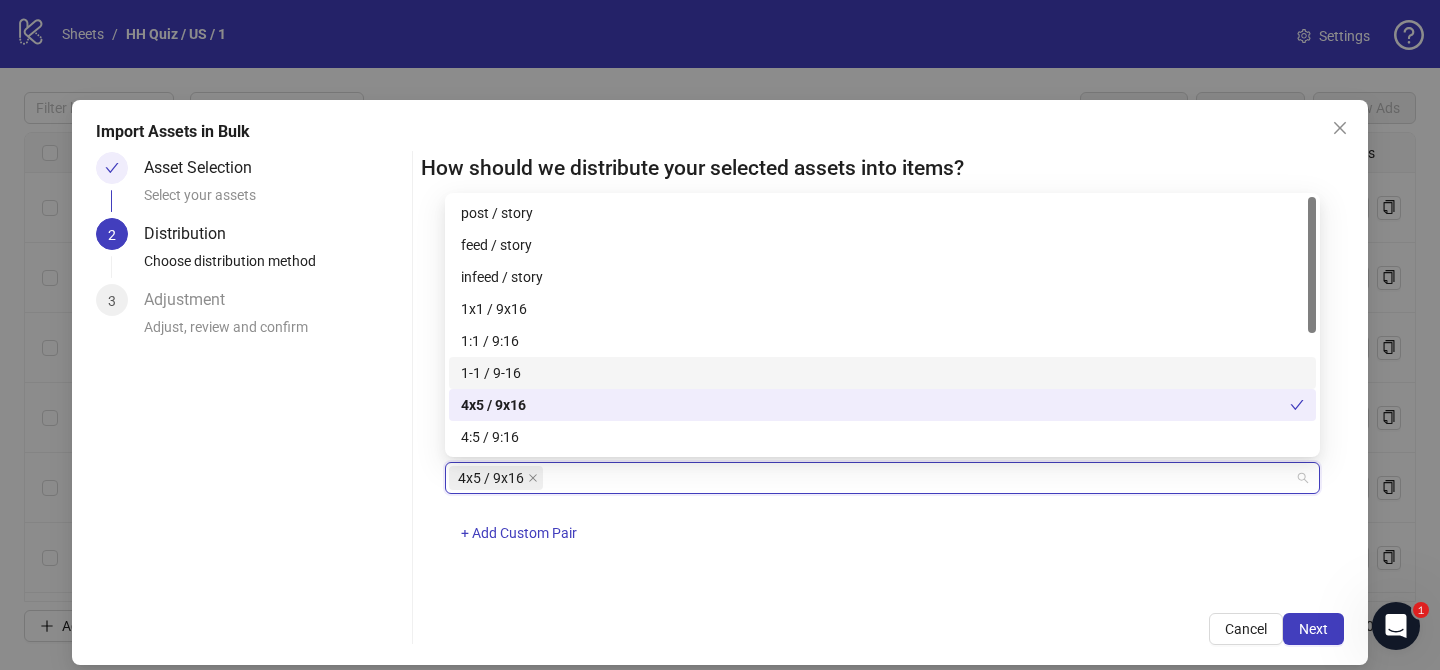 click on "1-1 / 9-16" at bounding box center [882, 373] 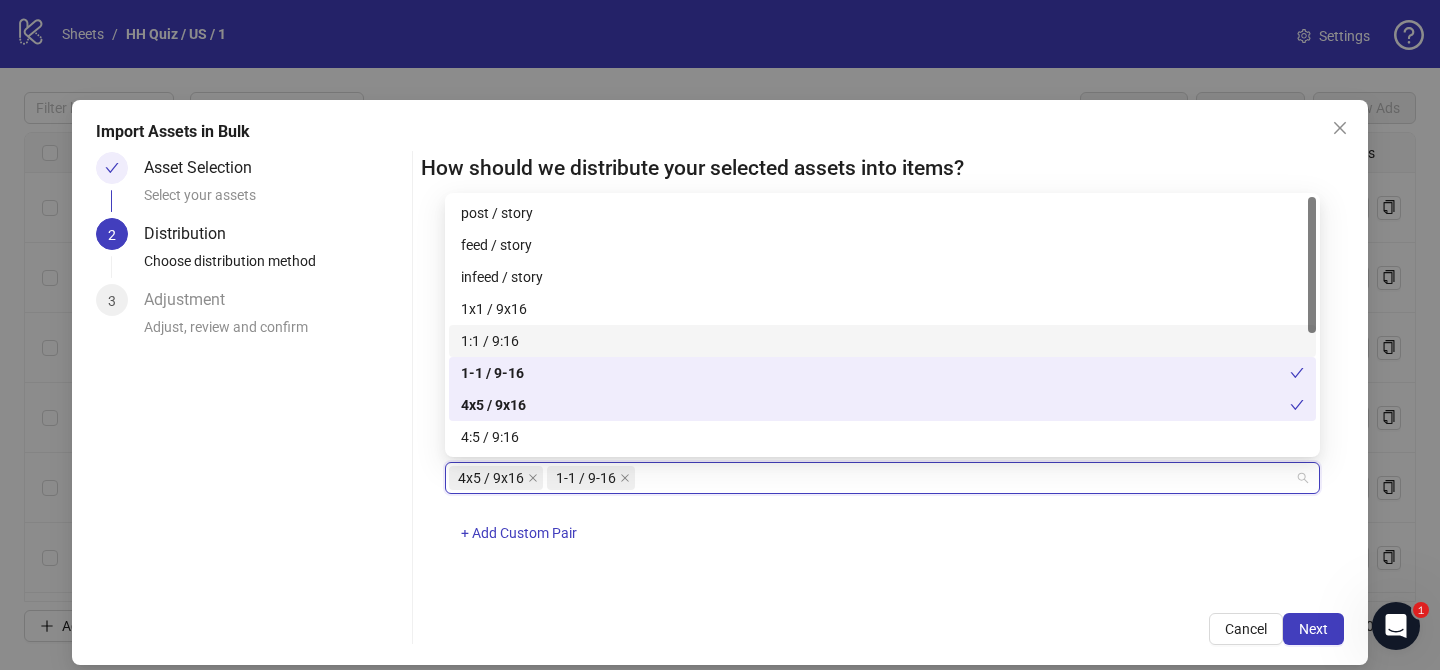 click on "1:1 / 9:16" at bounding box center [882, 341] 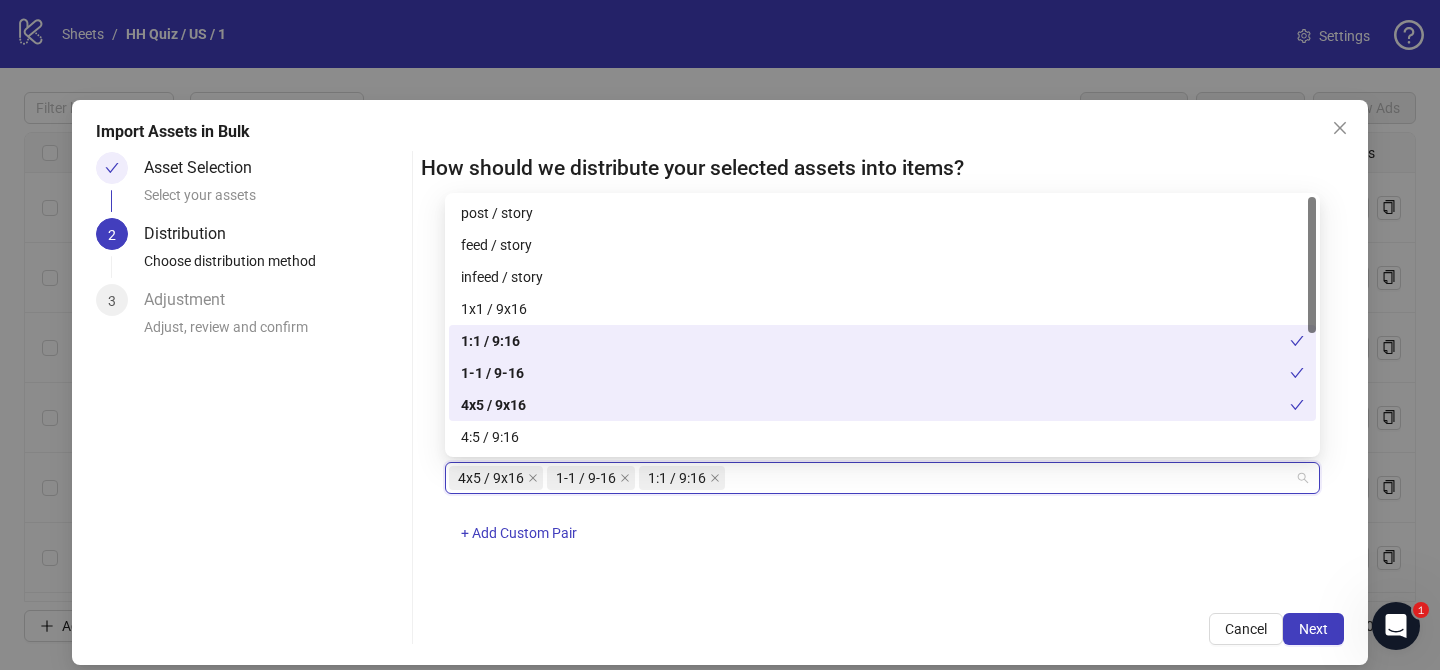 click on "1x1 / 9x16" at bounding box center (882, 309) 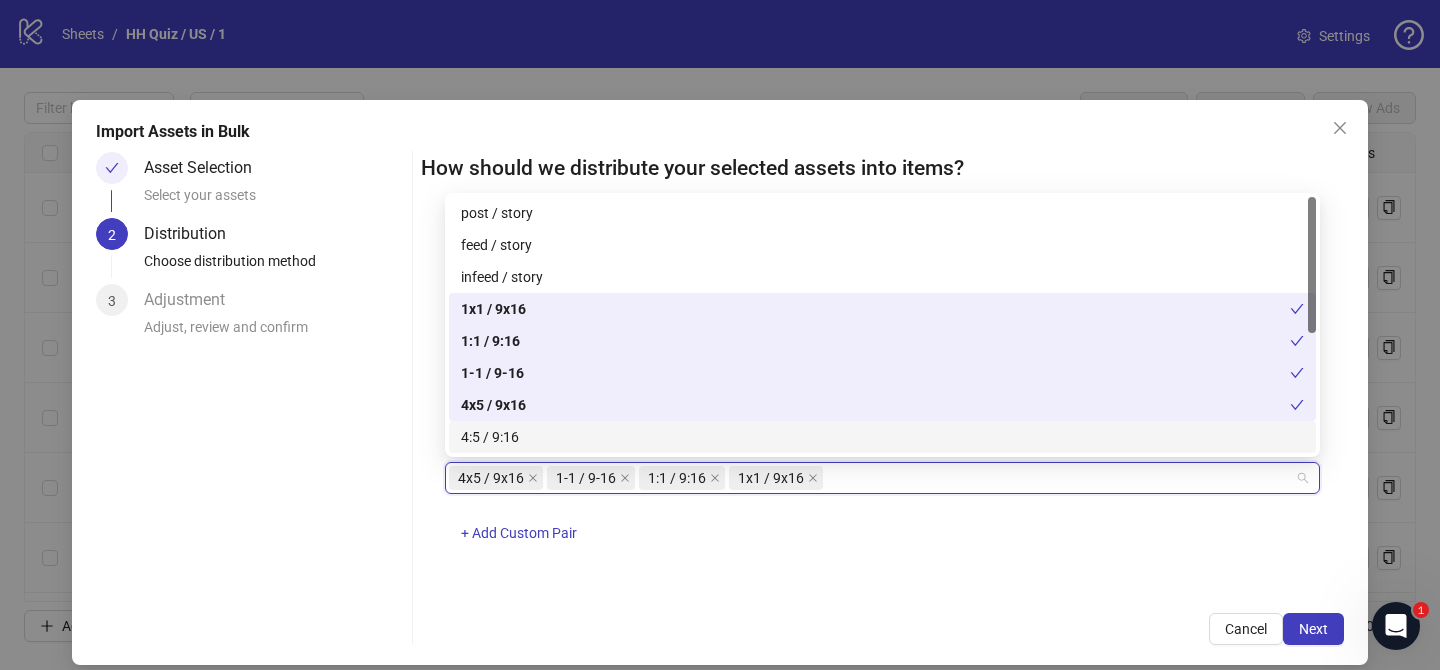 click on "4:5 / 9:16" at bounding box center (882, 437) 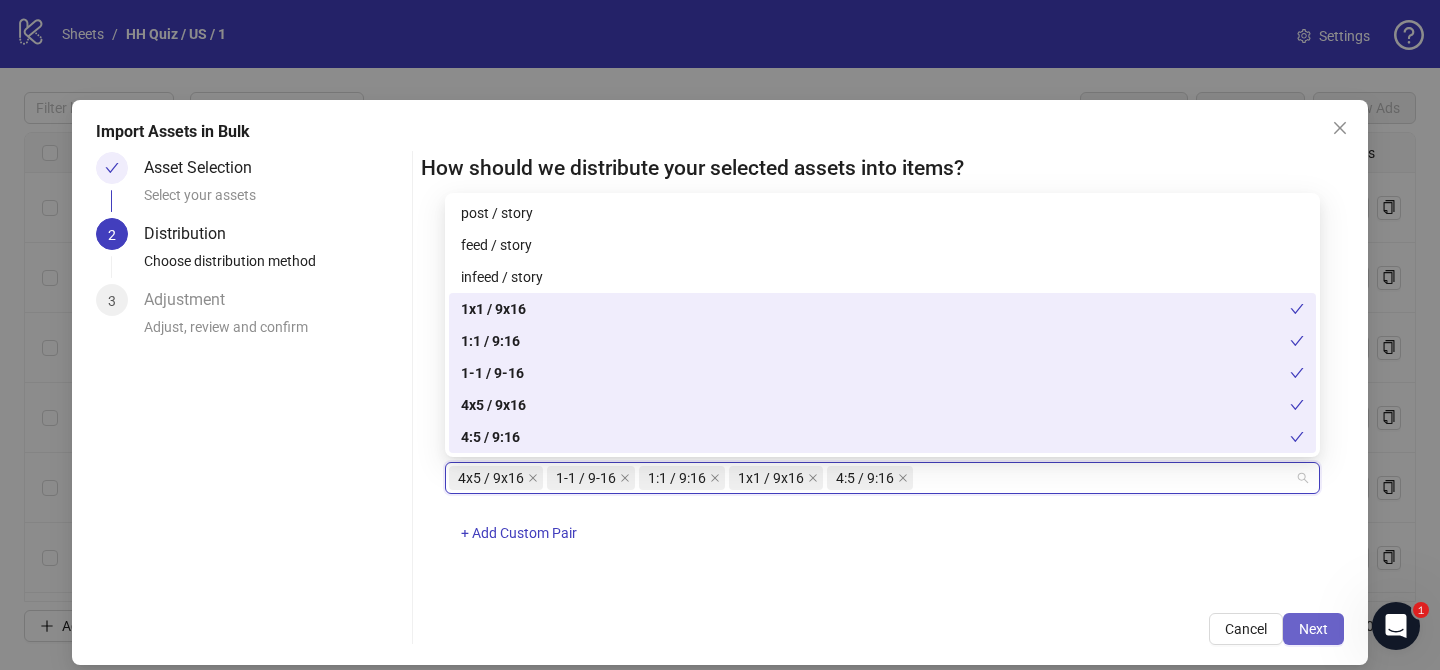 click on "Next" at bounding box center [1313, 629] 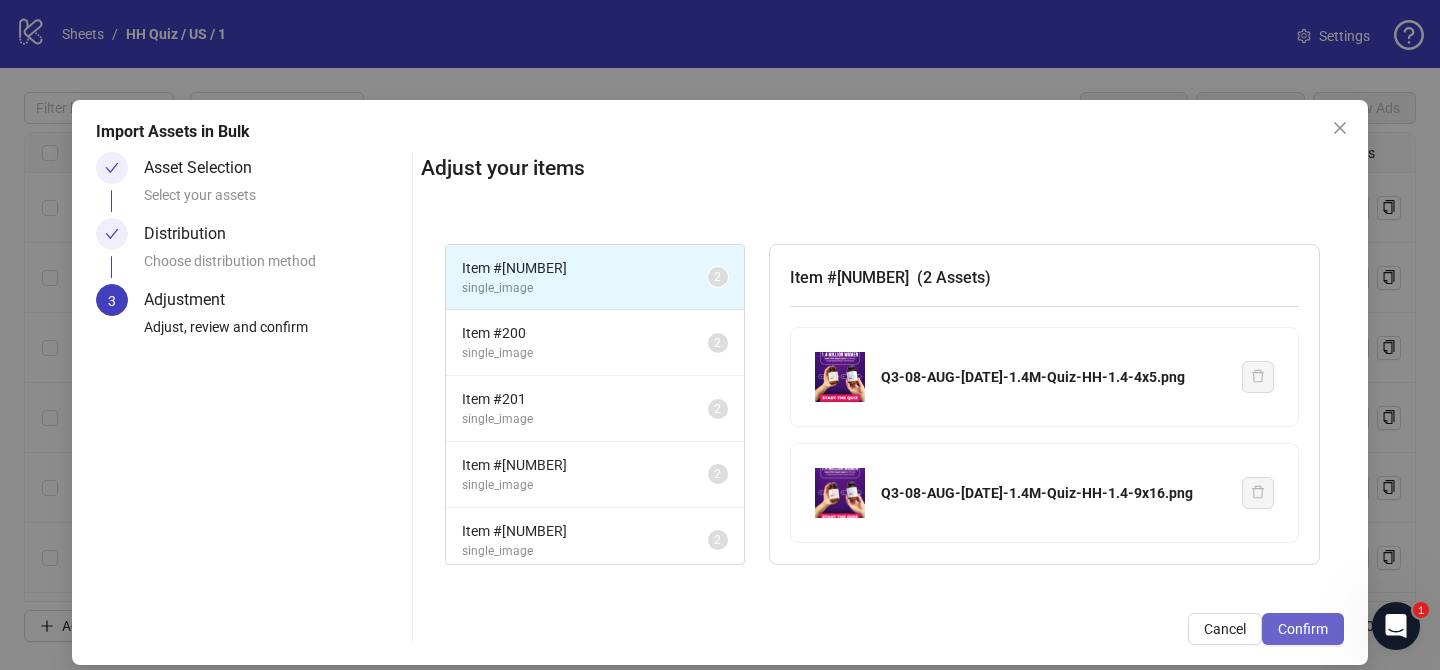 click on "Confirm" at bounding box center (1303, 629) 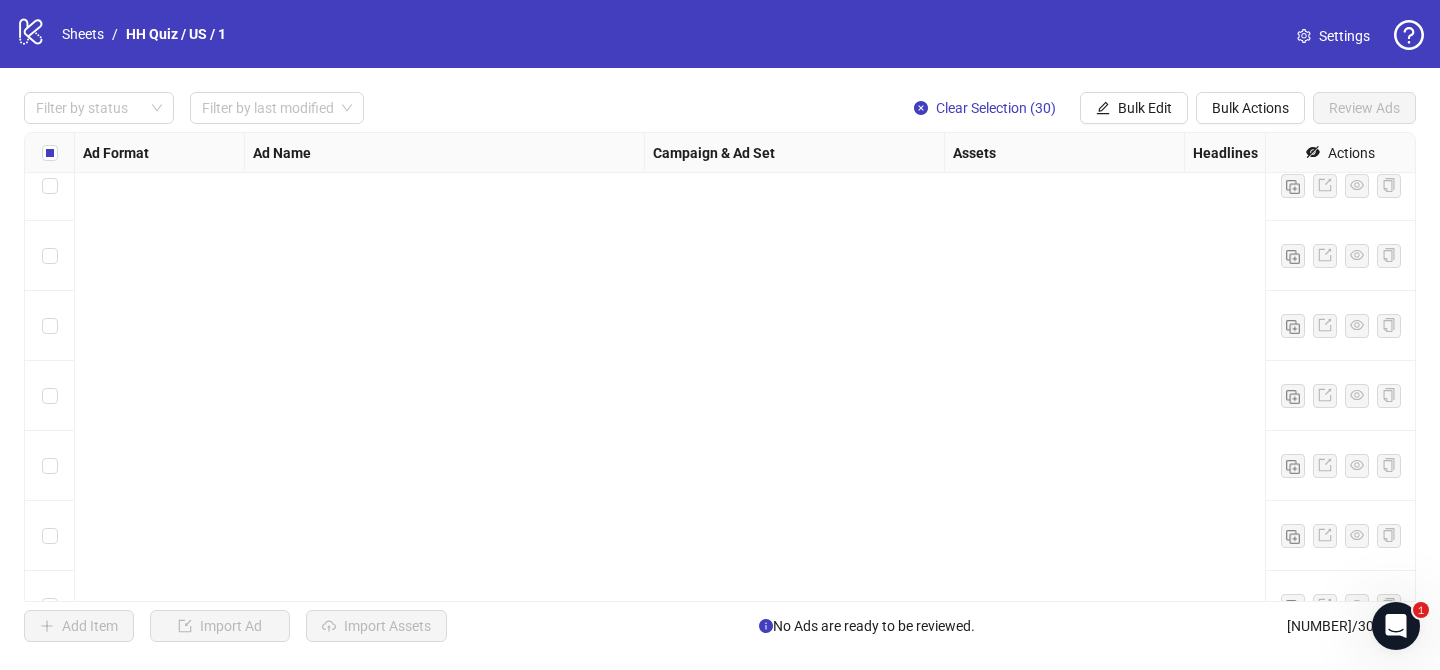 scroll, scrollTop: 15532, scrollLeft: 0, axis: vertical 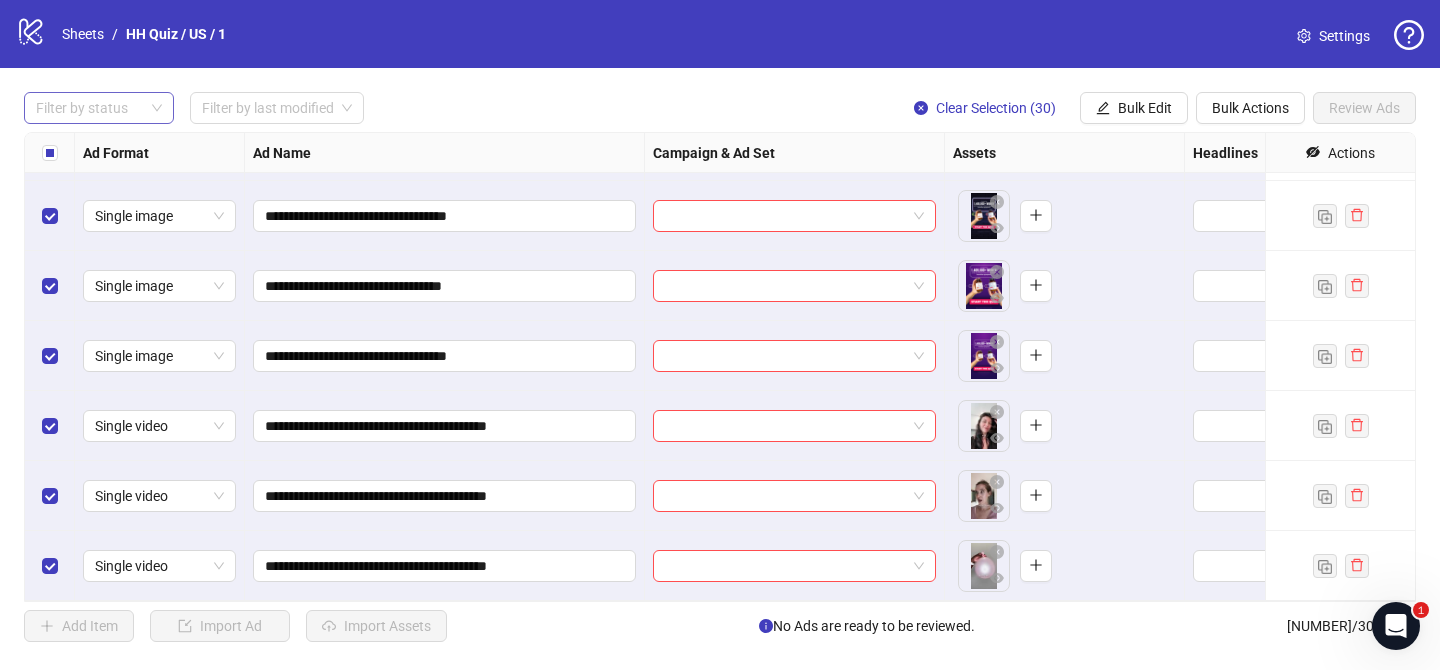 click at bounding box center [88, 108] 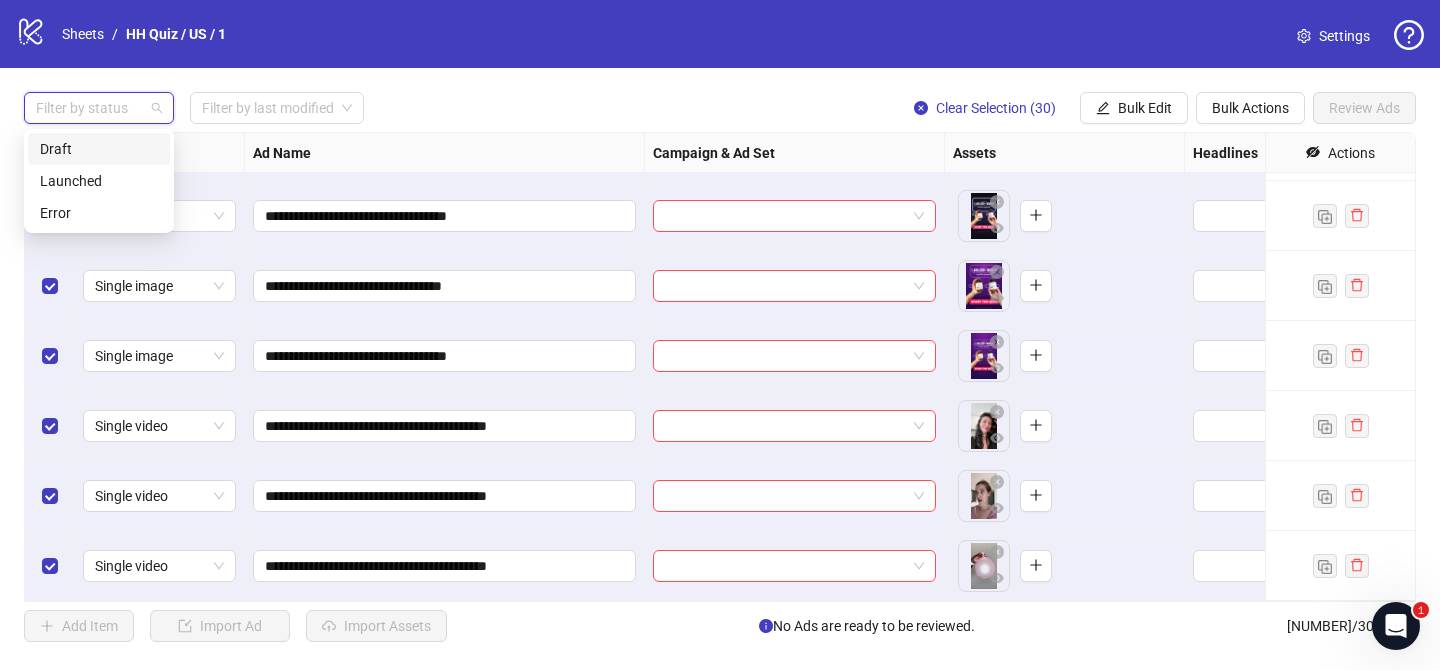 click on "Draft" at bounding box center (99, 149) 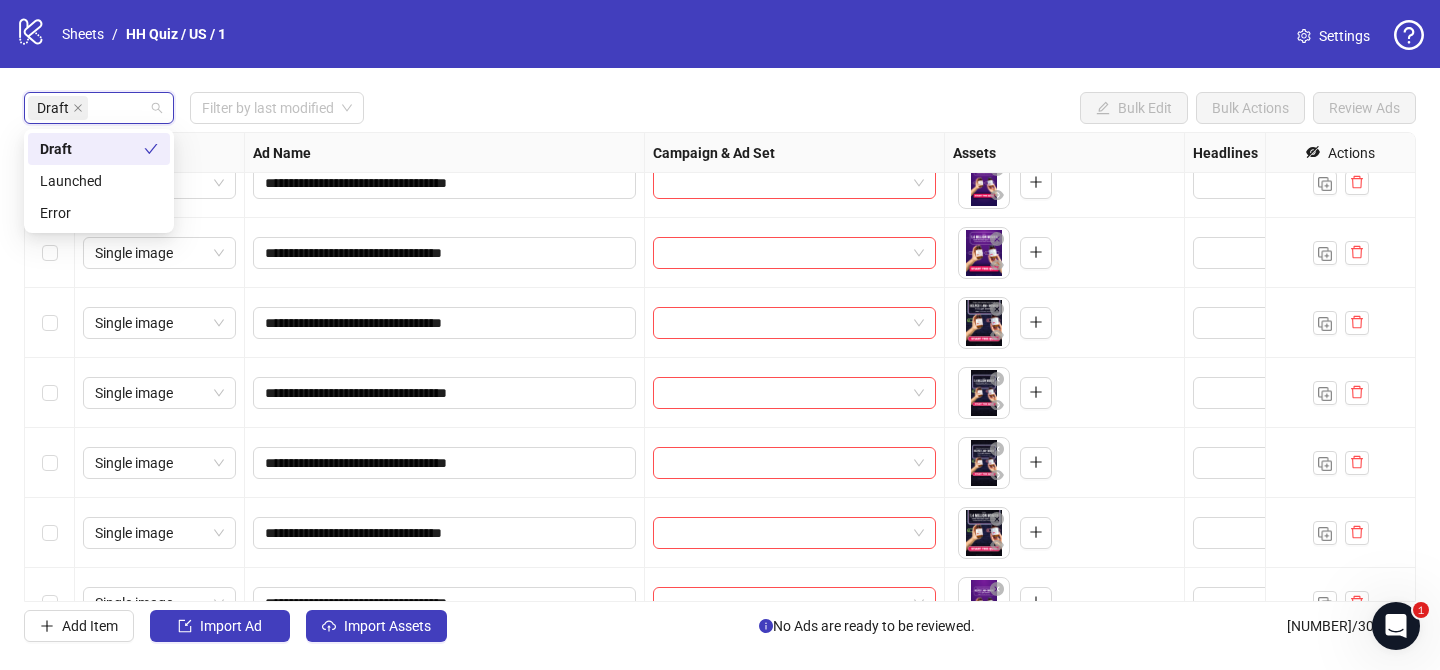 scroll, scrollTop: 766, scrollLeft: 0, axis: vertical 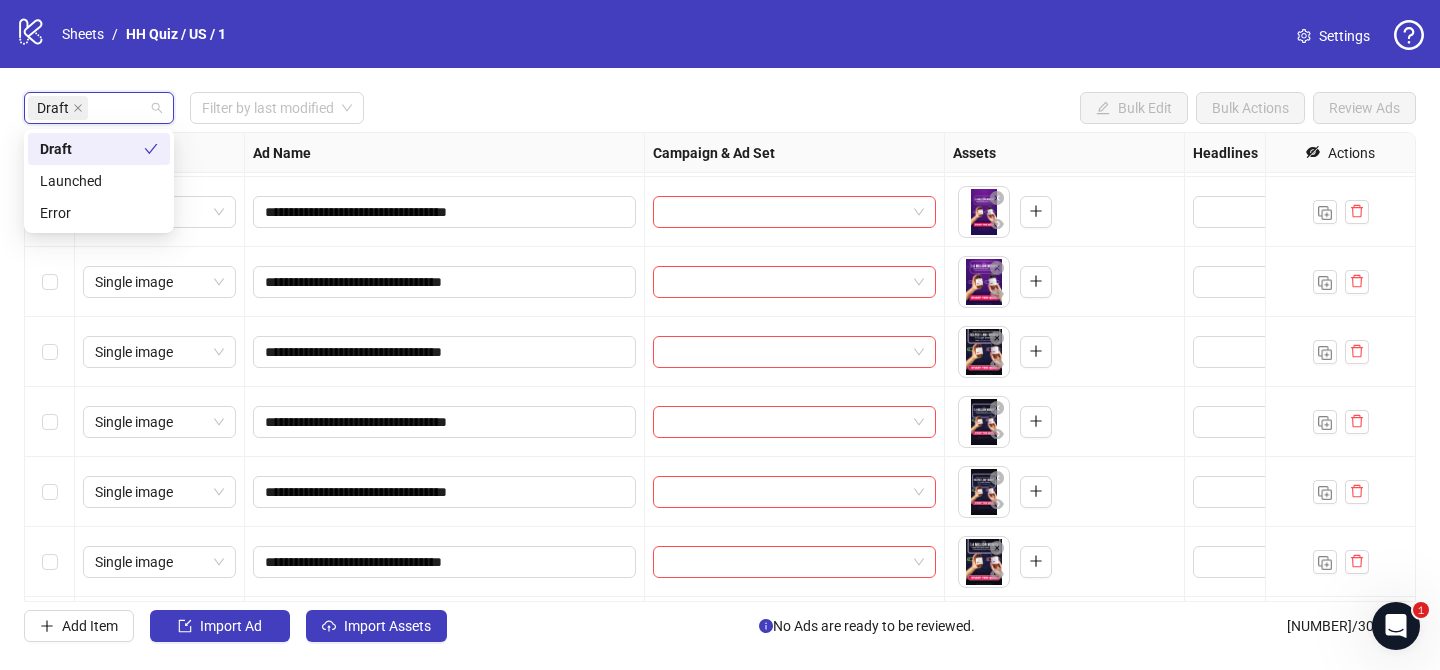 click on "**********" at bounding box center [720, 367] 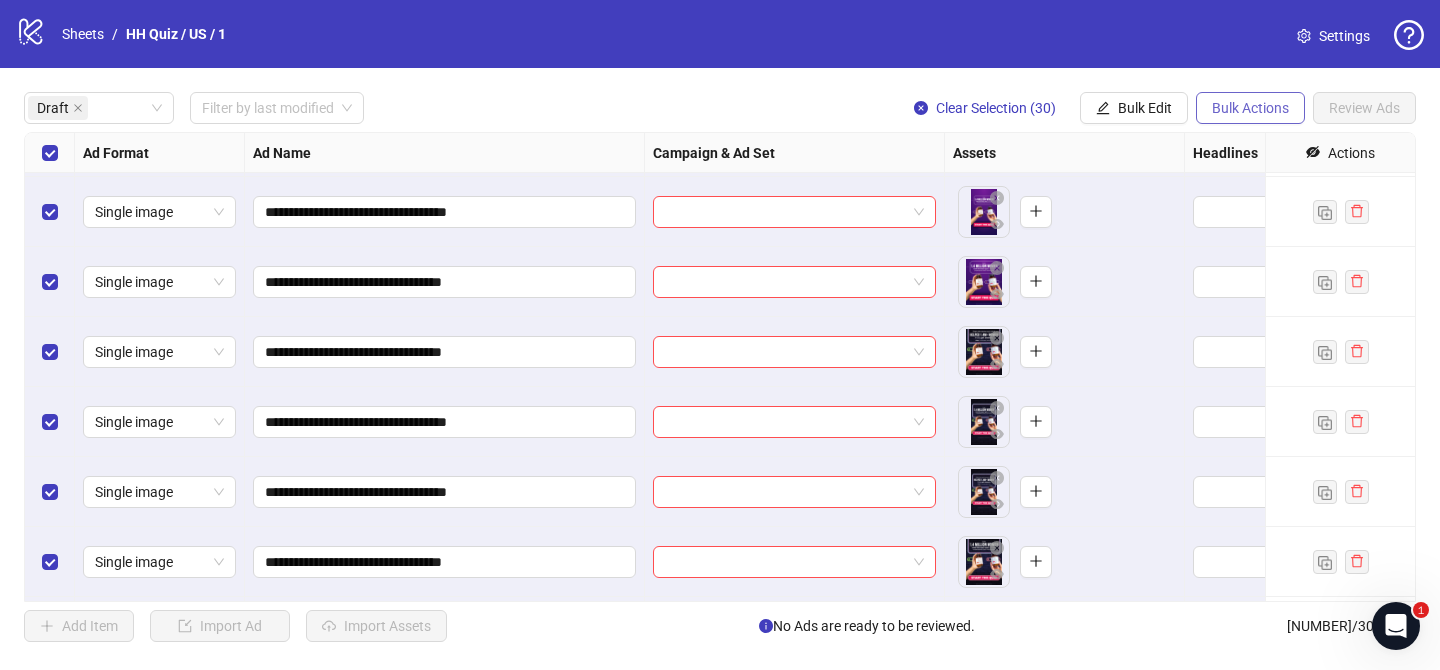 click on "Bulk Actions" at bounding box center [1250, 108] 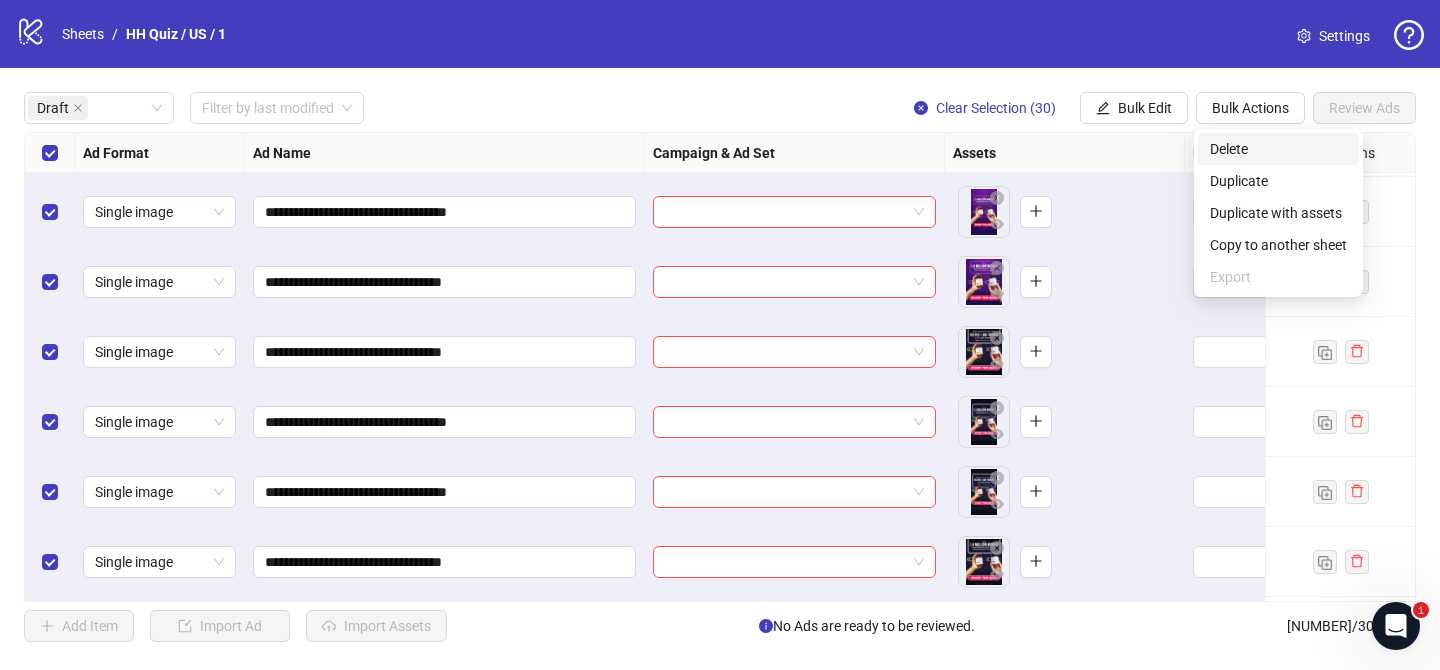 click on "Delete" at bounding box center [1278, 149] 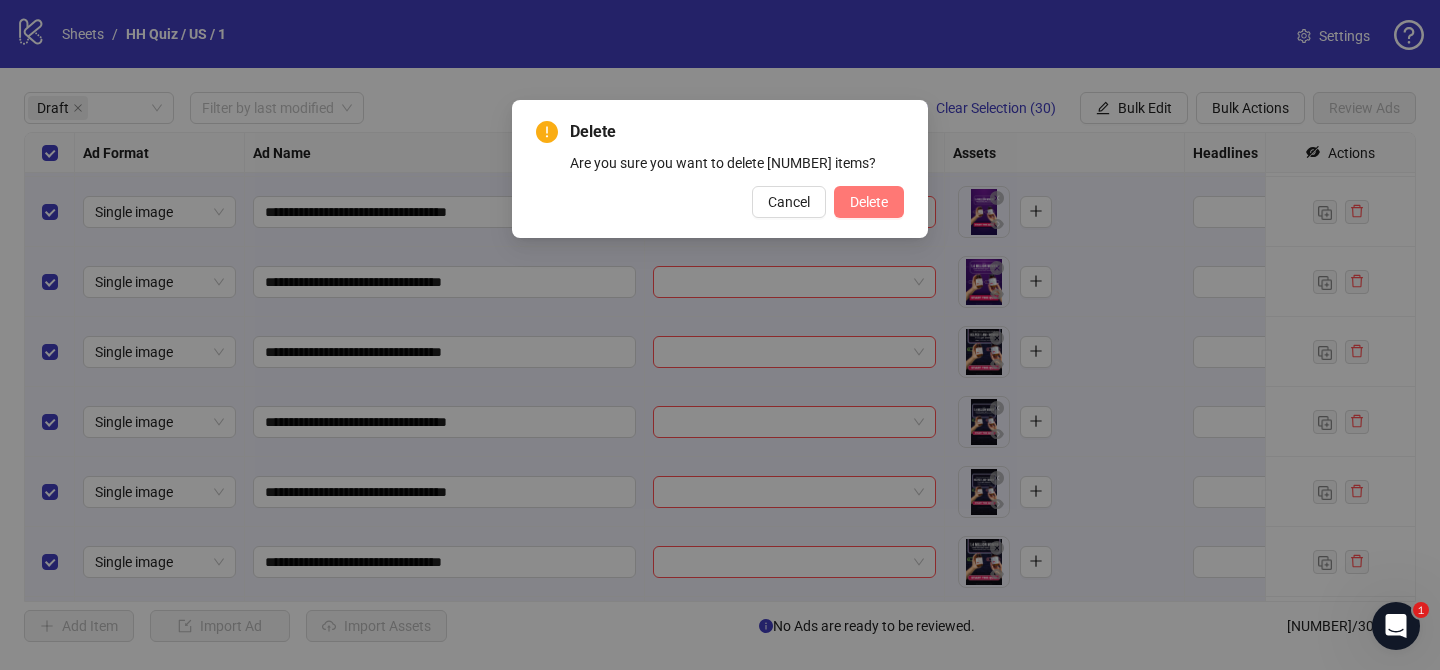 click on "Delete" at bounding box center (869, 202) 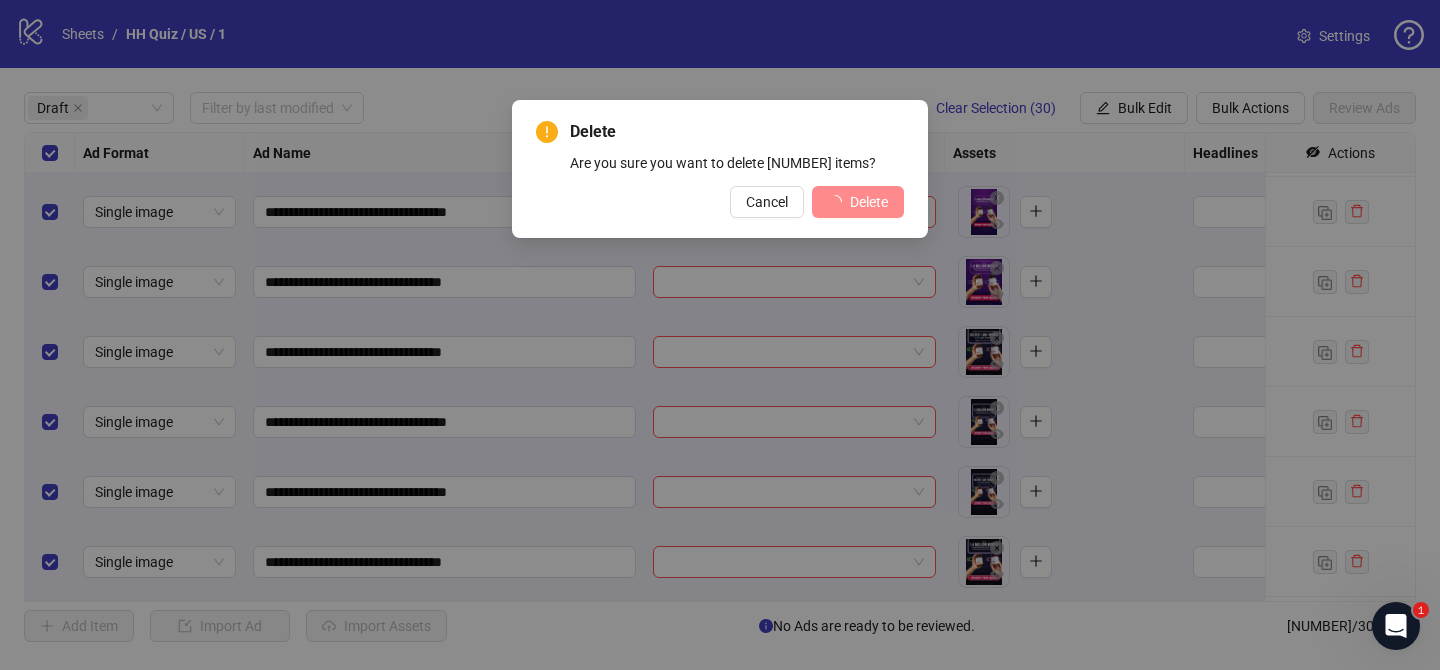 scroll, scrollTop: 0, scrollLeft: 0, axis: both 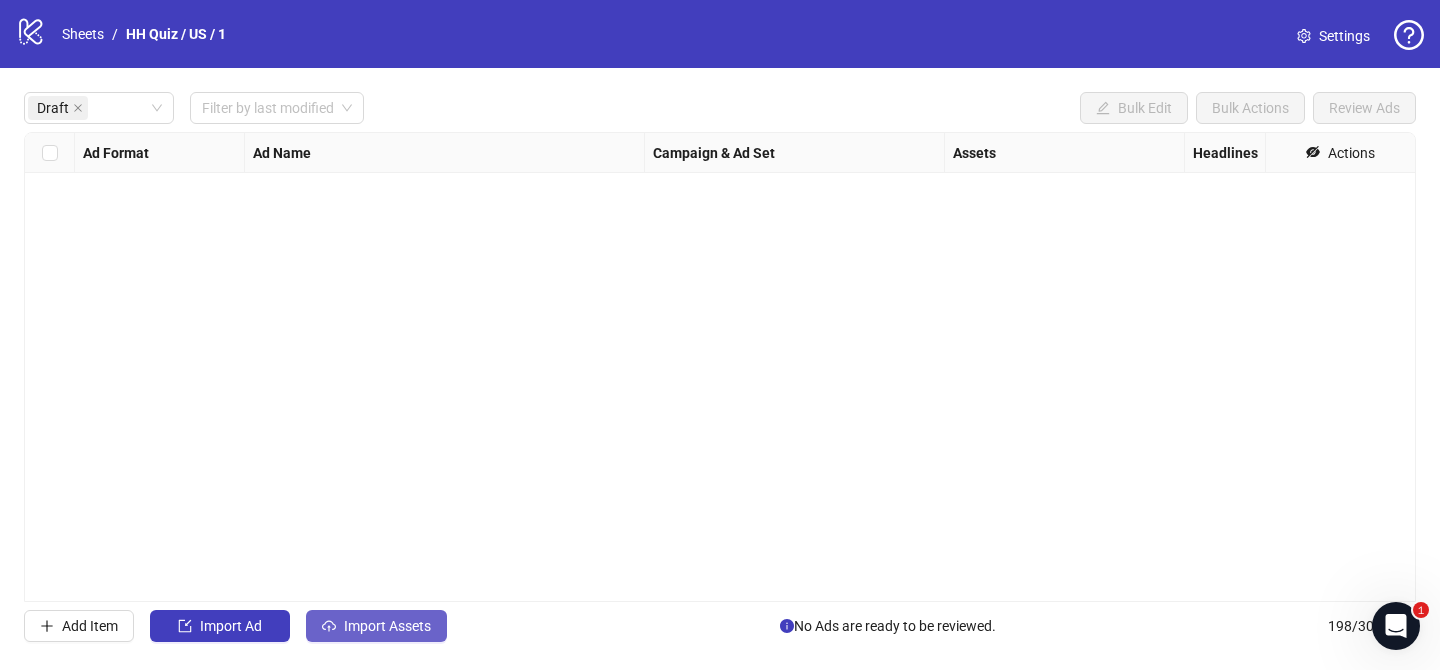 click on "Import Assets" at bounding box center [387, 626] 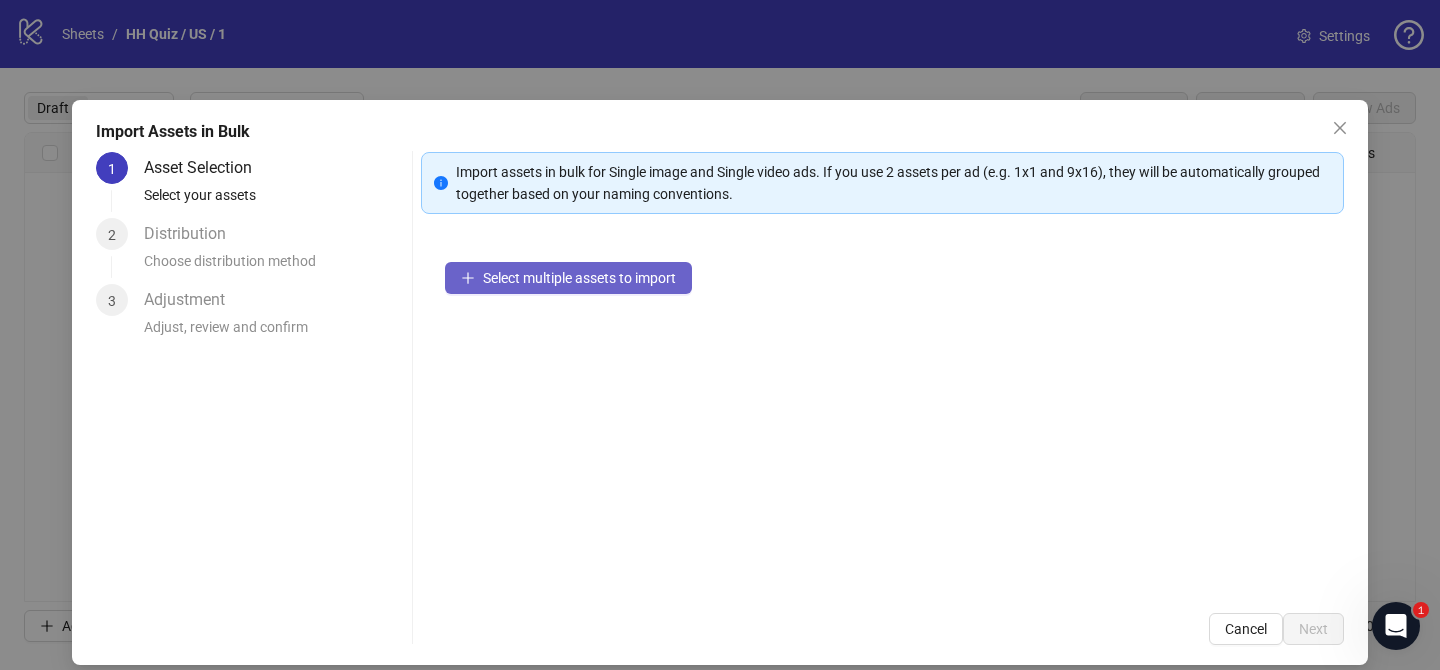 click on "Select multiple assets to import" at bounding box center [568, 278] 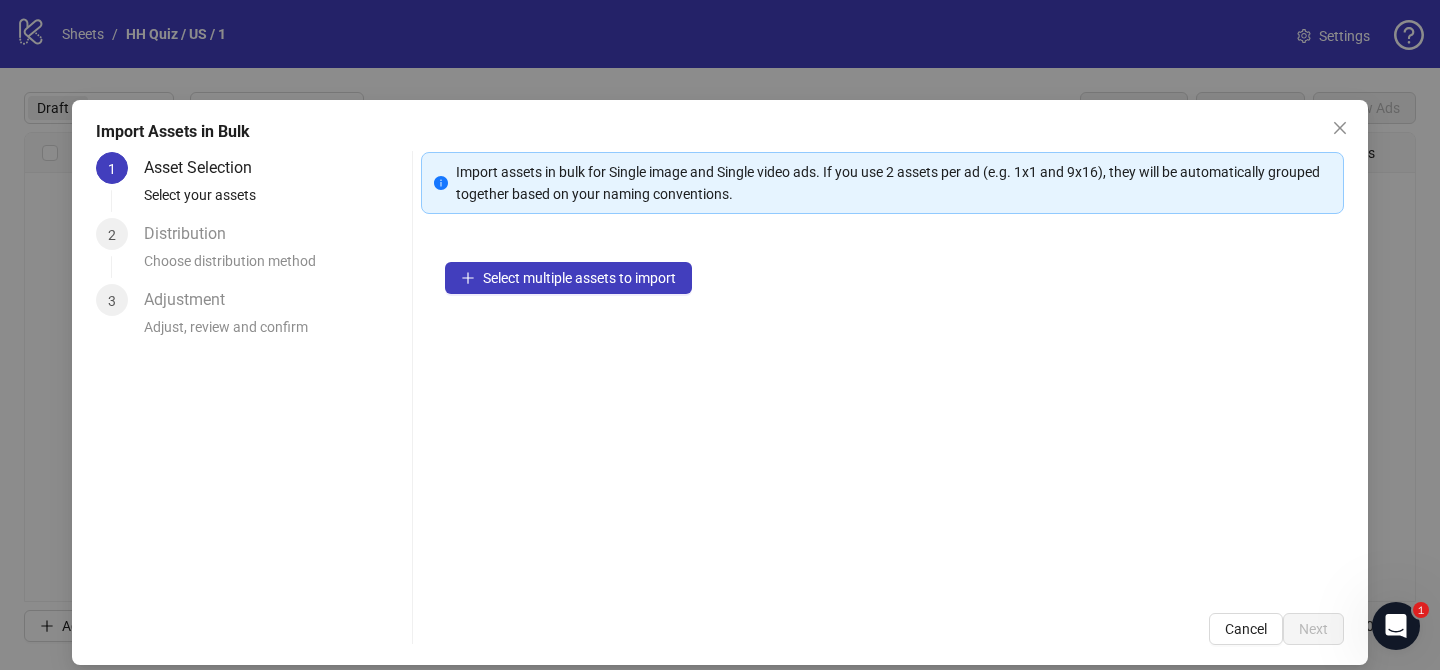 click on "Select multiple assets to import" at bounding box center (882, 413) 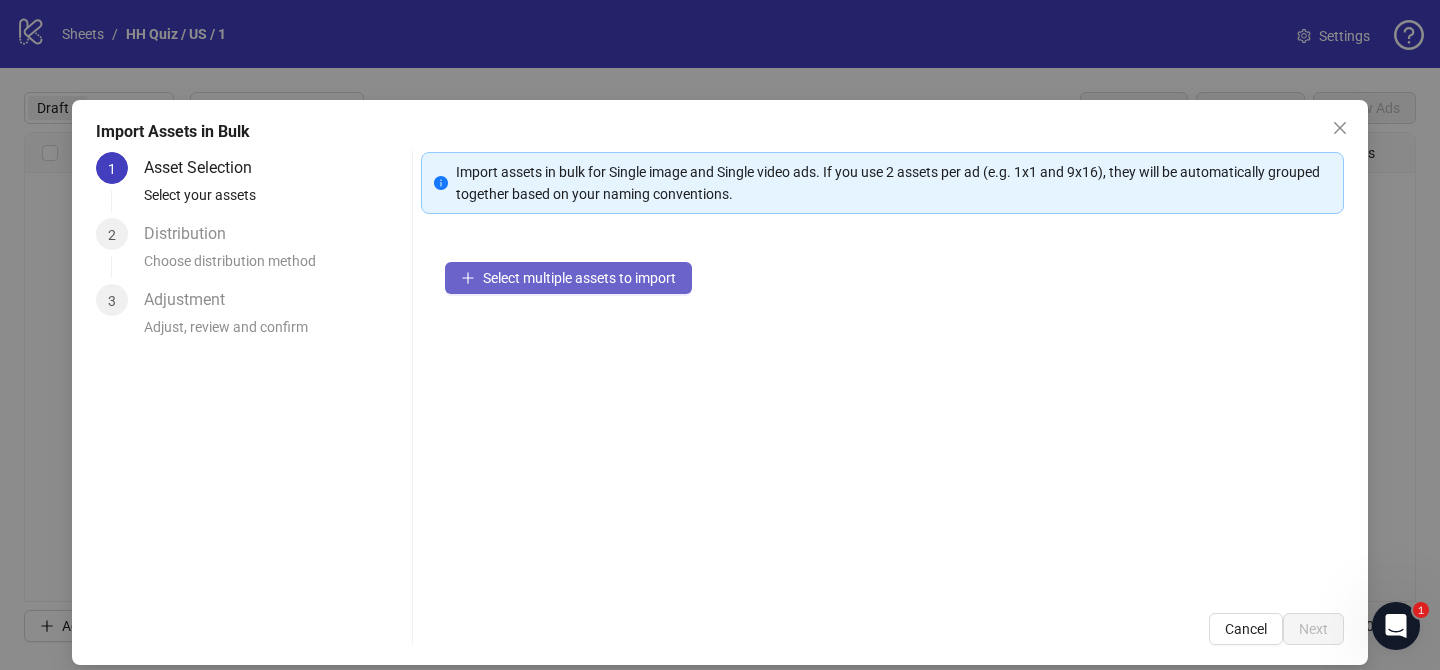 click on "Select multiple assets to import" at bounding box center (579, 278) 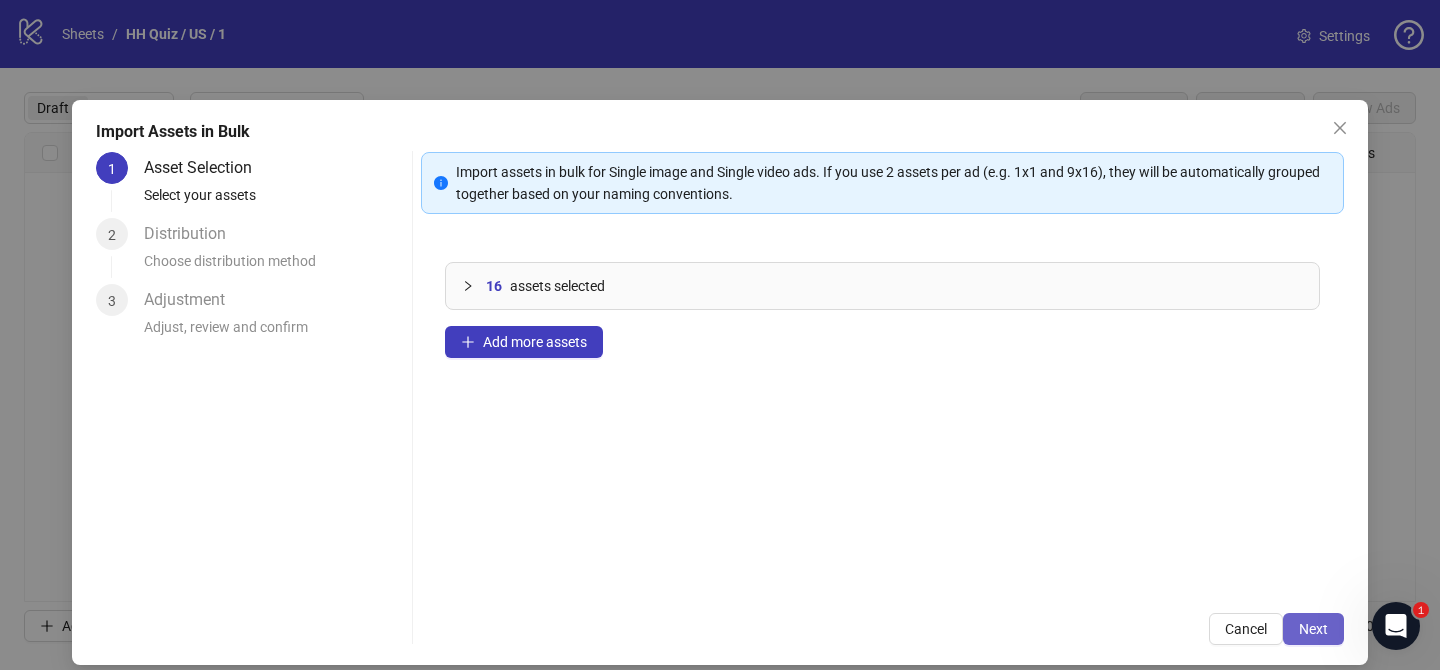 click on "Next" at bounding box center (1313, 629) 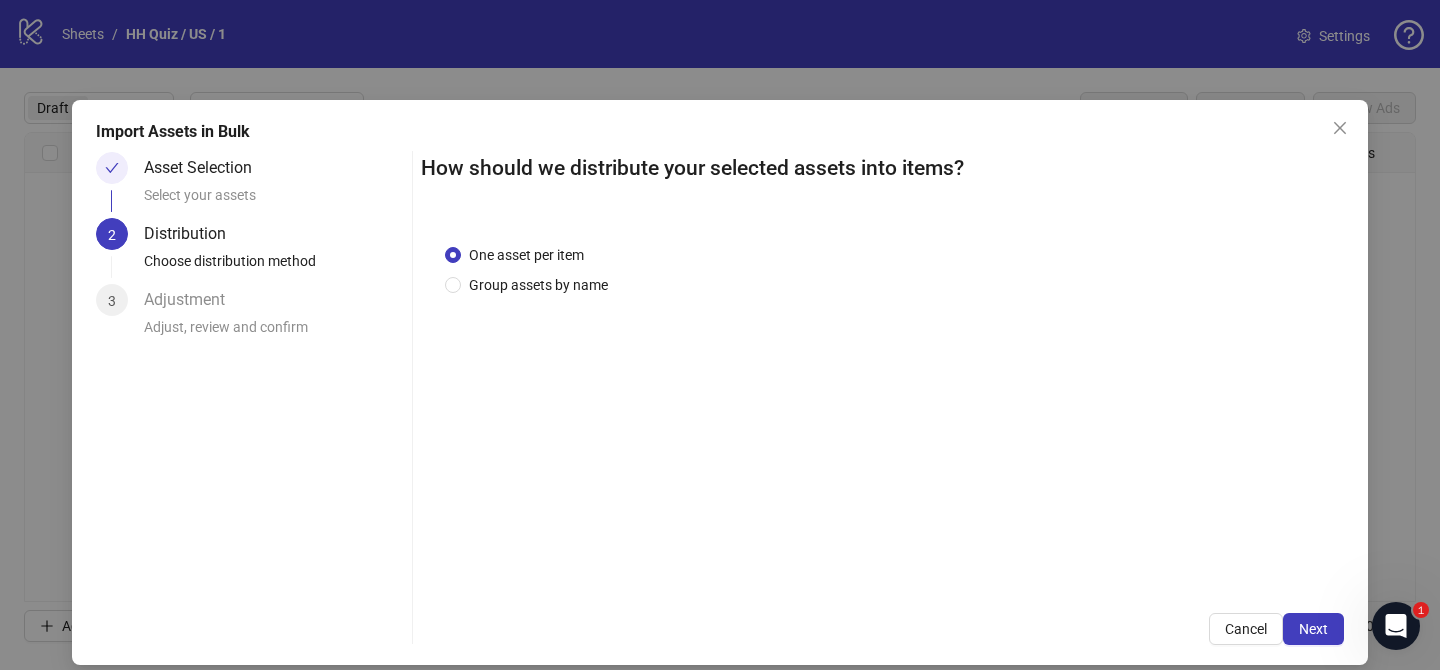 click on "One asset per item Group assets by name" at bounding box center [882, 405] 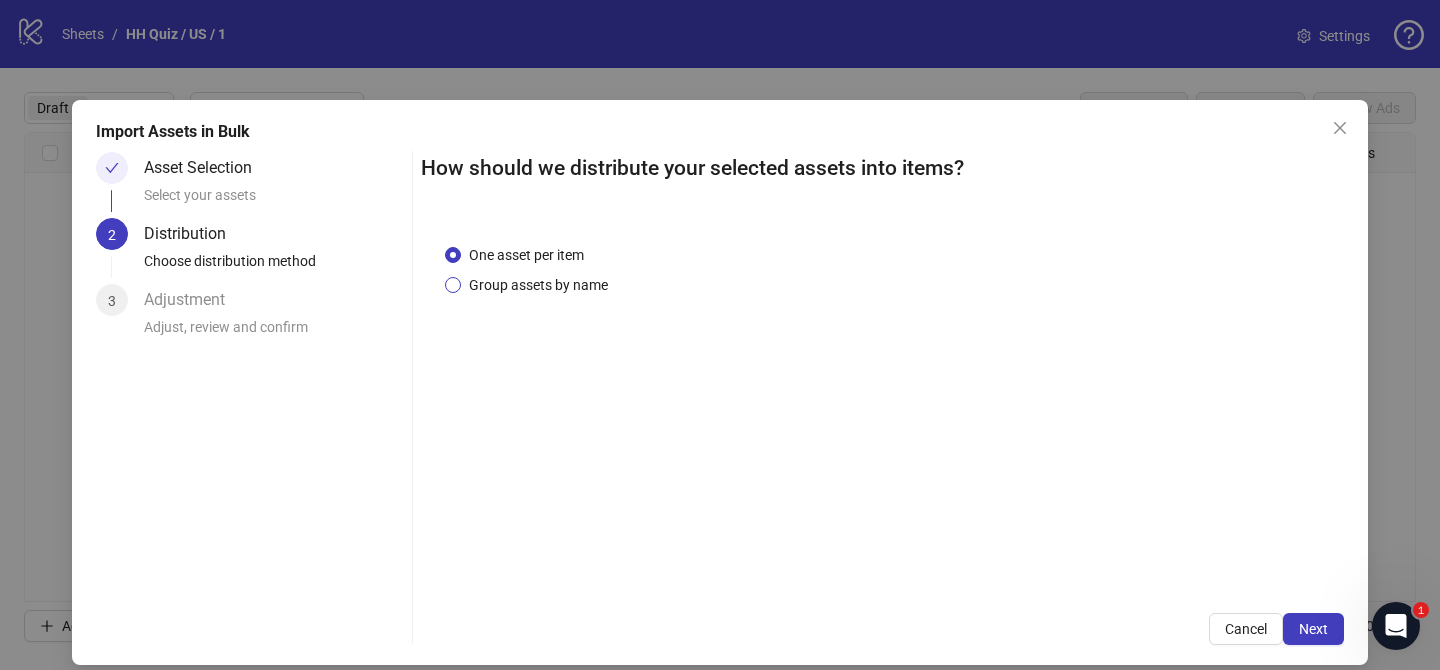 click on "Group assets by name" at bounding box center [538, 285] 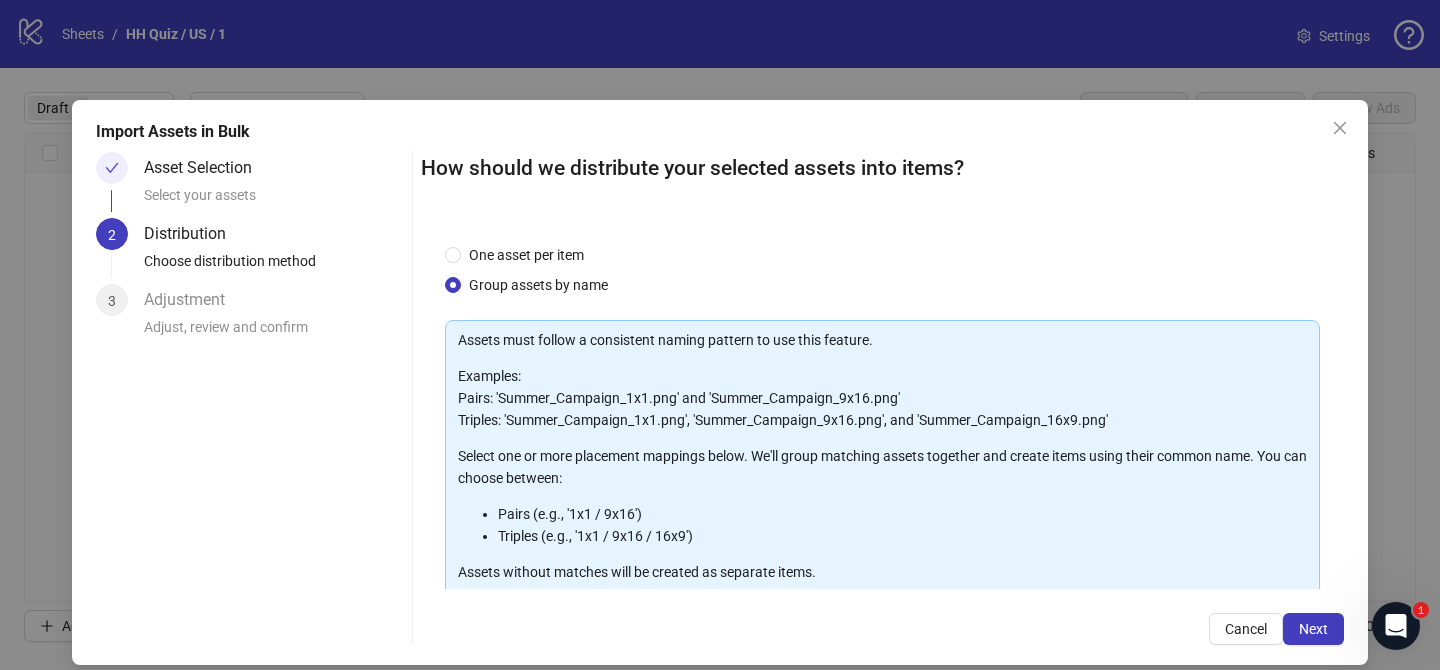 scroll, scrollTop: 216, scrollLeft: 0, axis: vertical 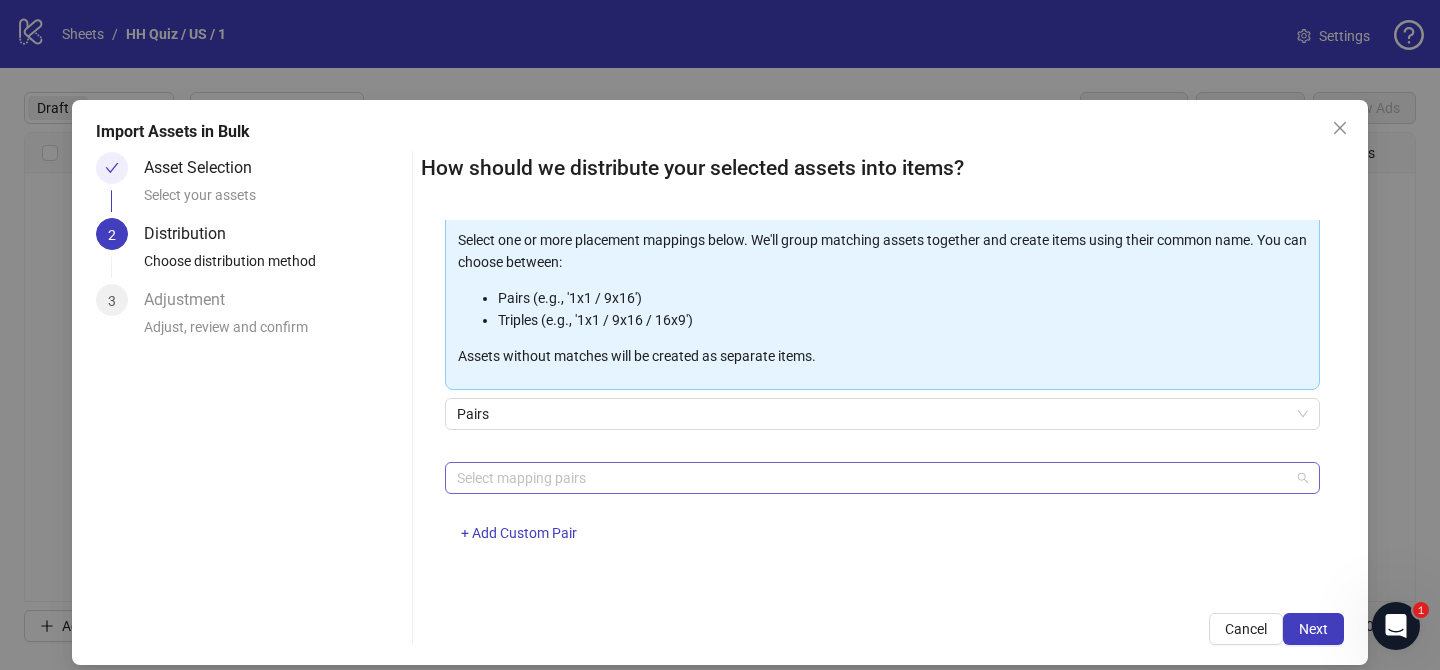 click at bounding box center [872, 478] 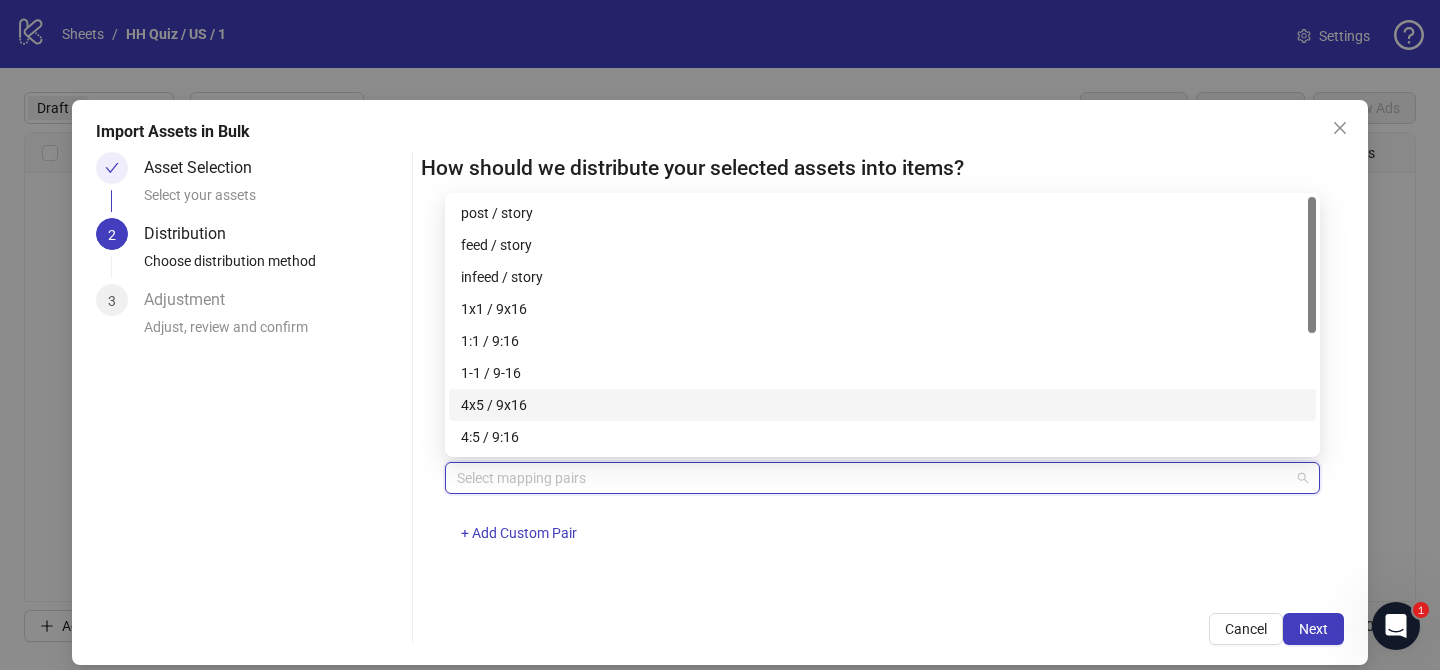 click on "4x5 / 9x16" at bounding box center [882, 405] 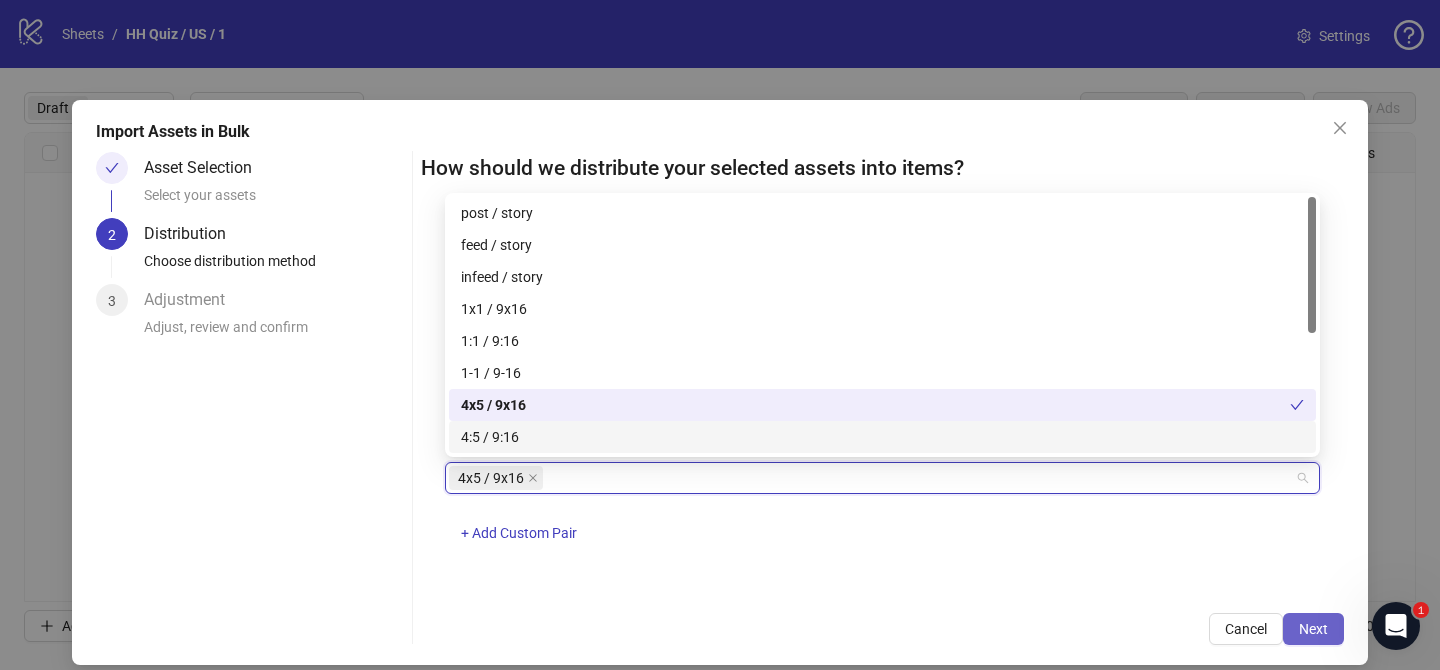 click on "Next" at bounding box center (1313, 629) 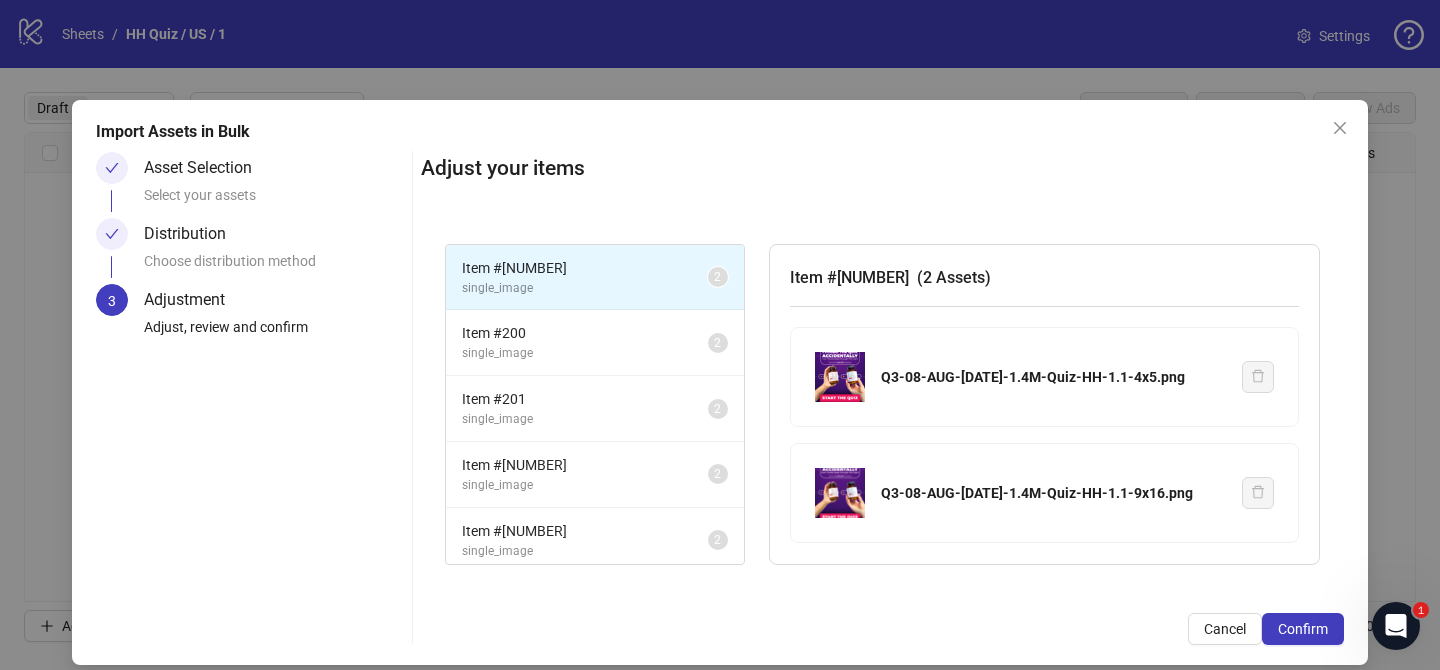 click on "Confirm" at bounding box center (1303, 629) 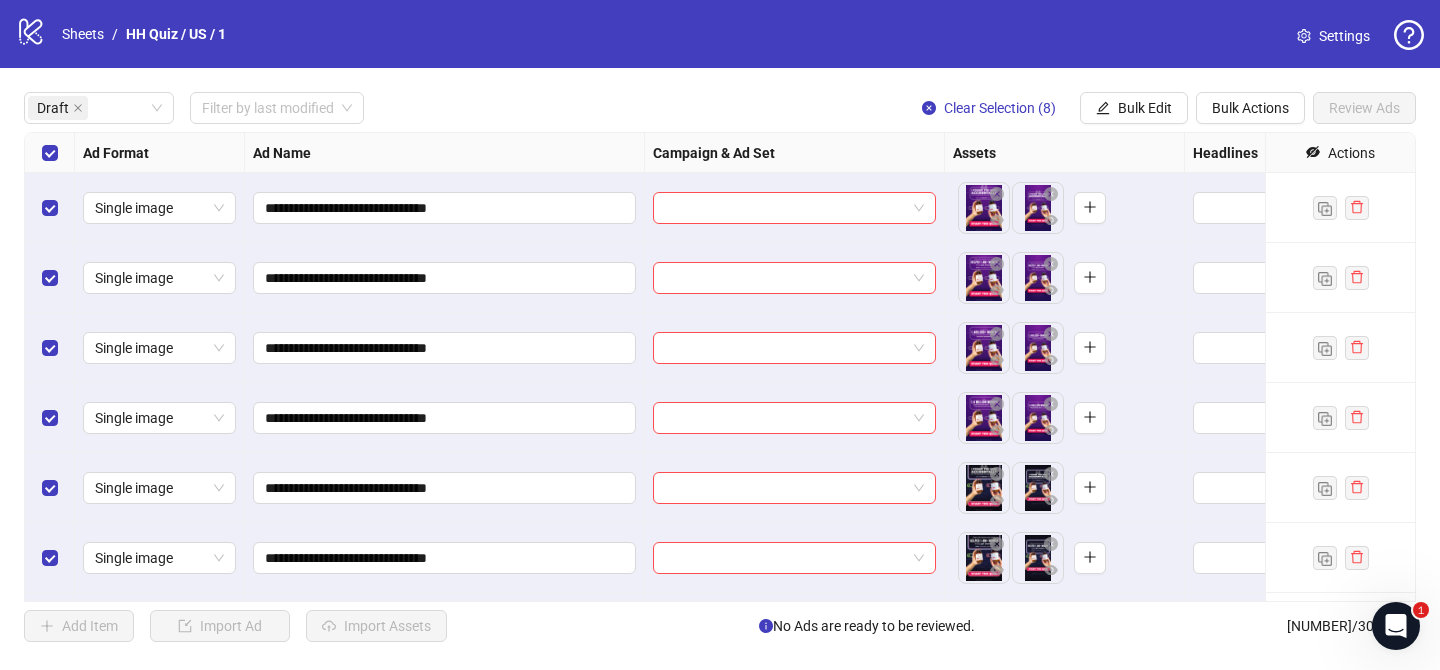 scroll, scrollTop: 132, scrollLeft: 0, axis: vertical 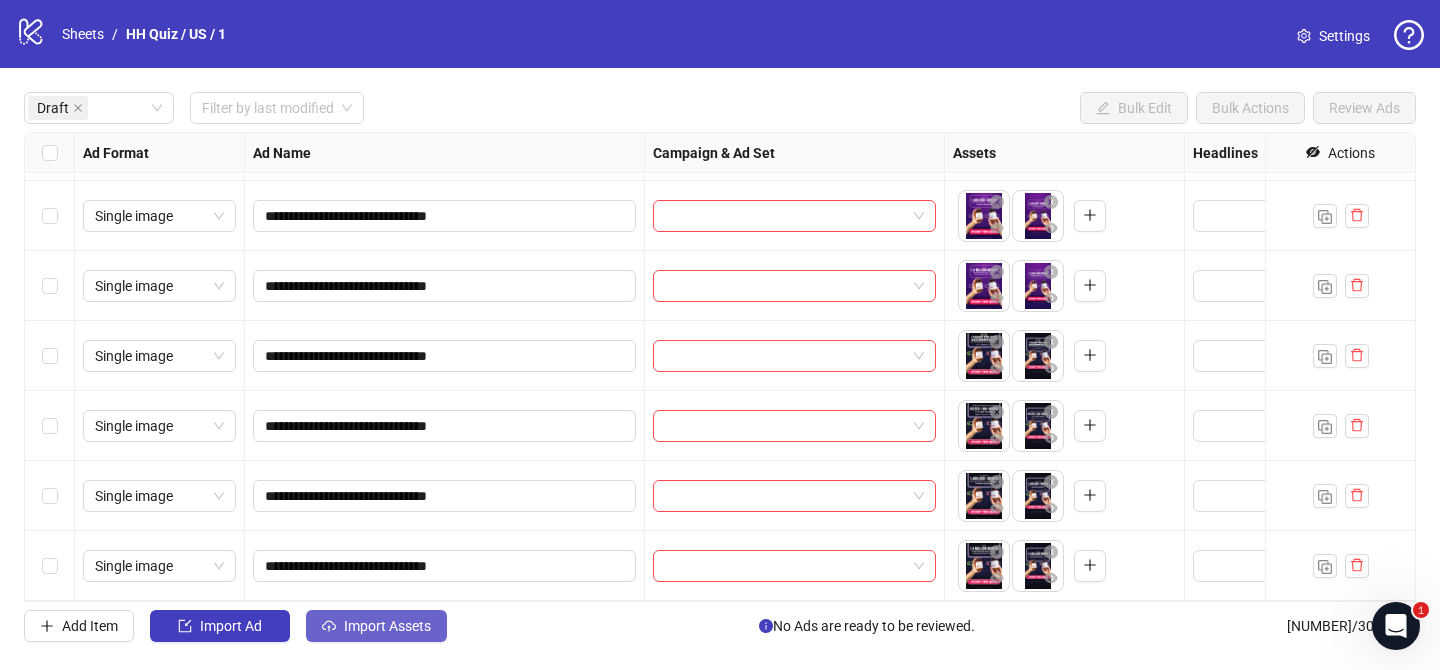 click on "Import Assets" at bounding box center (387, 626) 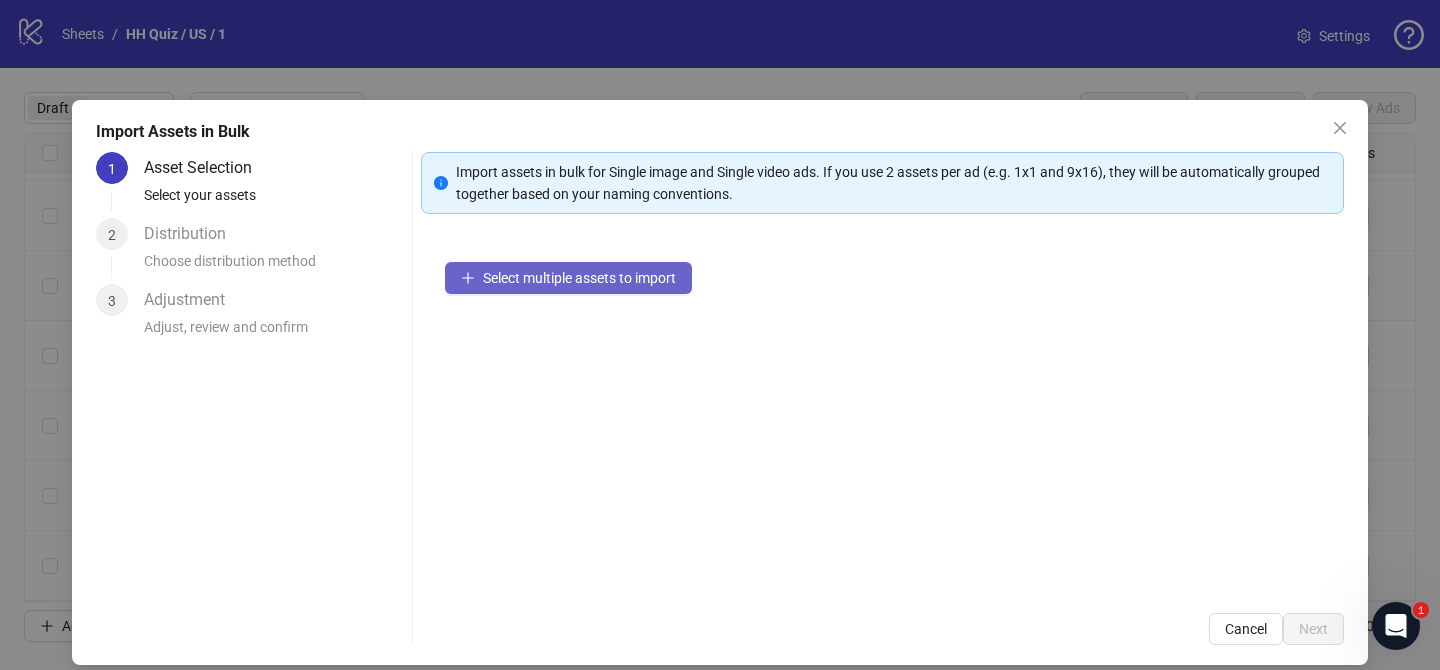 click on "Select multiple assets to import" at bounding box center [568, 278] 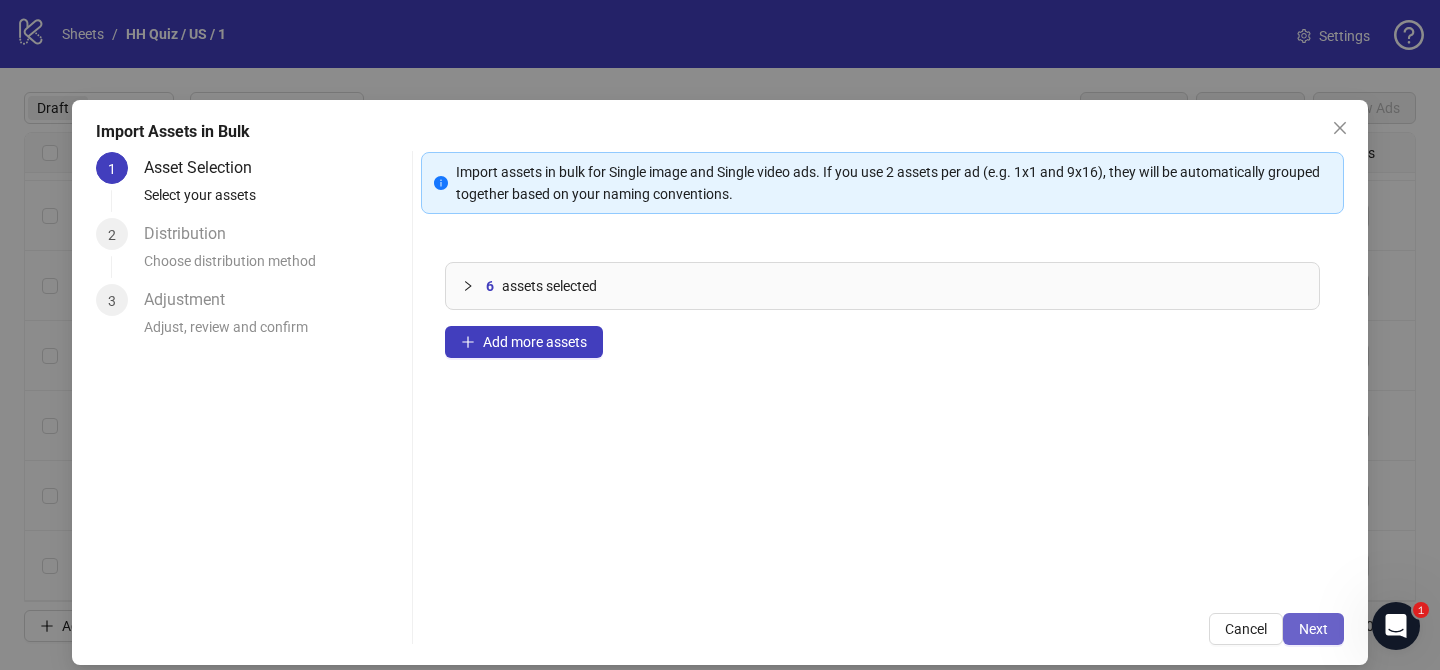 click on "Next" at bounding box center [1313, 629] 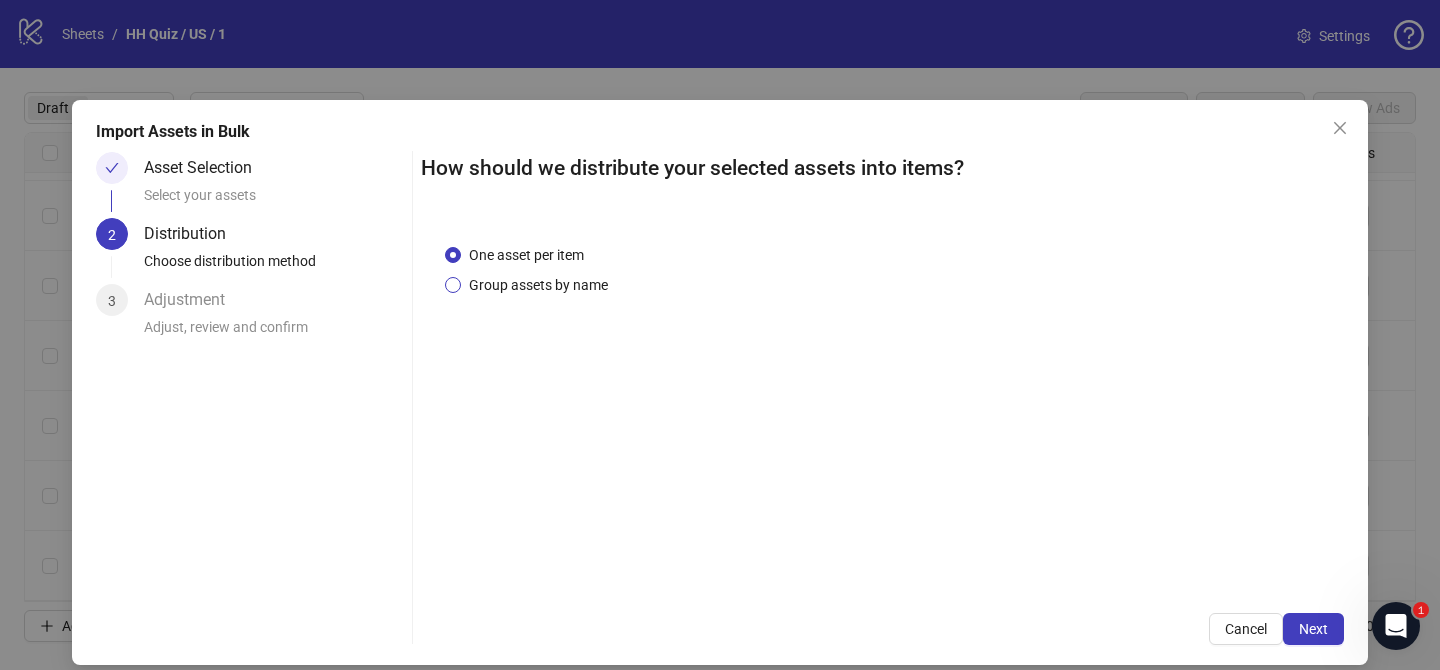 click on "Group assets by name" at bounding box center [538, 285] 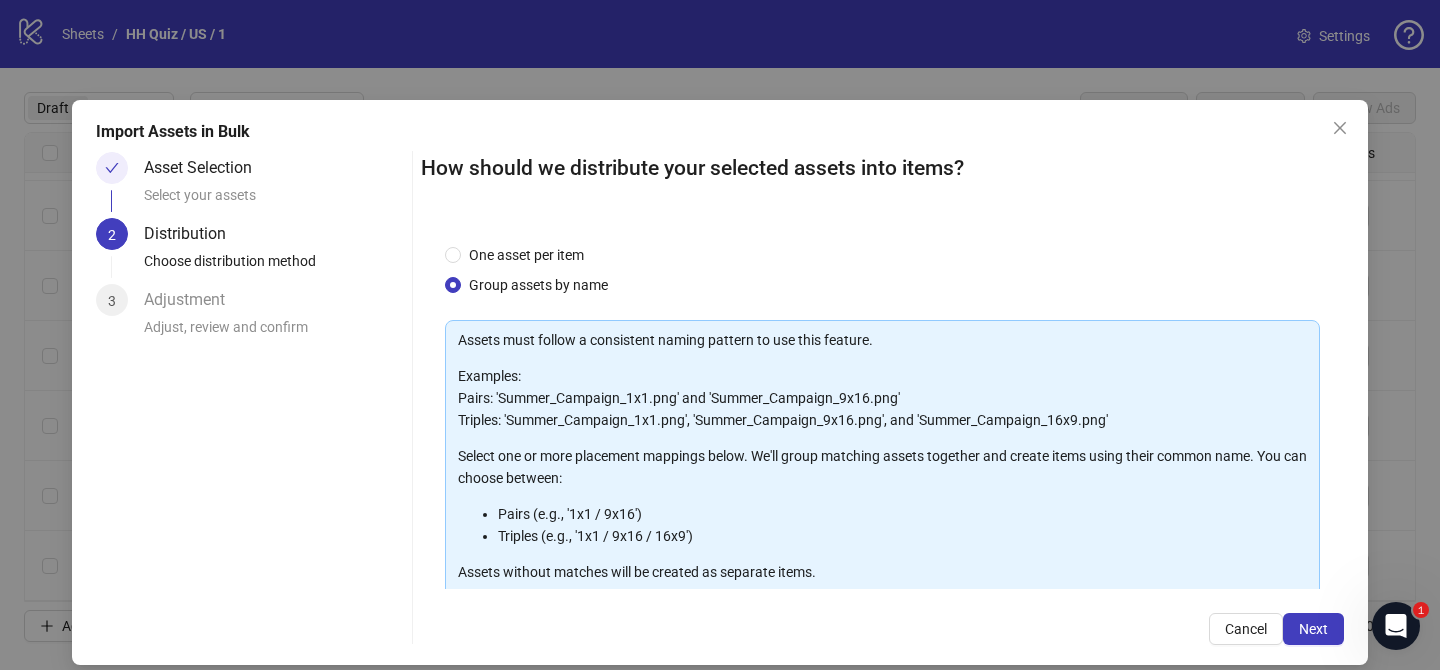 scroll, scrollTop: 216, scrollLeft: 0, axis: vertical 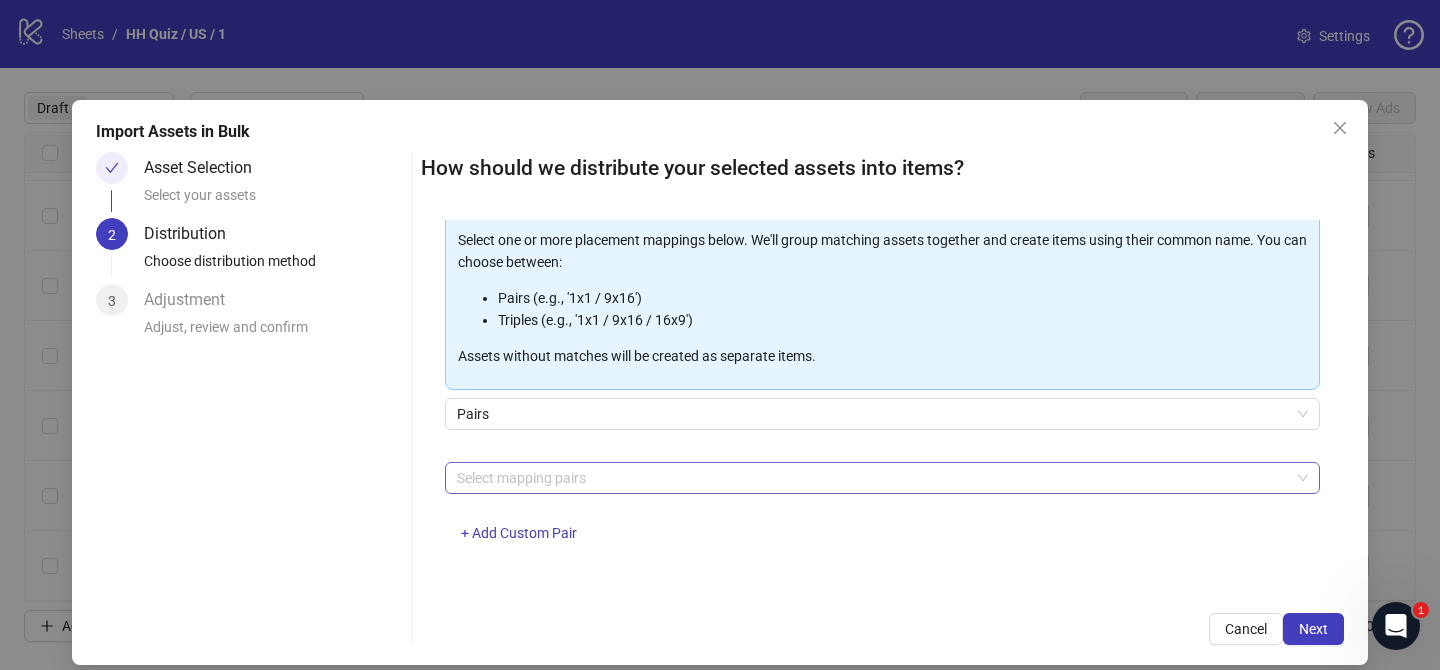 click at bounding box center (872, 478) 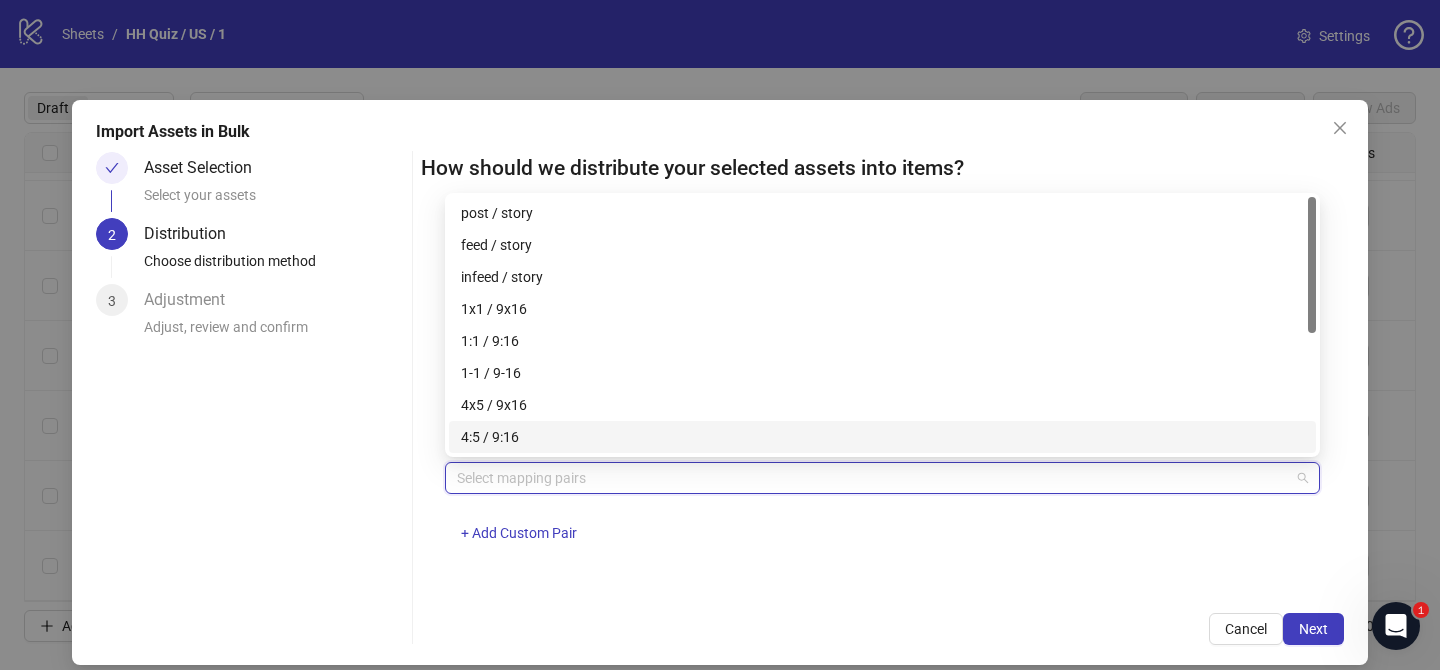 click on "4:5 / 9:16" at bounding box center (882, 437) 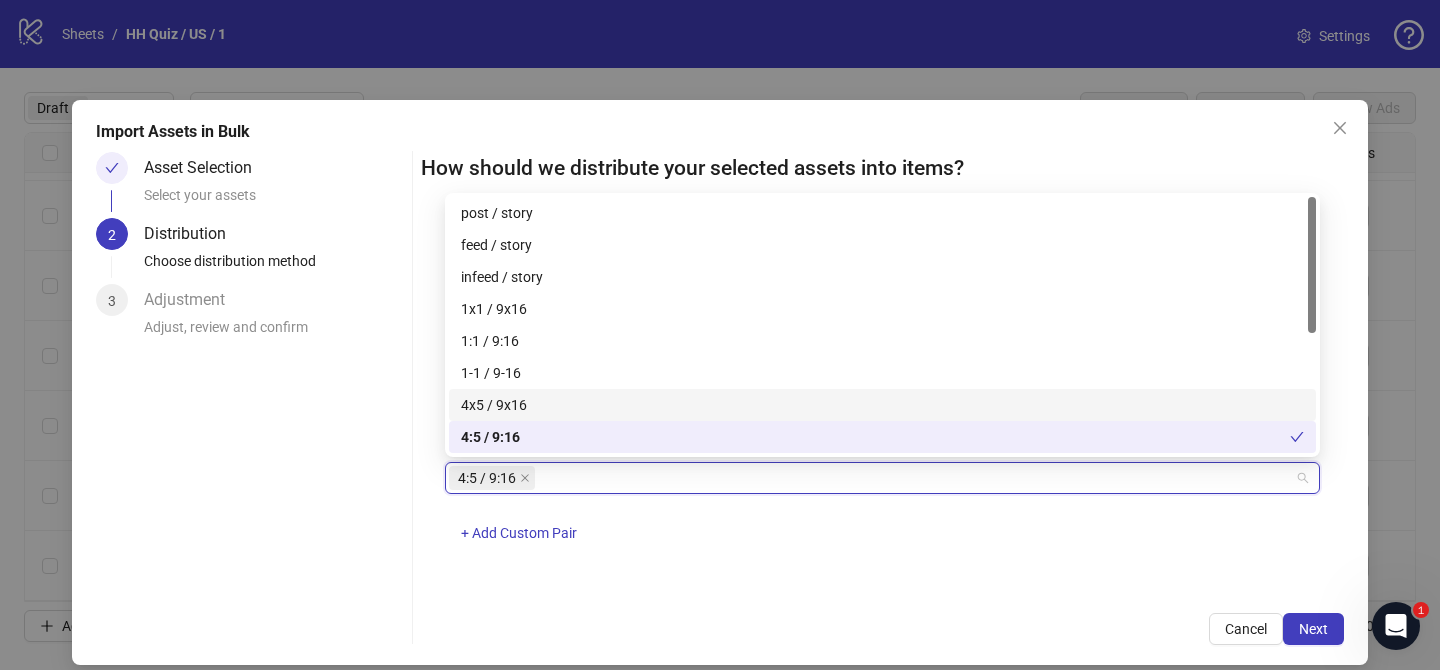 click on "1-1 / 9-16" at bounding box center (882, 373) 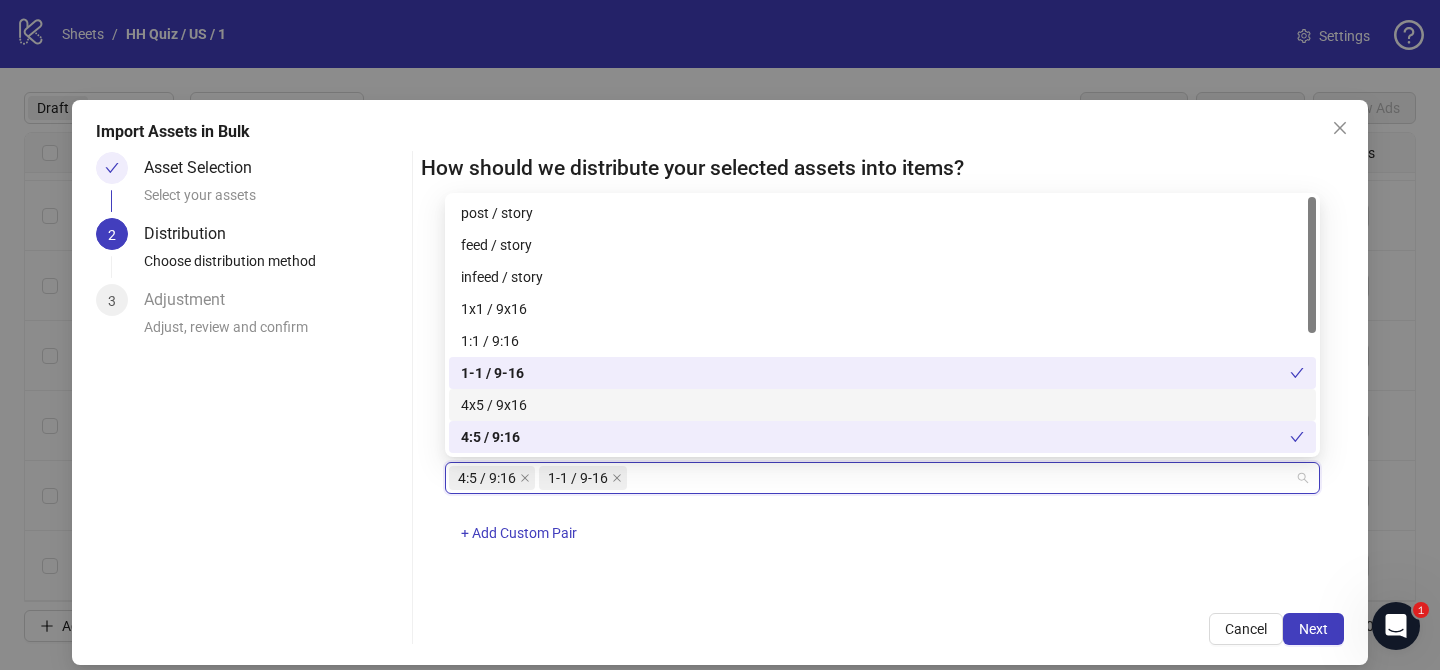 click on "4x5 / 9x16" at bounding box center (882, 405) 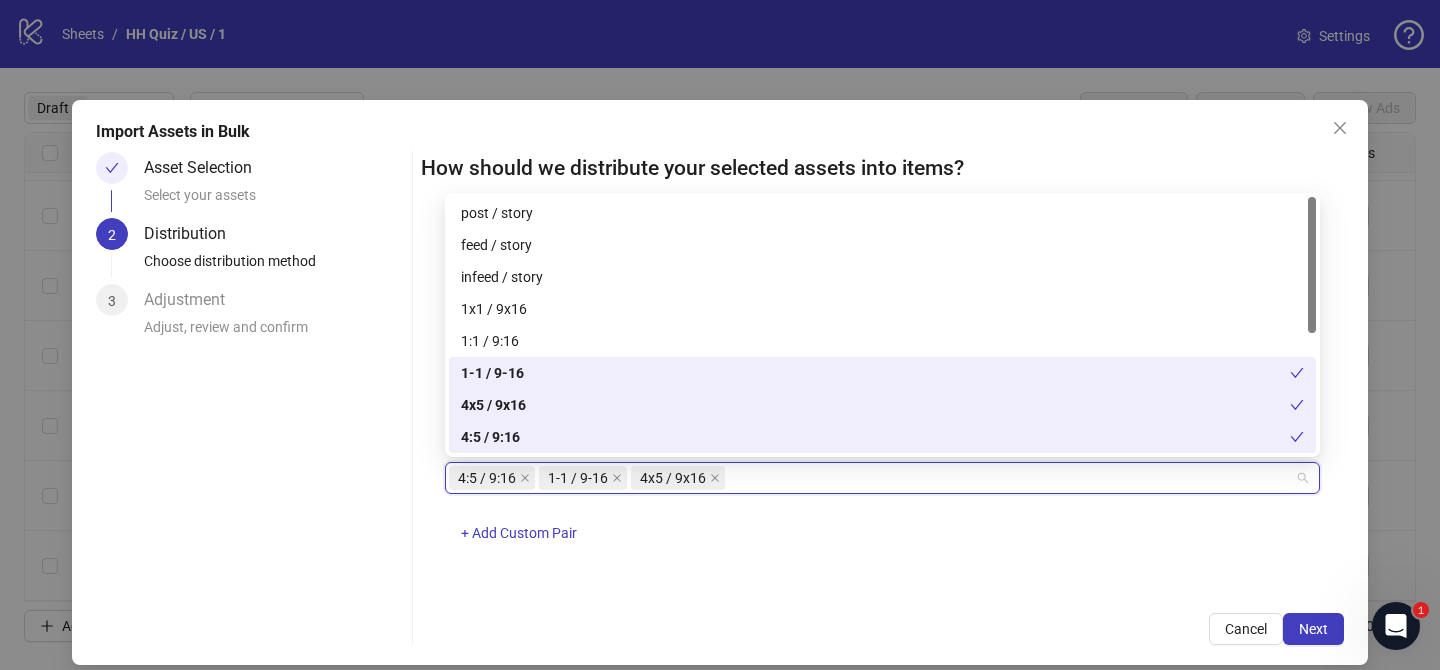 click on "4:5 / 9:16" at bounding box center [875, 437] 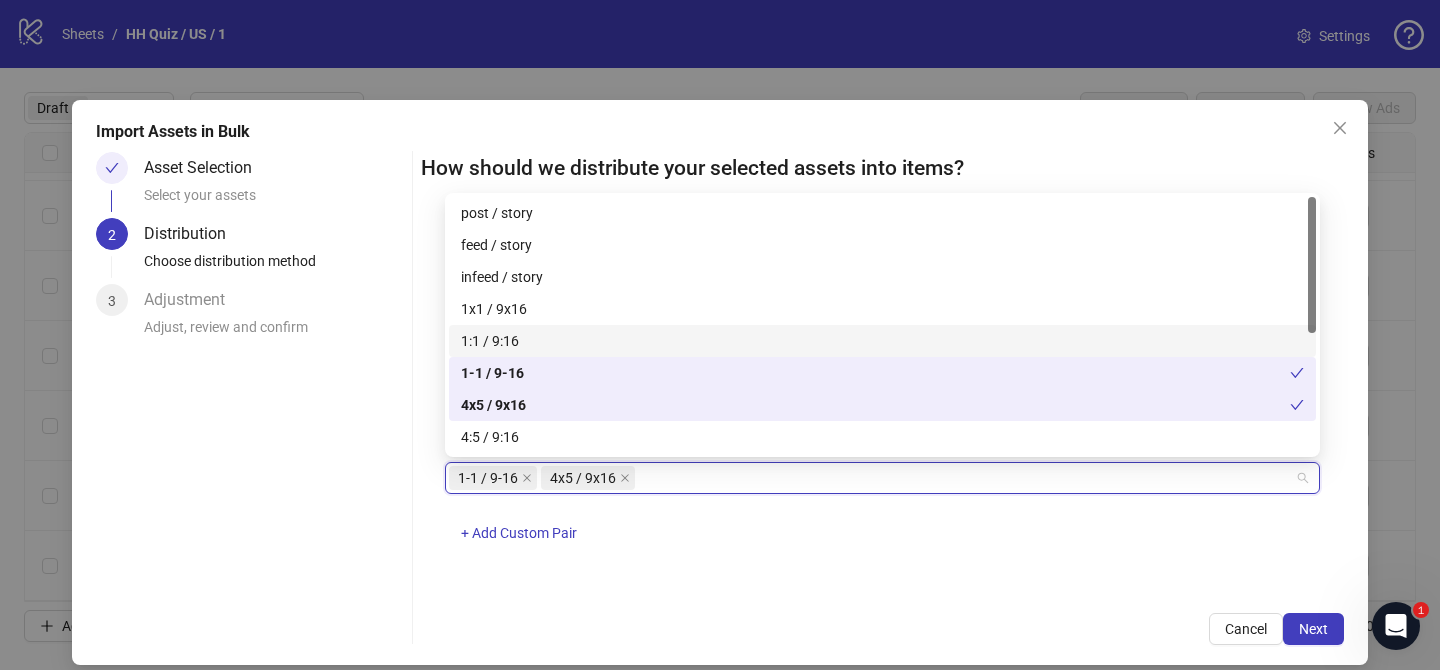 click on "1:1 / 9:16" at bounding box center (882, 341) 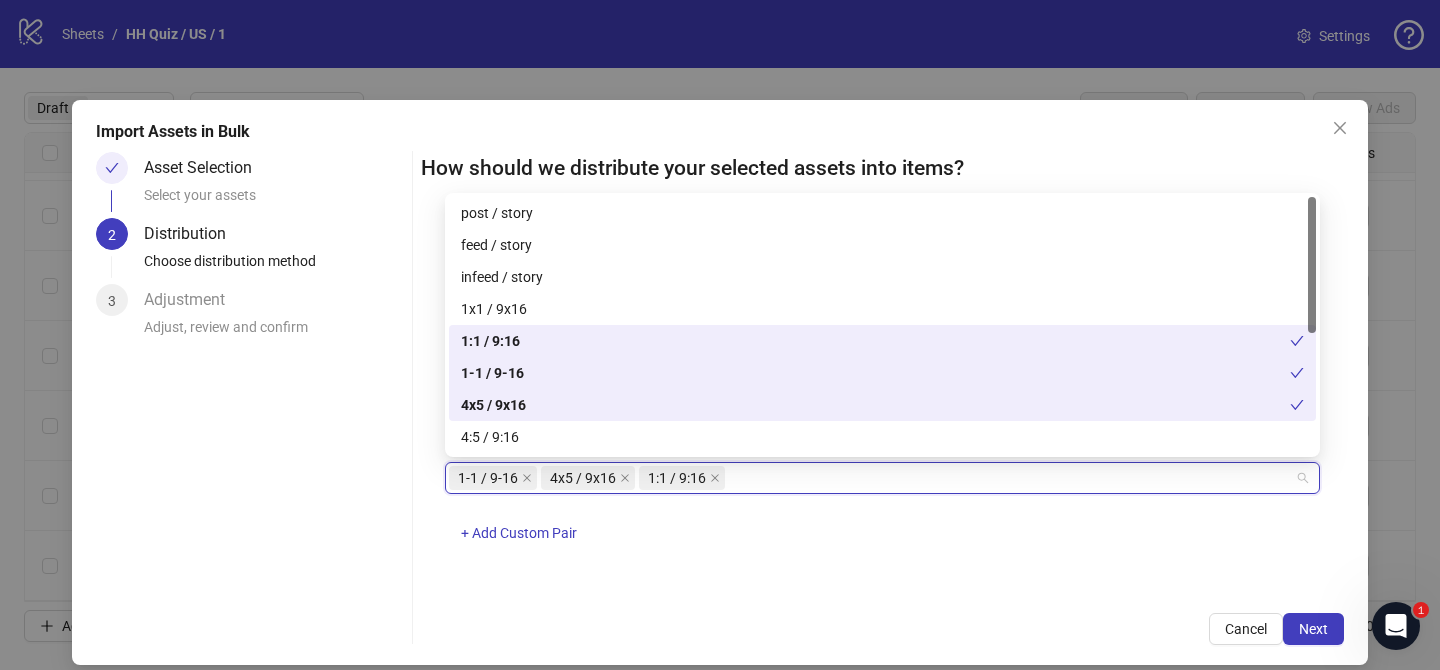 click on "1-1 / 9-16" at bounding box center [875, 373] 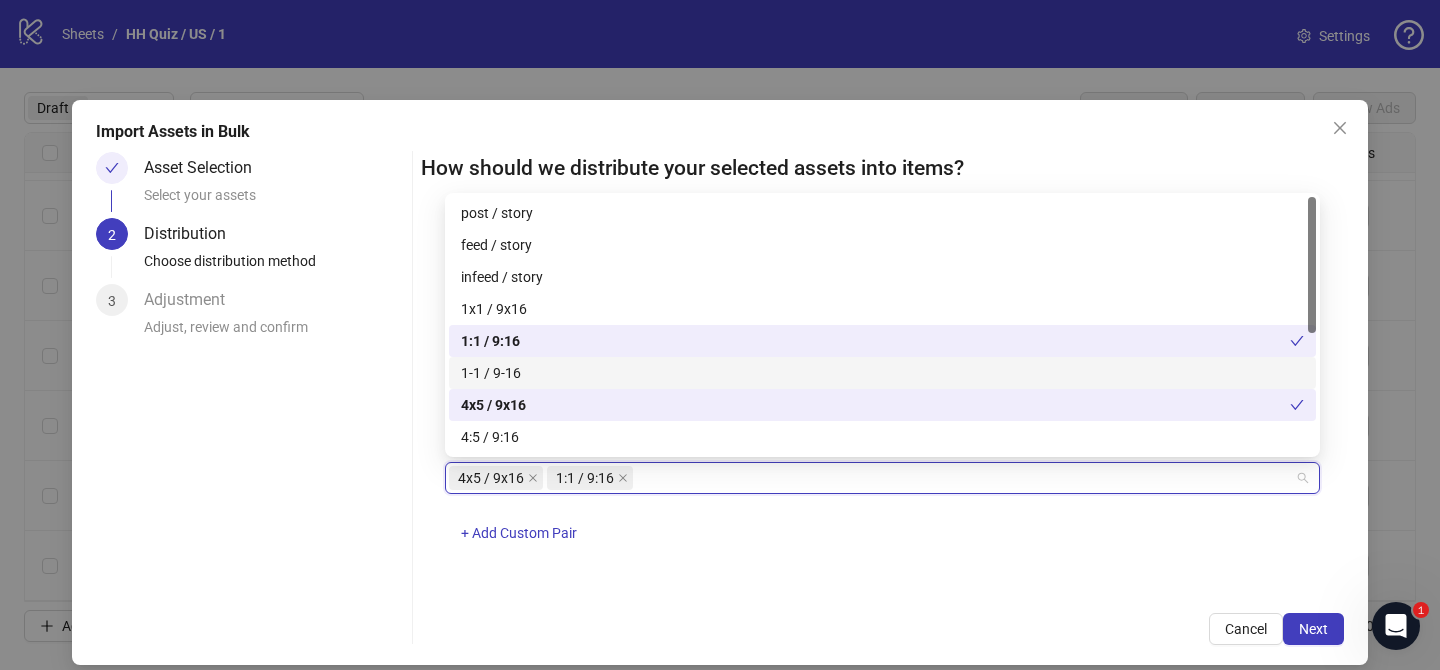 click on "1:1 / 9:16" at bounding box center (875, 341) 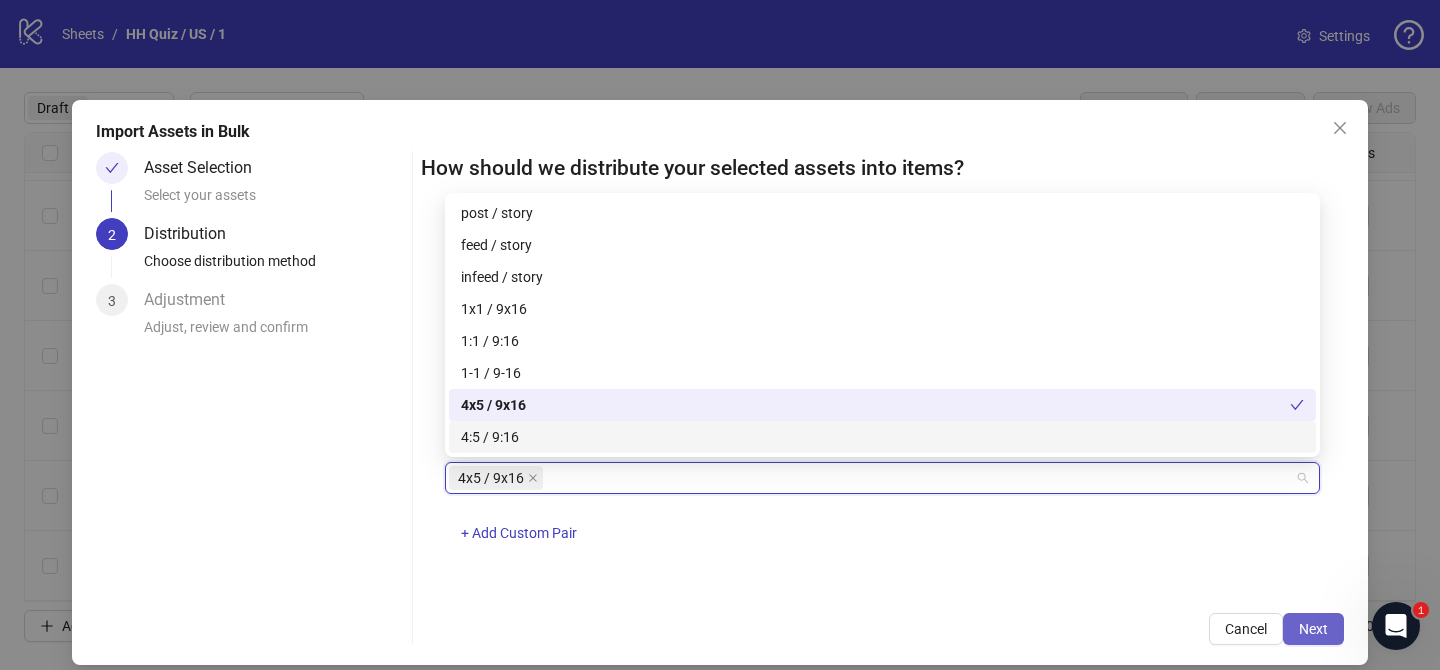 click on "Next" at bounding box center (1313, 629) 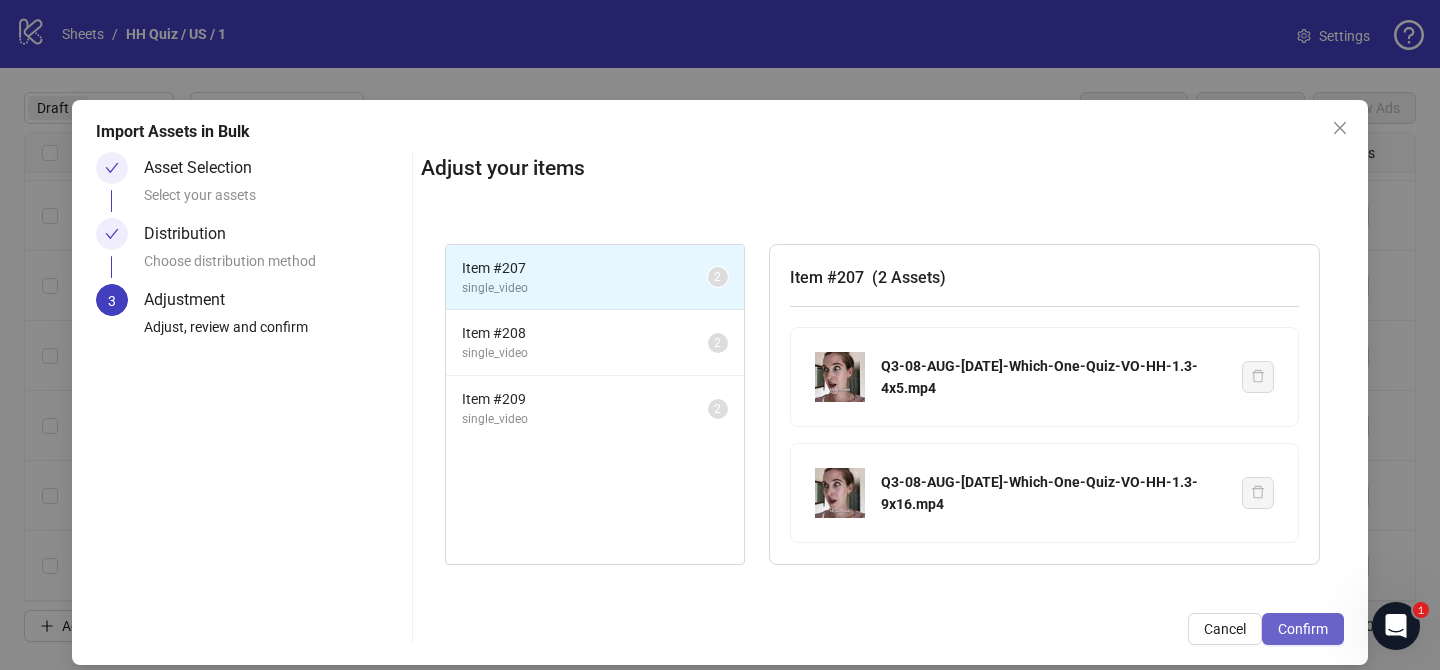 click on "Confirm" at bounding box center [1303, 629] 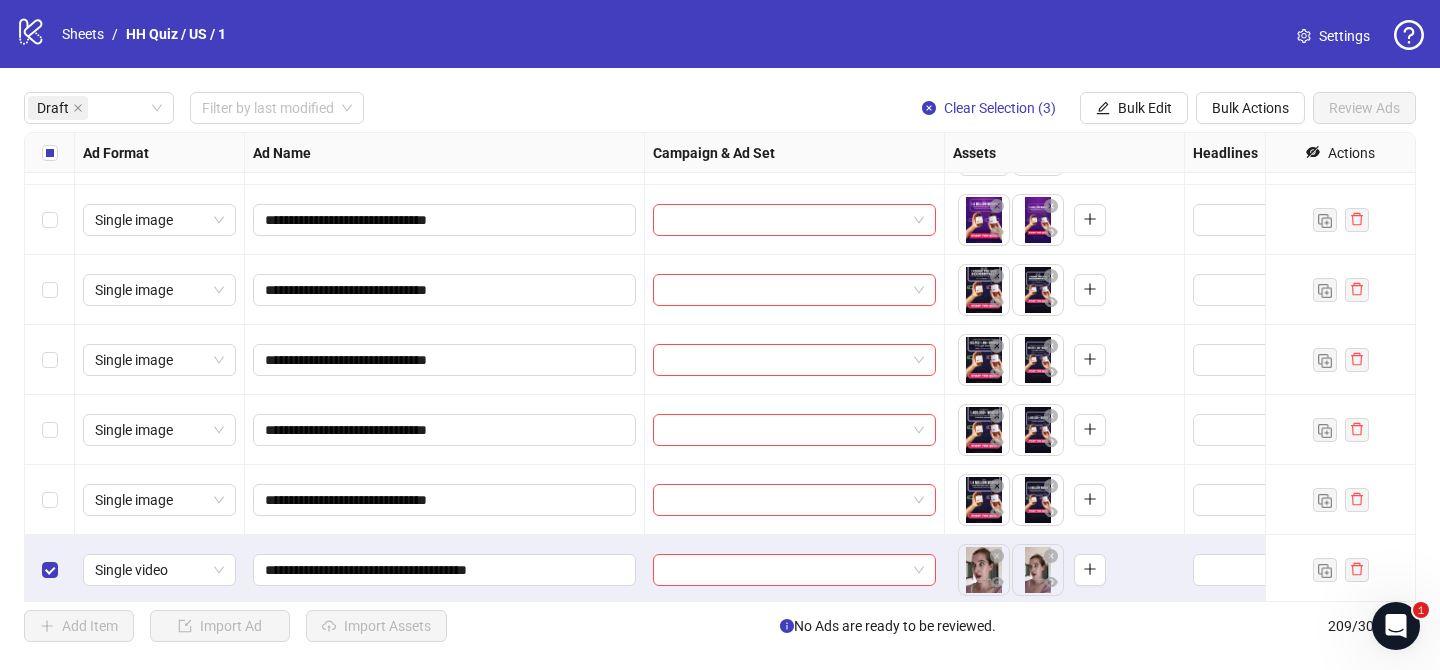 scroll, scrollTop: 342, scrollLeft: 0, axis: vertical 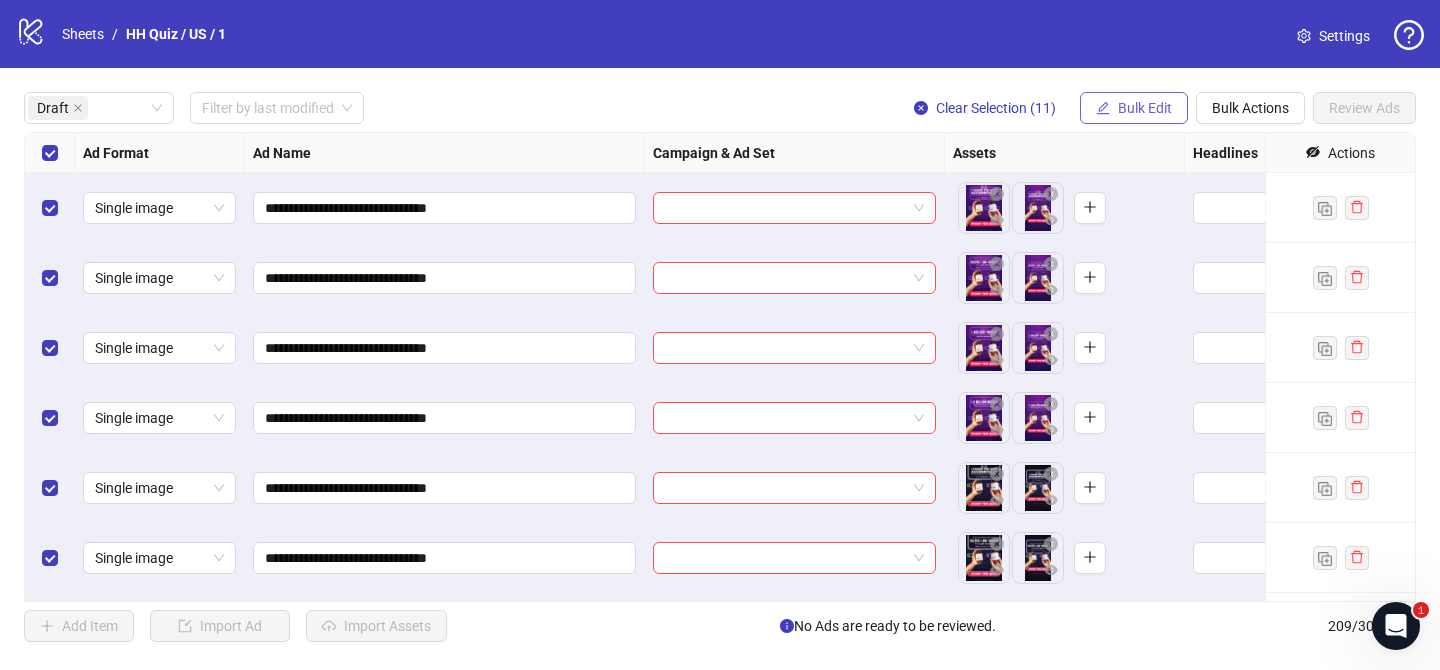 click on "Bulk Edit" at bounding box center [1134, 108] 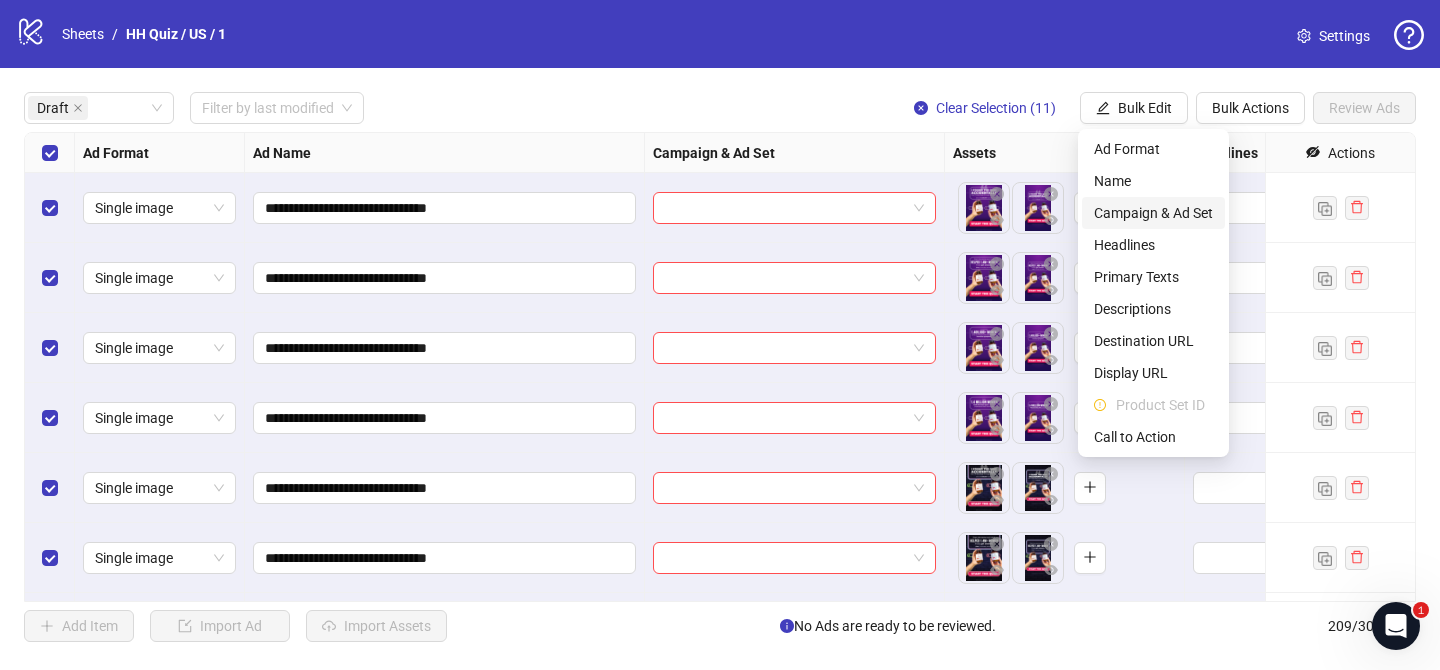 click on "Campaign & Ad Set" at bounding box center [1153, 213] 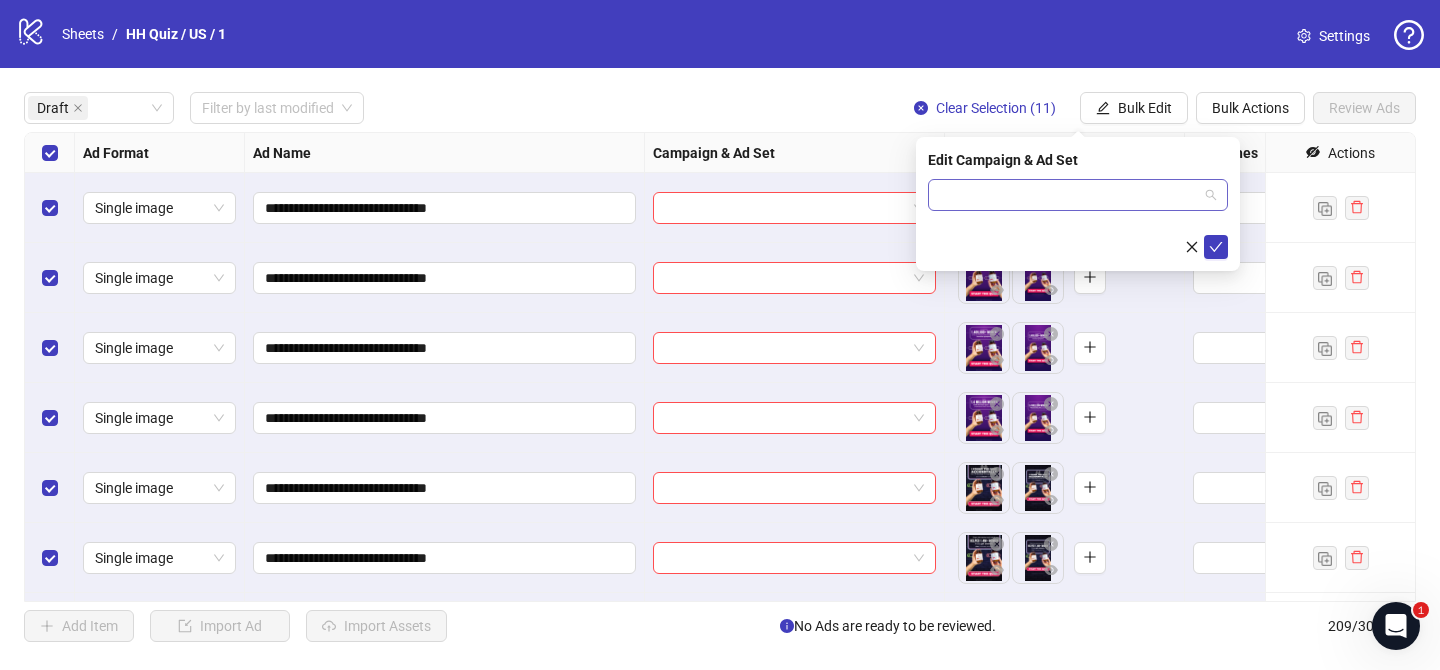 click at bounding box center [1069, 195] 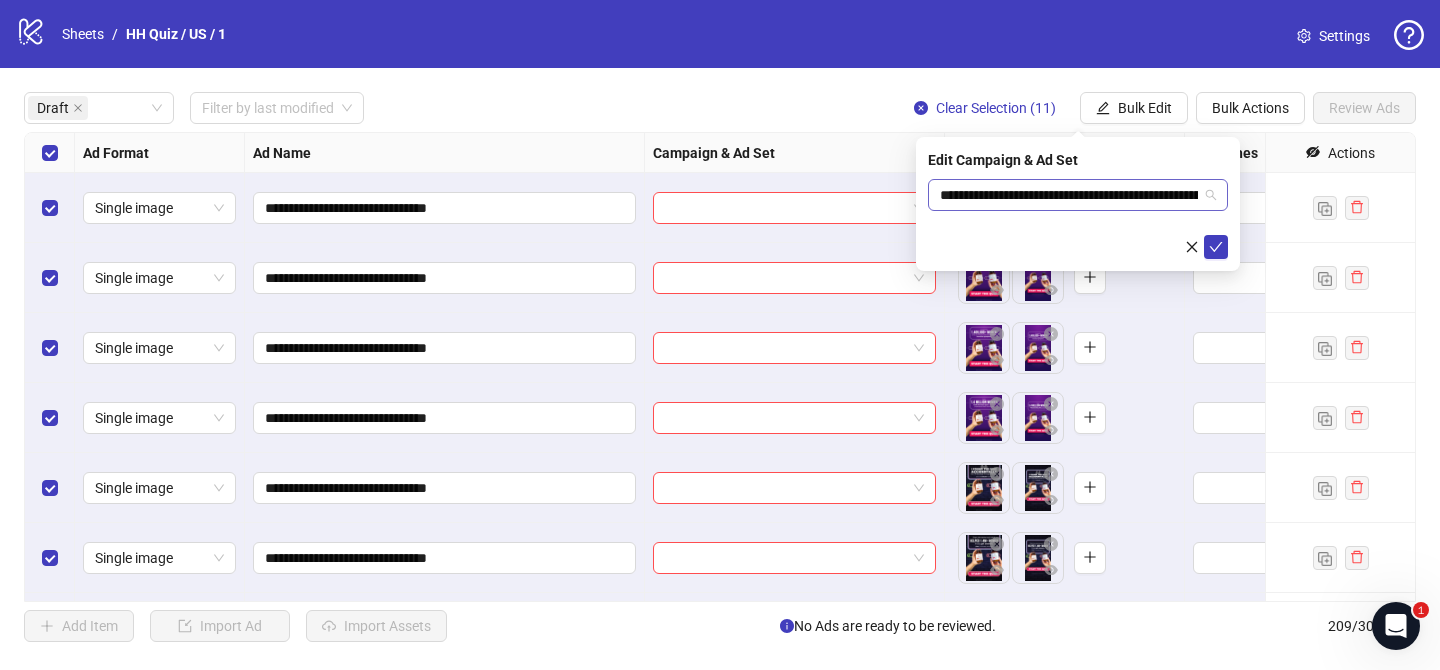 scroll, scrollTop: 0, scrollLeft: 410, axis: horizontal 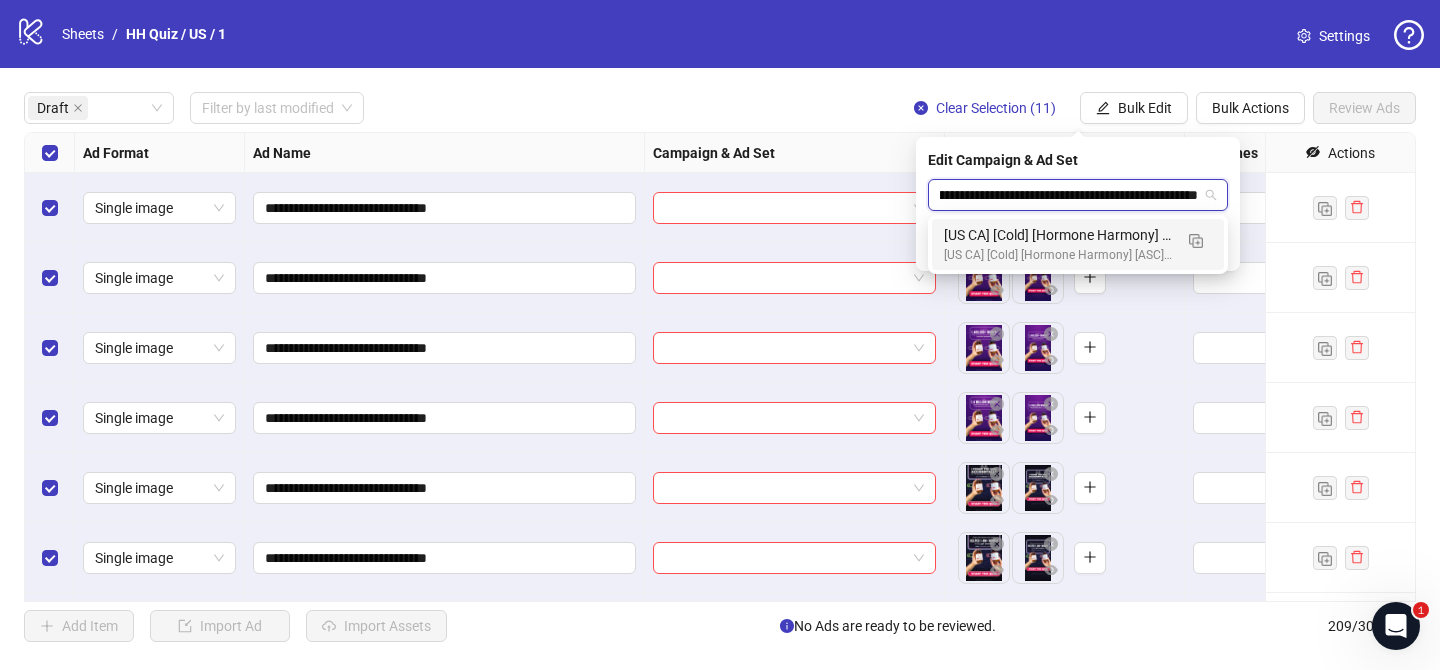 click on "[US CA] [Cold] [Hormone Harmony] [ASC] [LP: Q1 - 03 MAR -2025 - hormonal Quiz 10Q -15%off] [29 Jul 2025]" at bounding box center (1058, 235) 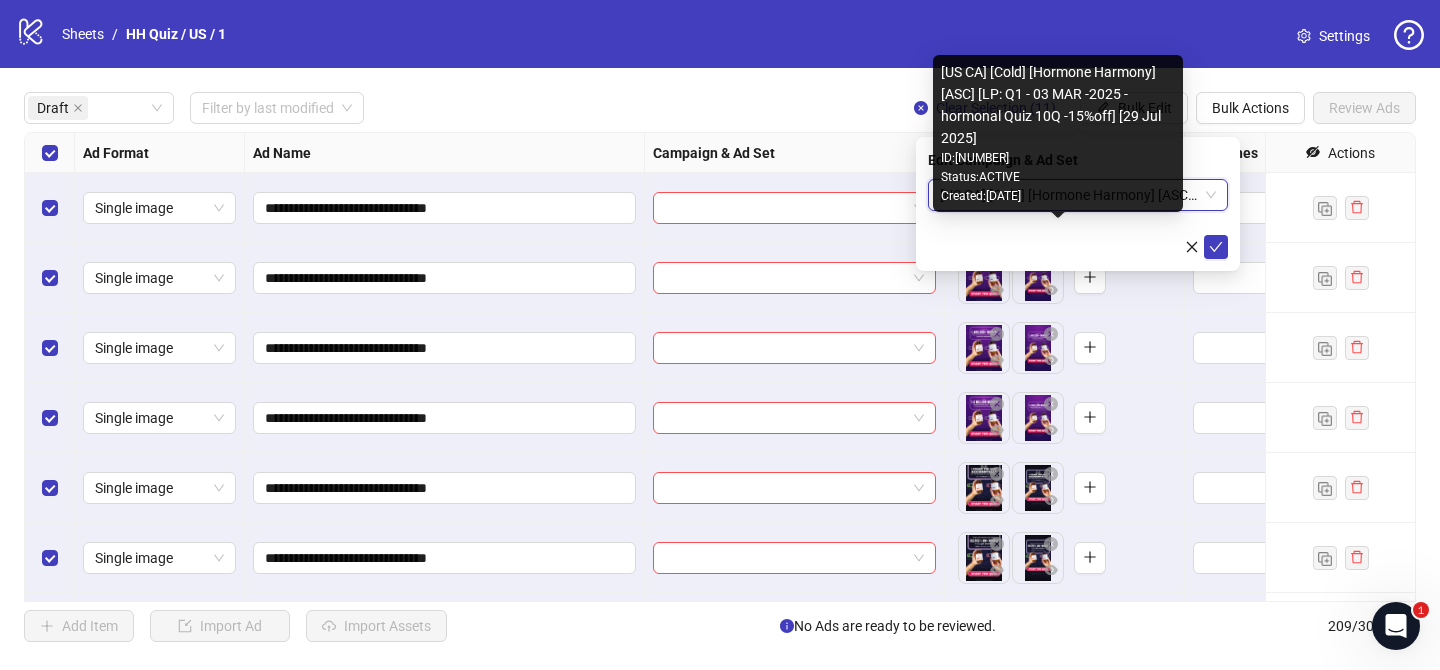 scroll, scrollTop: 0, scrollLeft: 0, axis: both 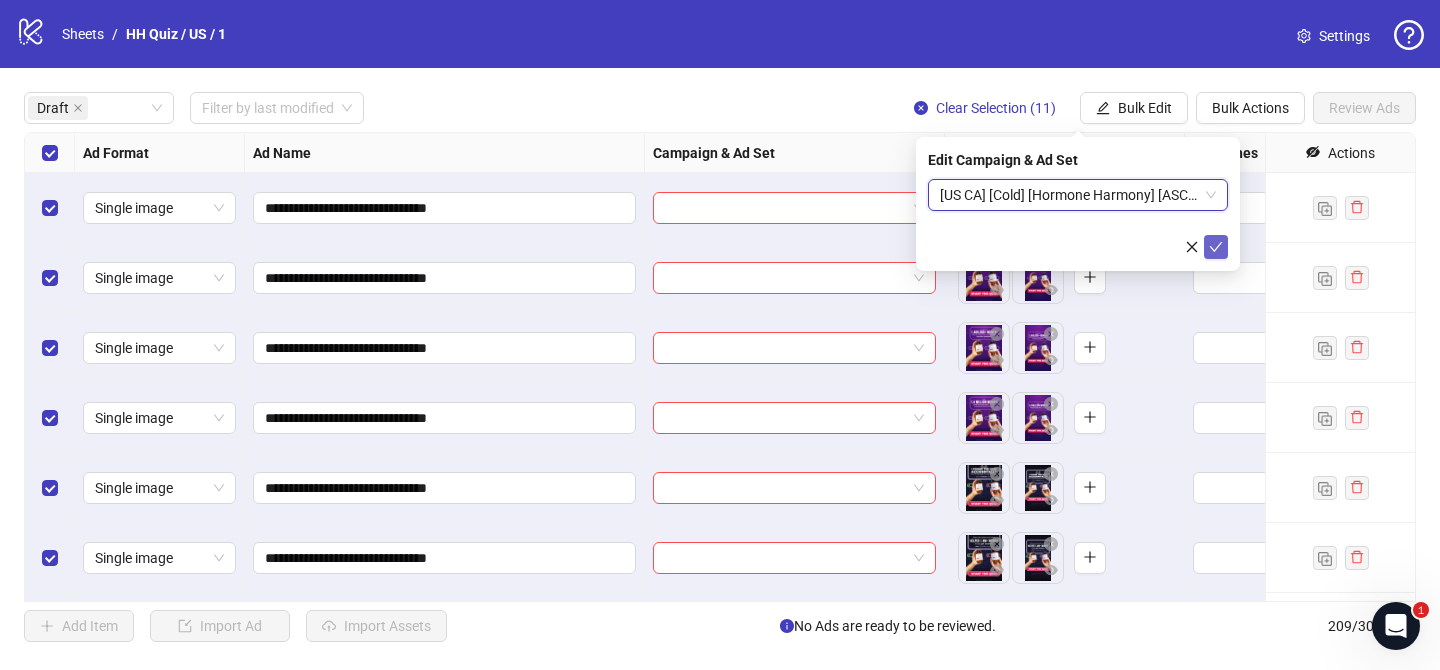 click 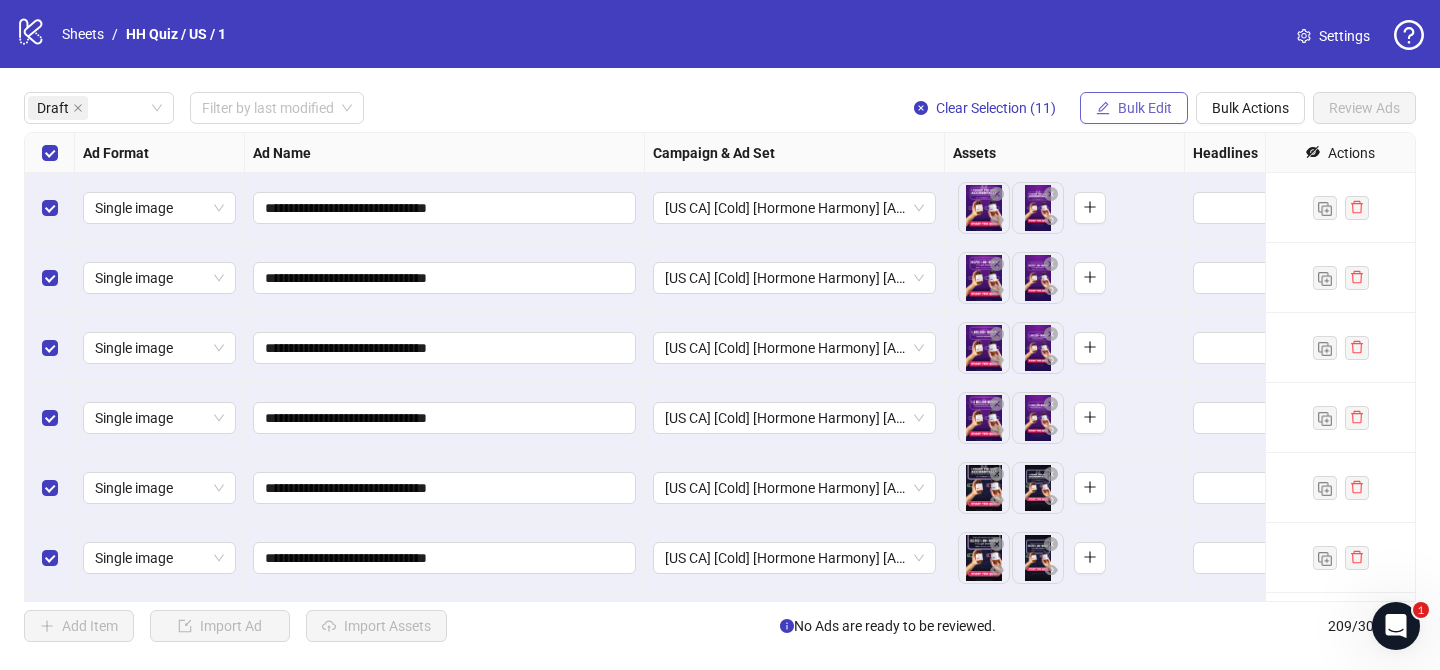 click on "Bulk Edit" at bounding box center (1145, 108) 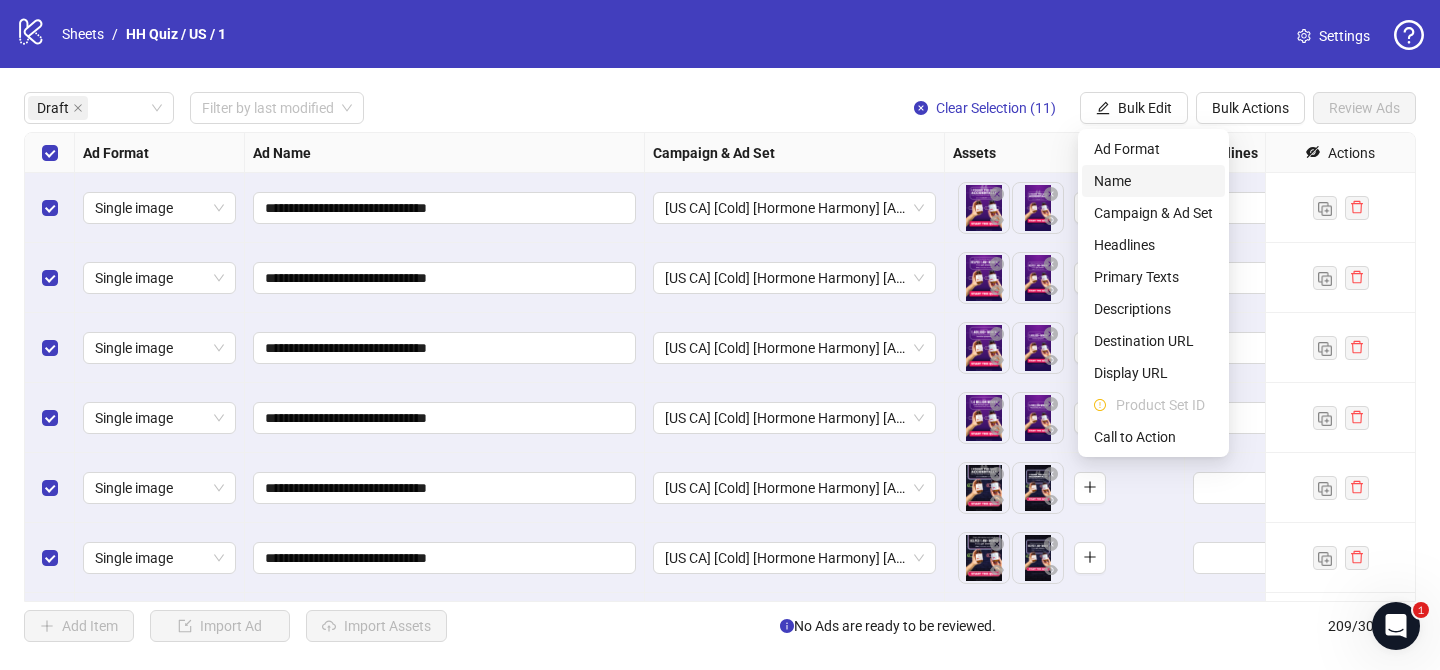 click on "Name" at bounding box center (1153, 181) 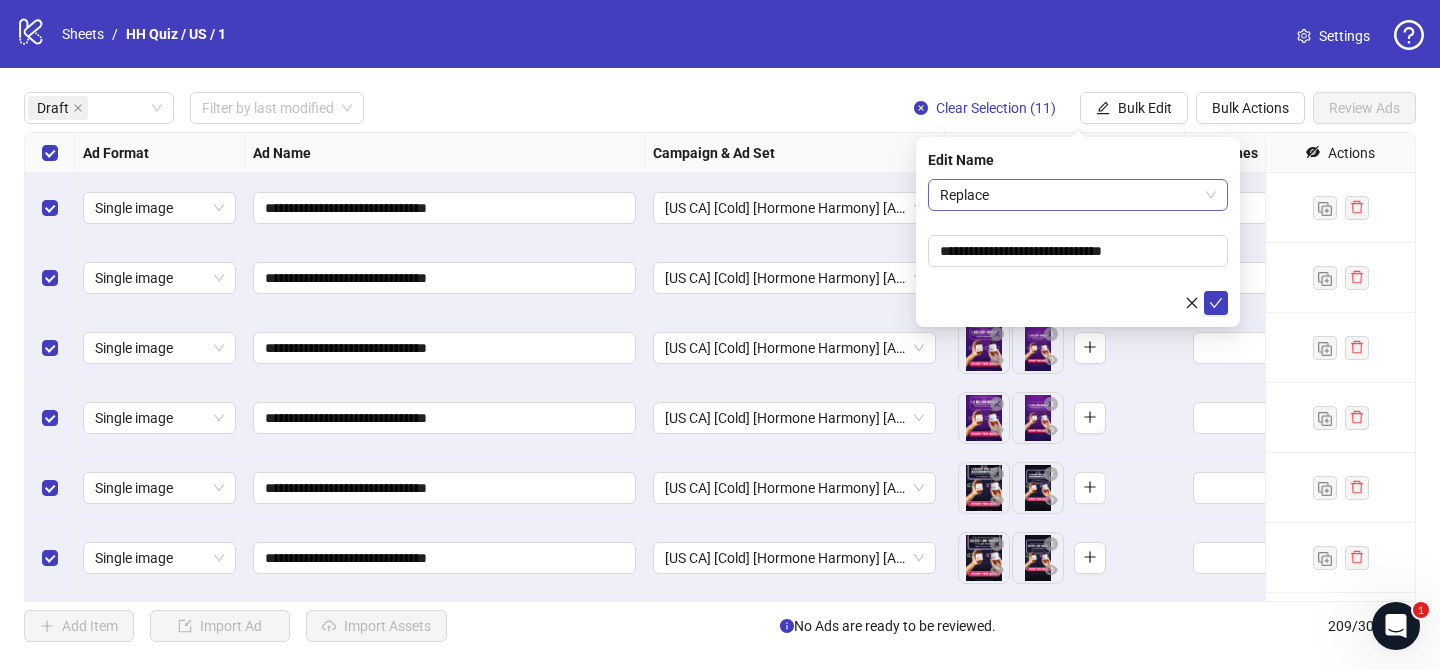 click on "Replace" at bounding box center (1078, 195) 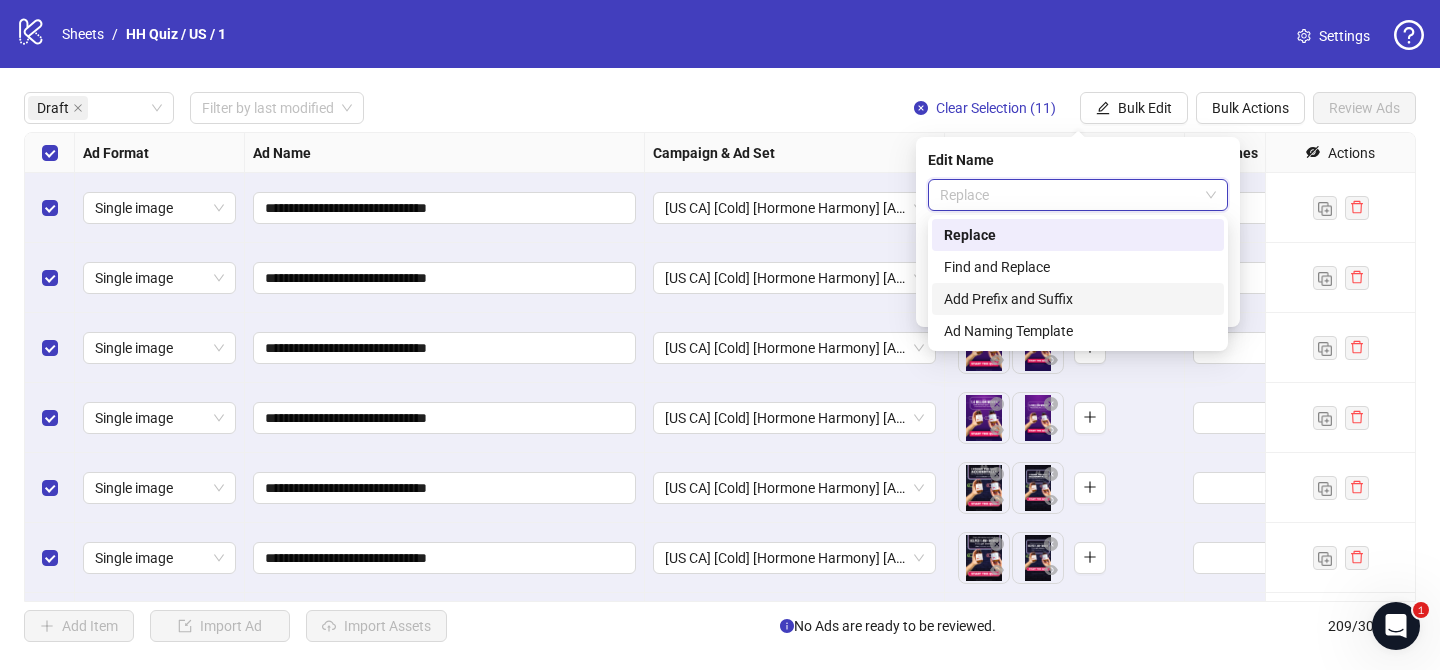 click on "Add Prefix and Suffix" at bounding box center (1078, 299) 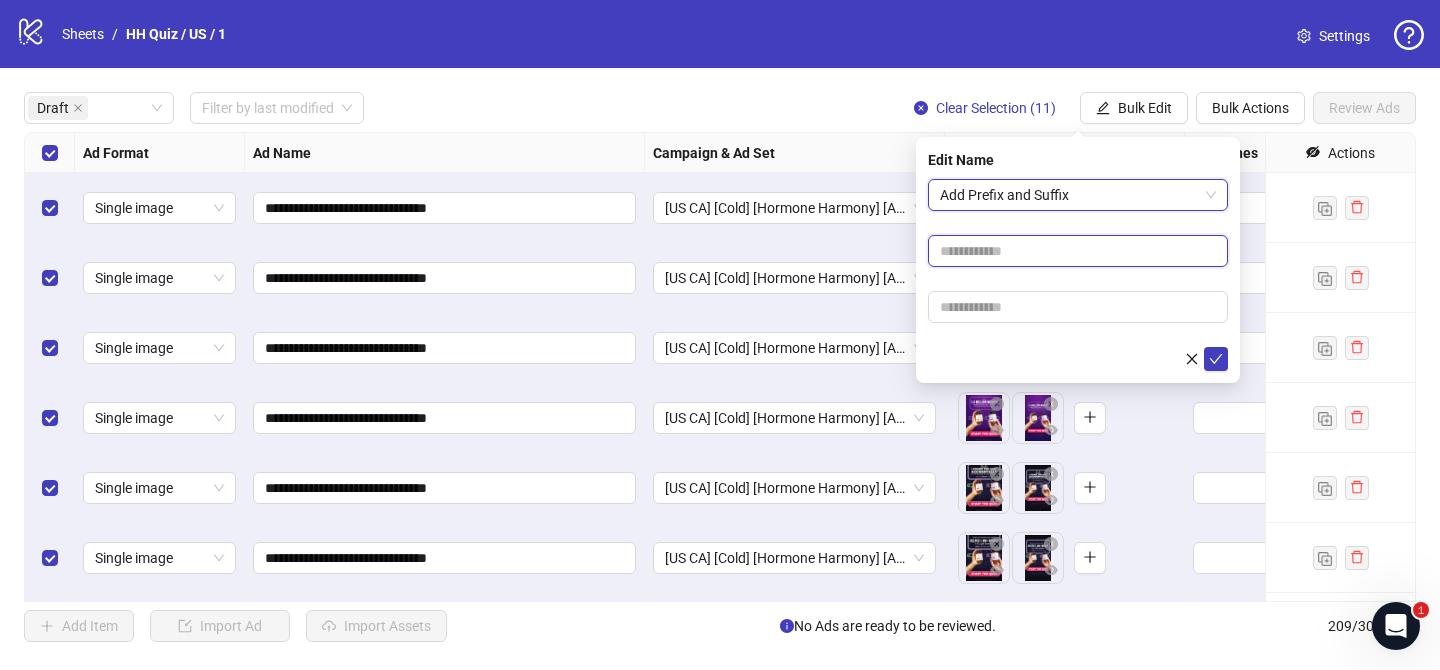 click at bounding box center (1078, 251) 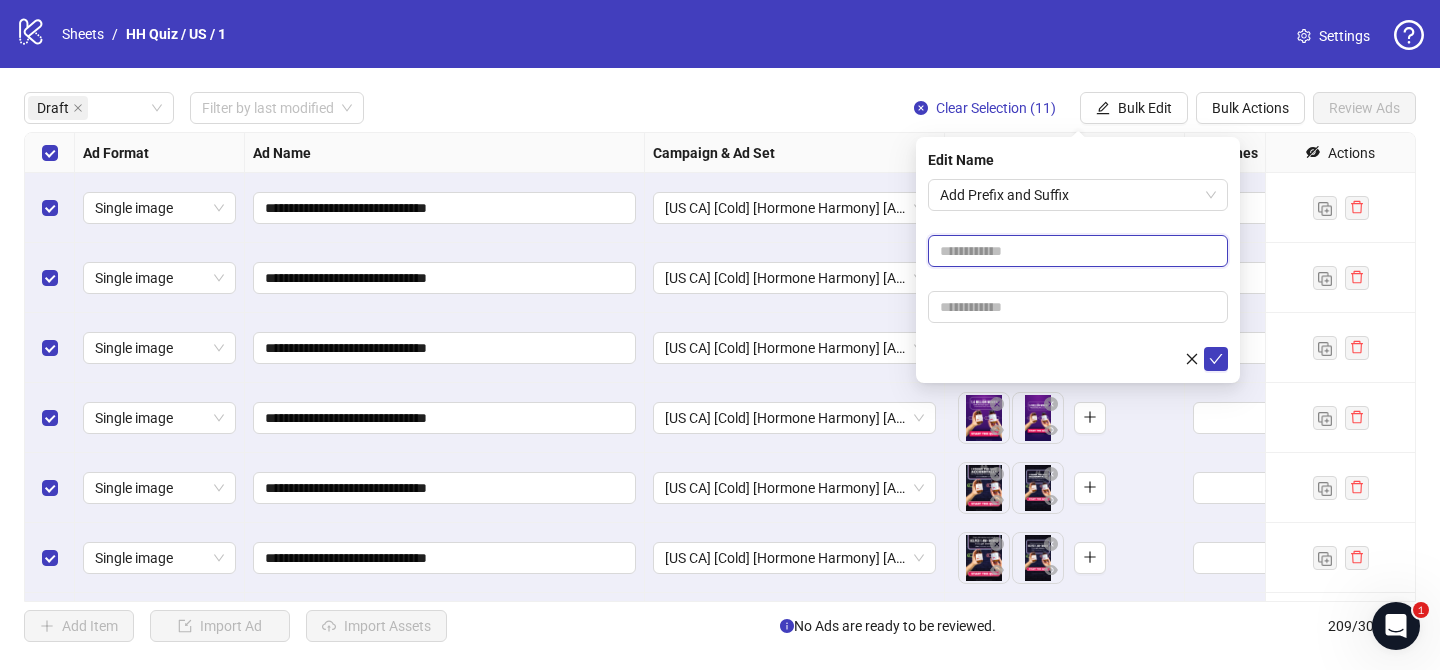 paste on "**********" 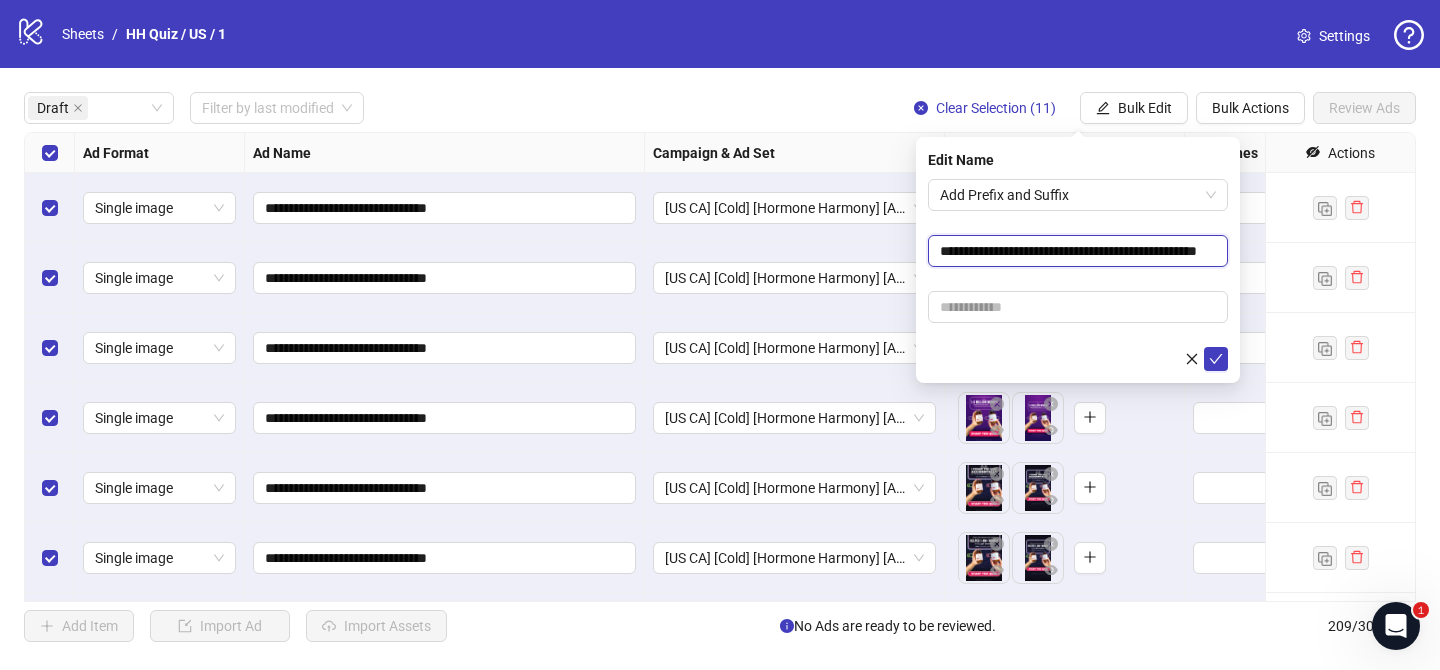 scroll, scrollTop: 0, scrollLeft: 72, axis: horizontal 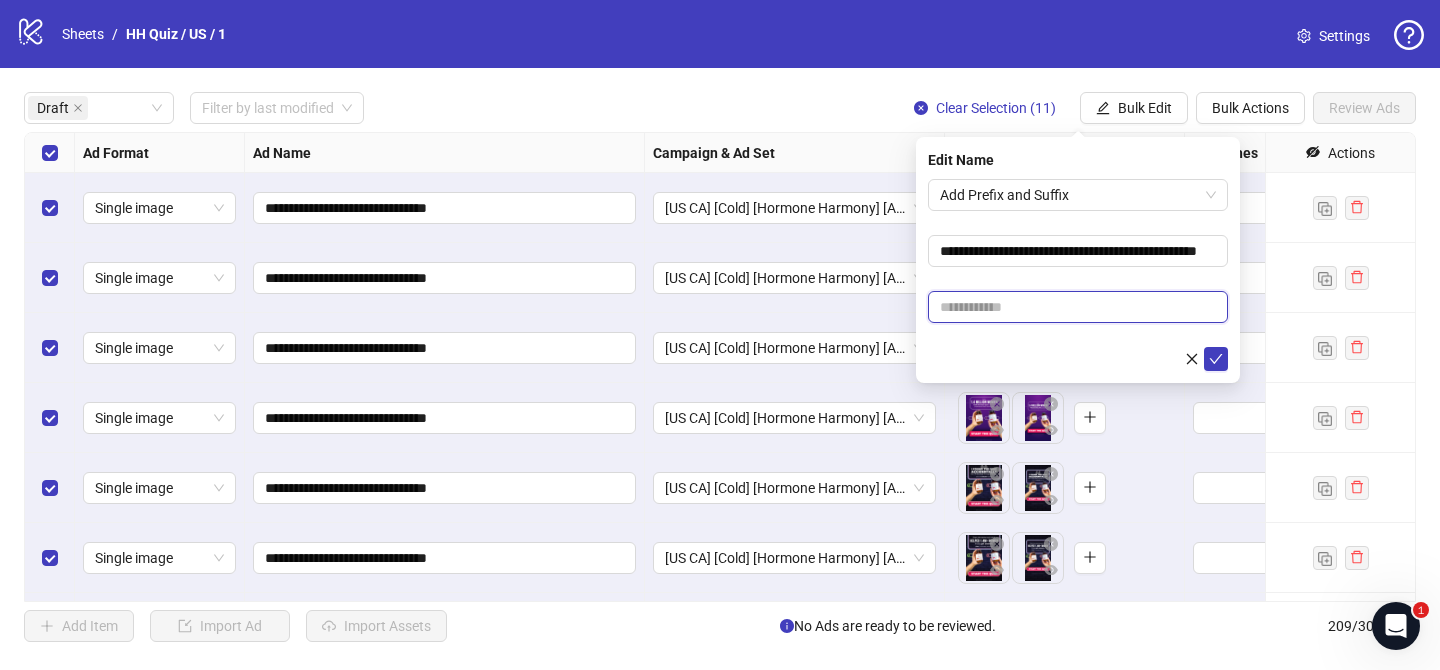 click at bounding box center [1078, 307] 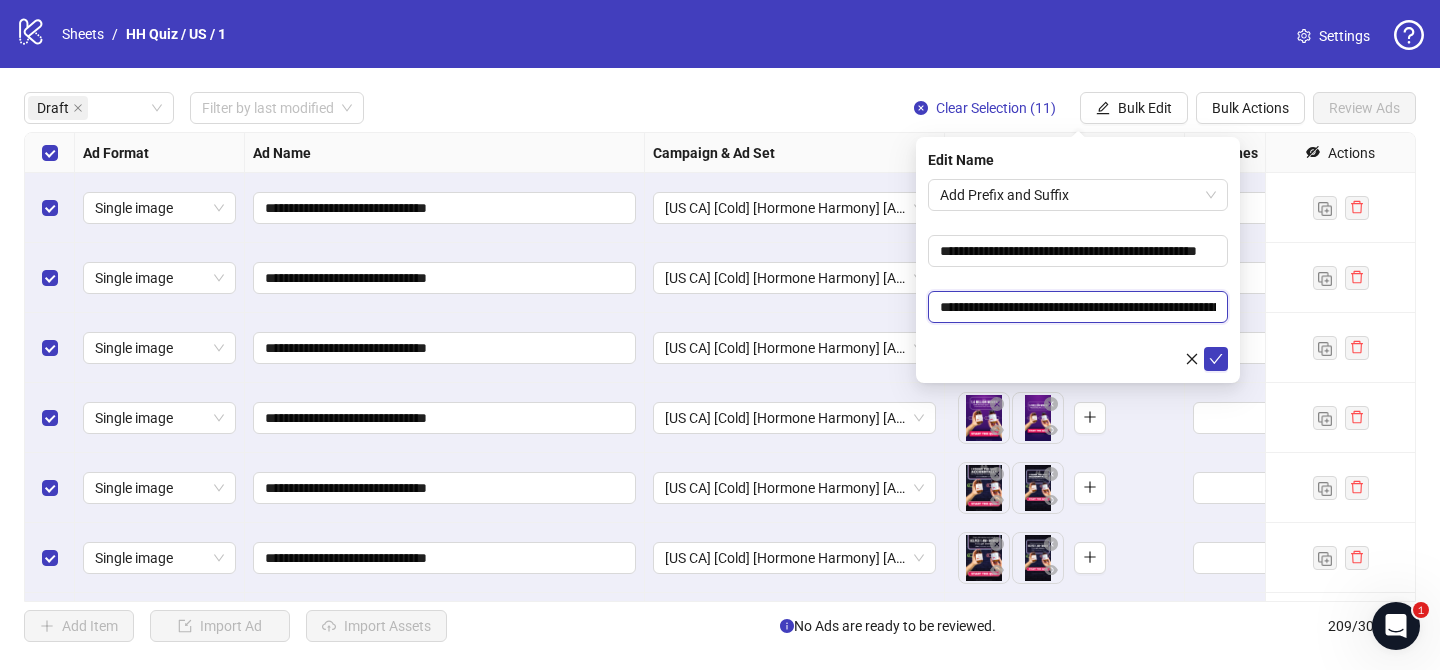 scroll, scrollTop: 0, scrollLeft: 233, axis: horizontal 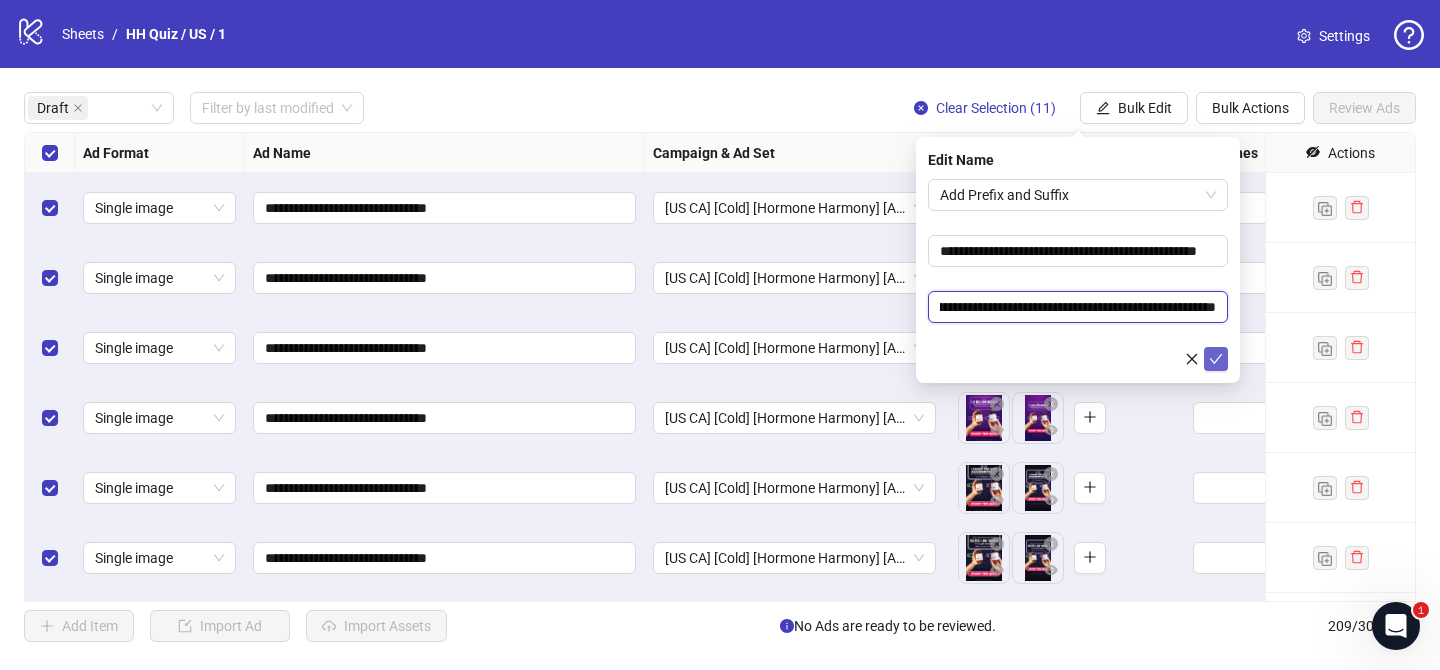 type on "**********" 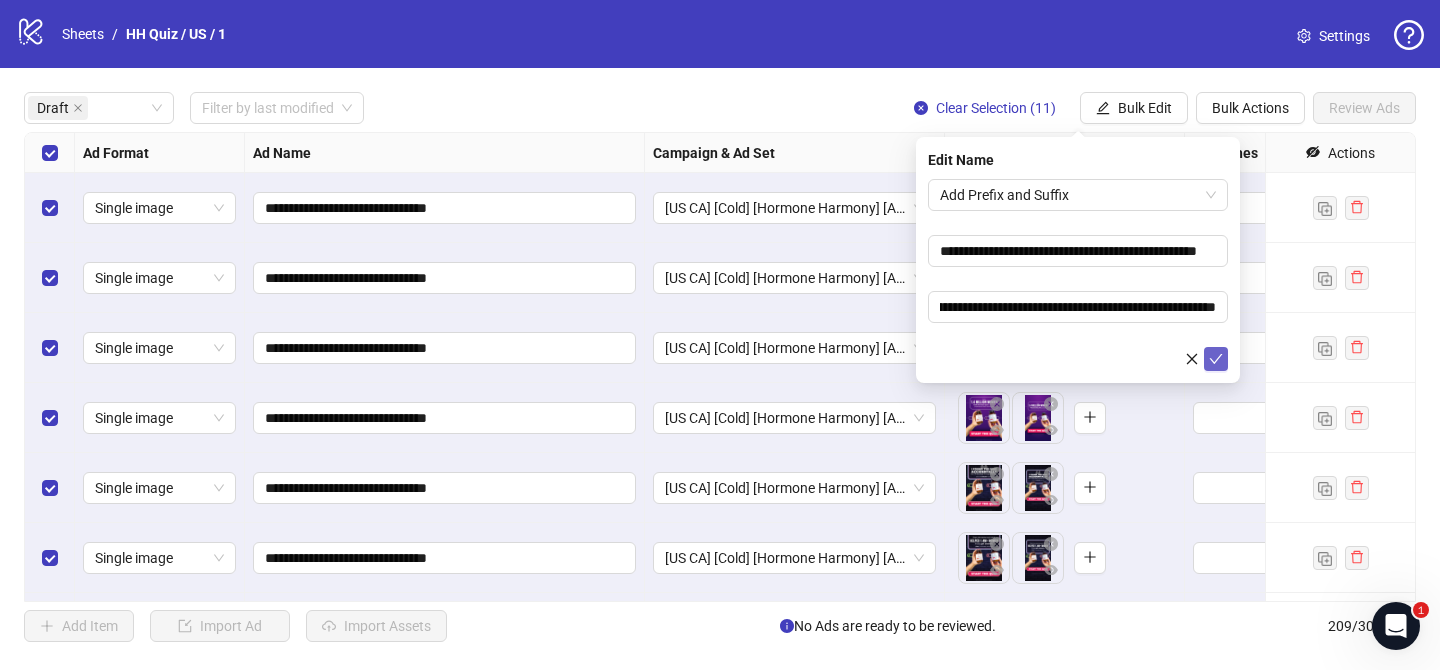 click 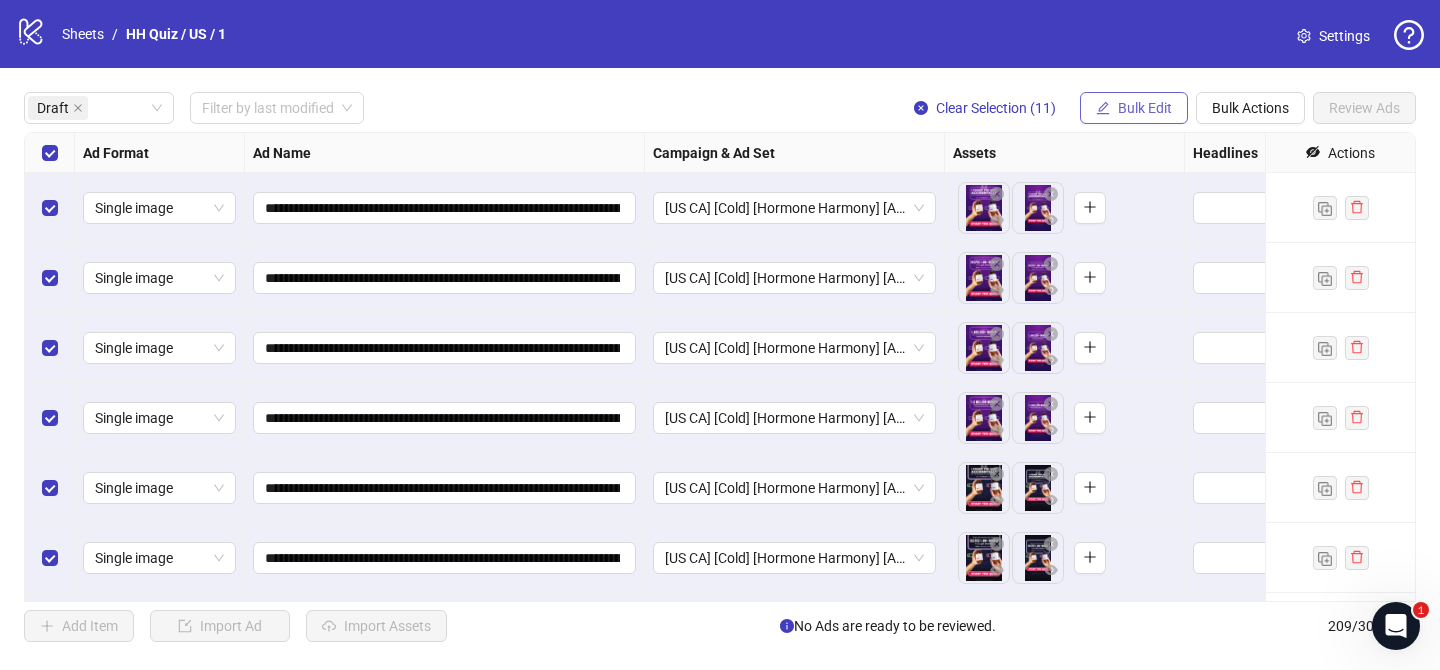 click on "Bulk Edit" at bounding box center (1145, 108) 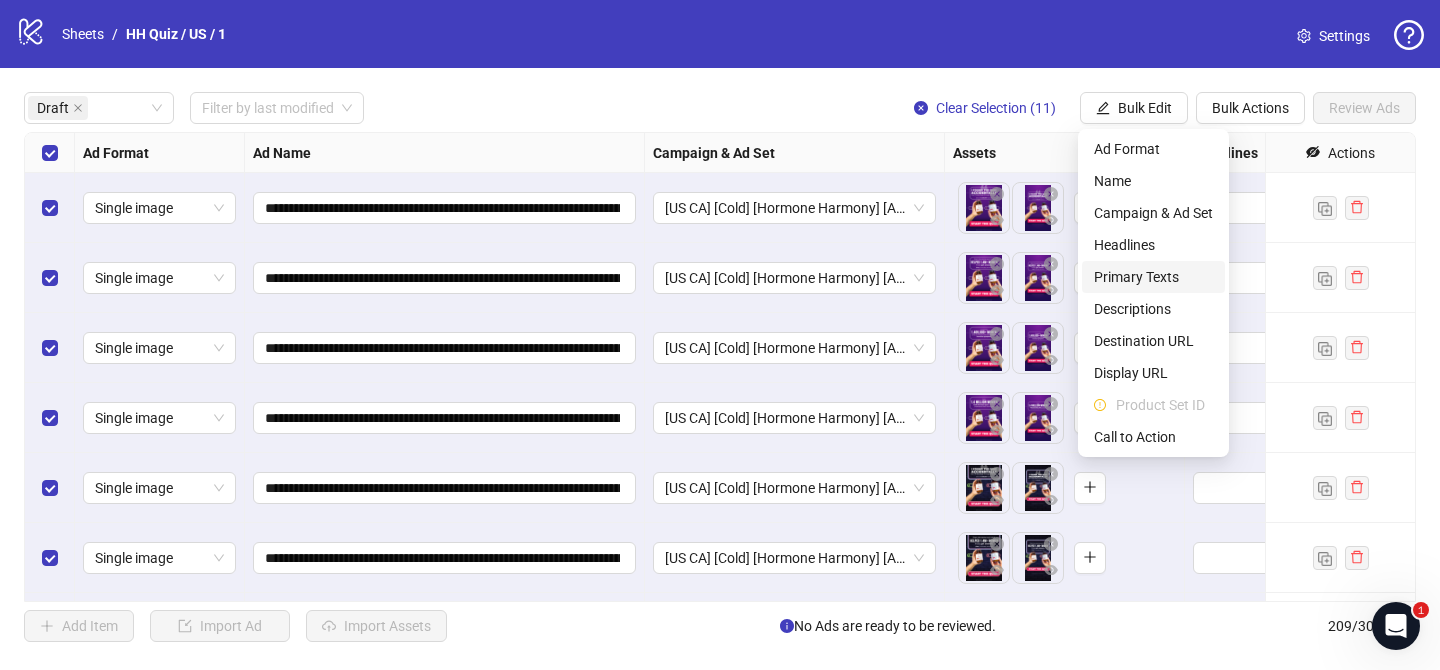 click on "Primary Texts" at bounding box center (1153, 277) 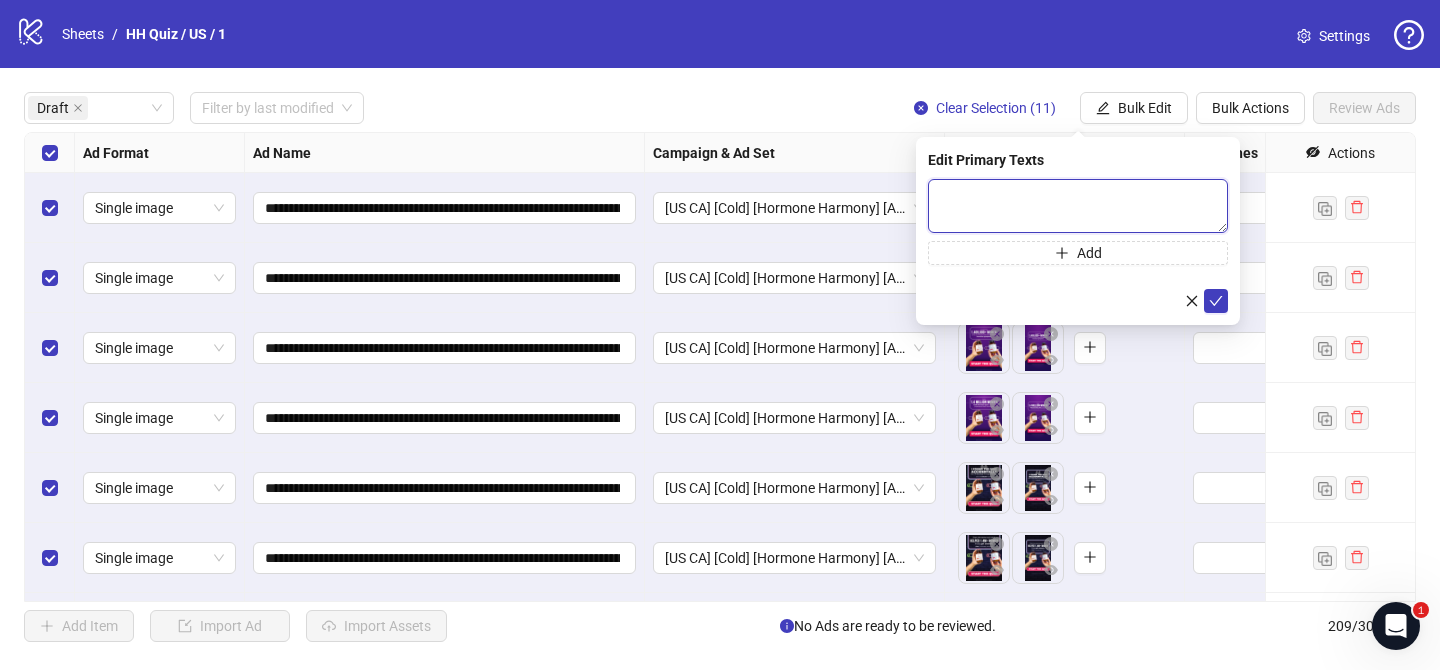 click at bounding box center (1078, 206) 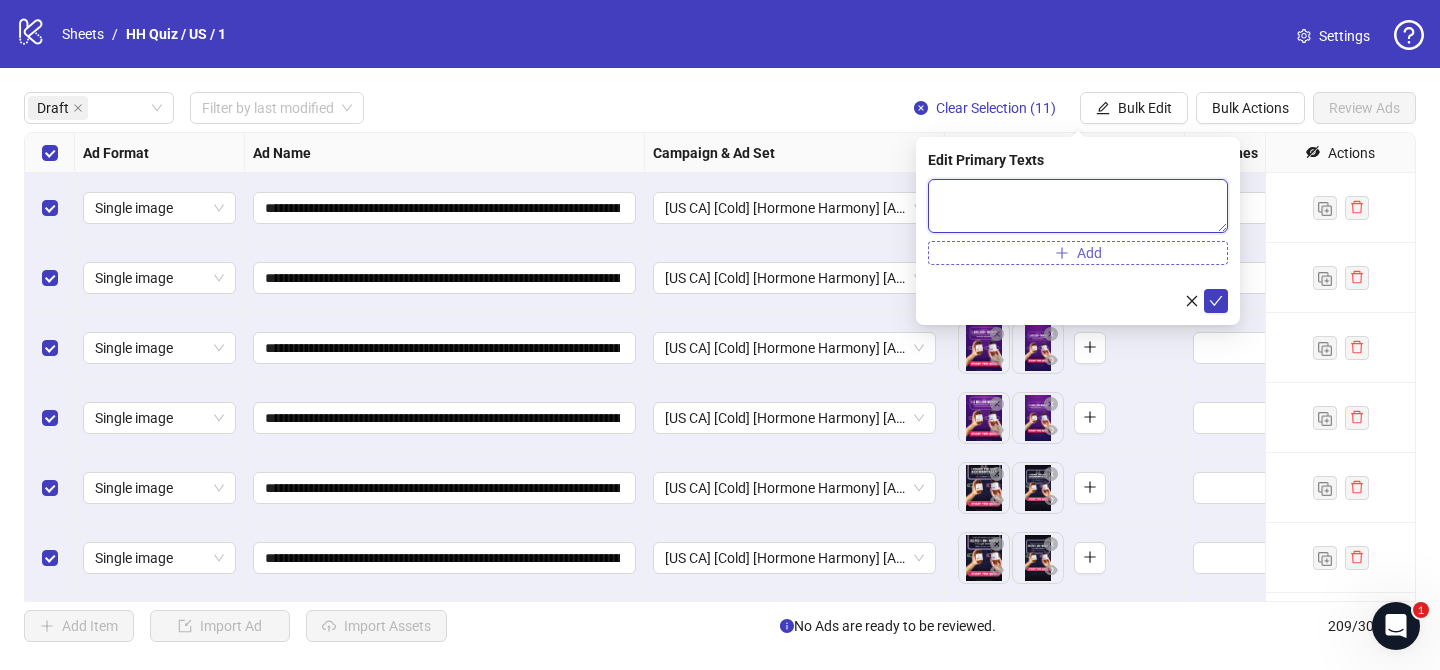 paste on "**********" 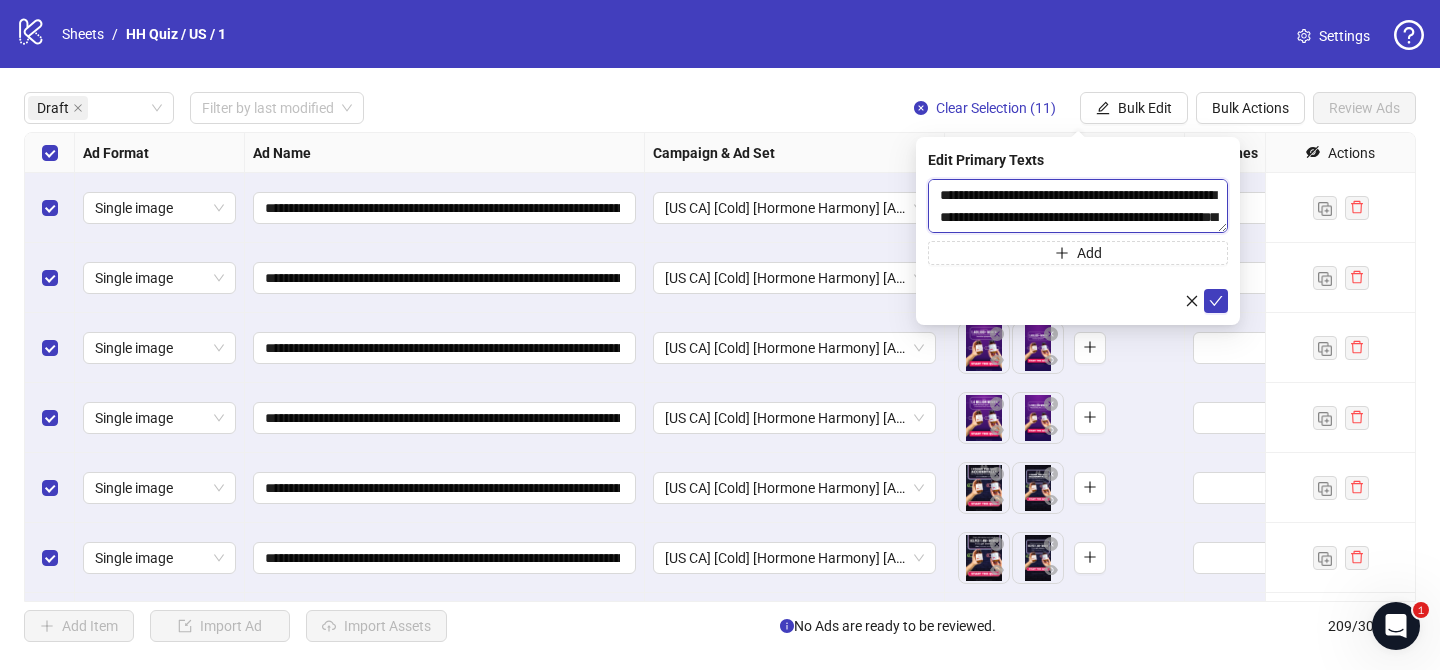 scroll, scrollTop: 1159, scrollLeft: 0, axis: vertical 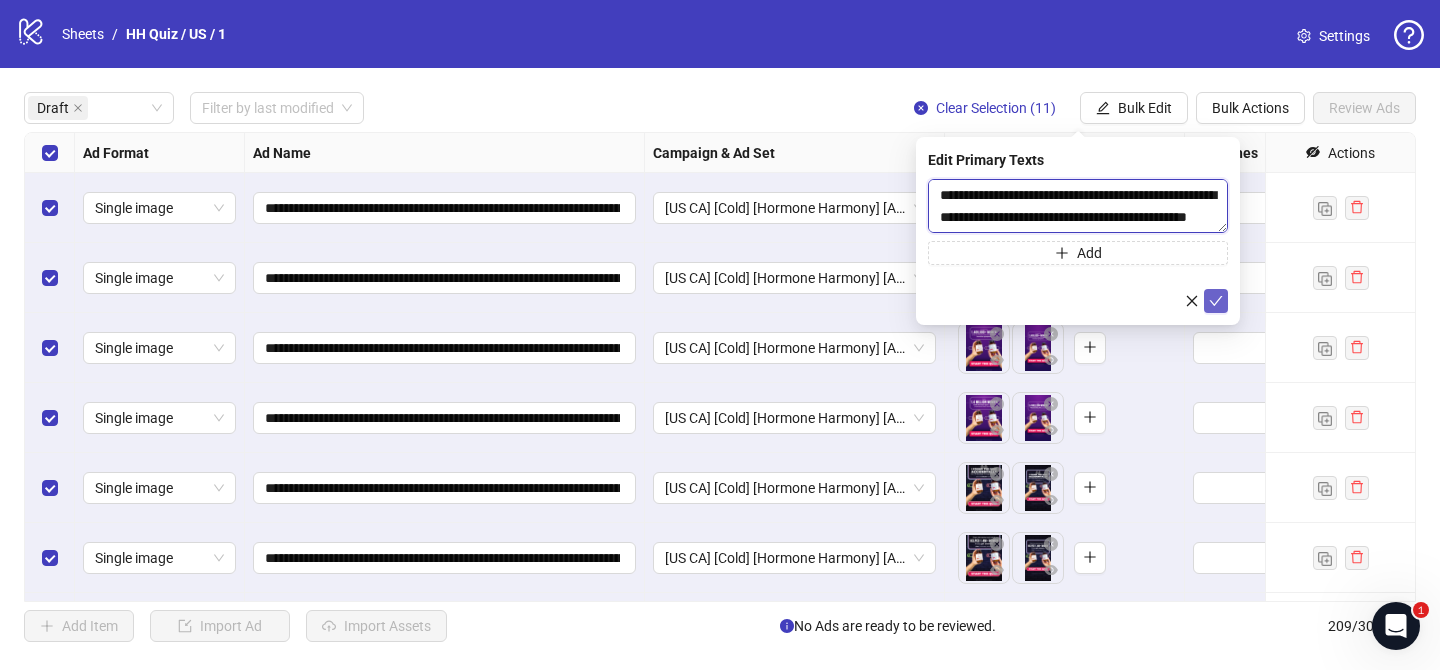 type on "**********" 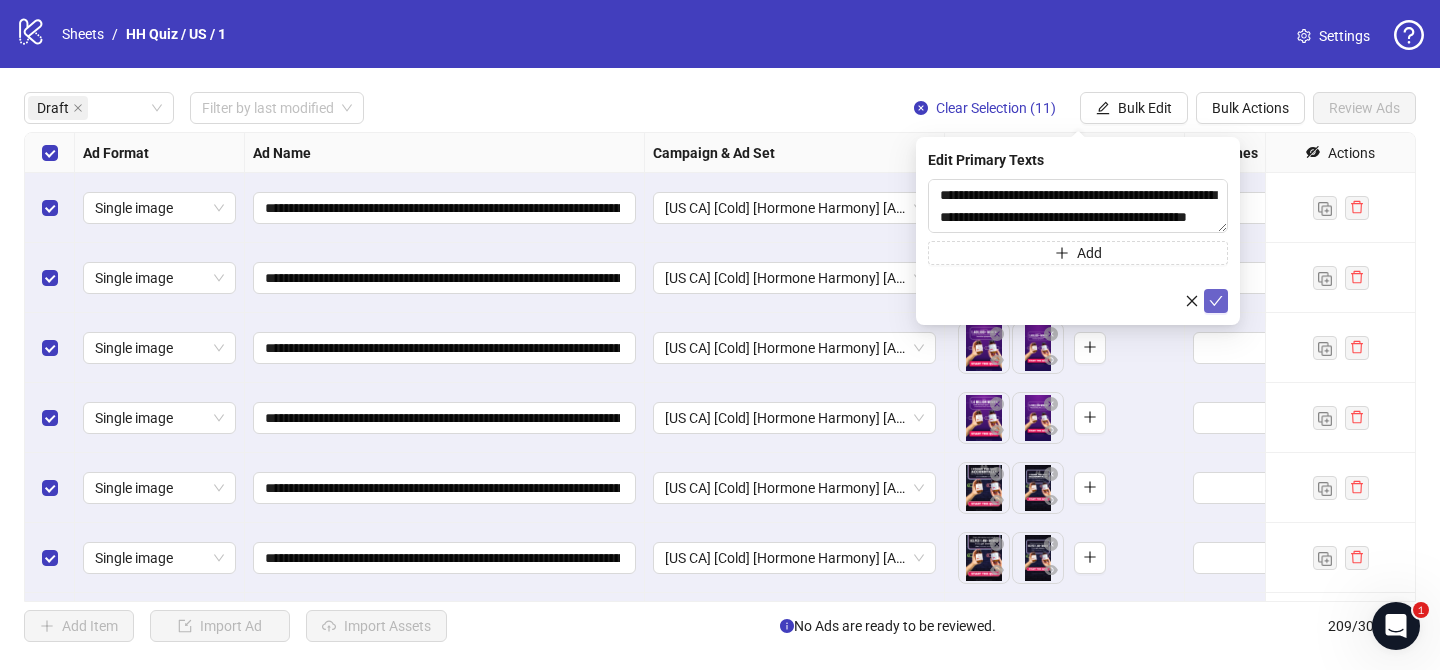 click 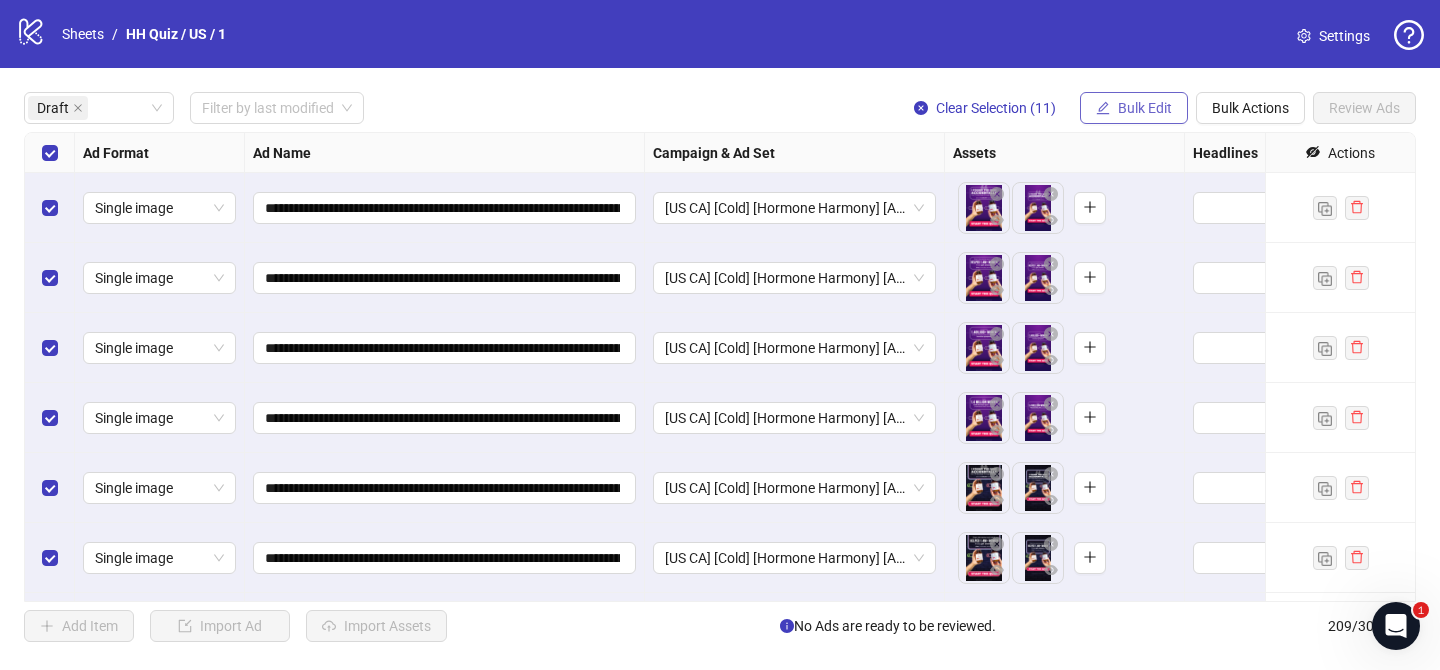 click on "Bulk Edit" at bounding box center (1145, 108) 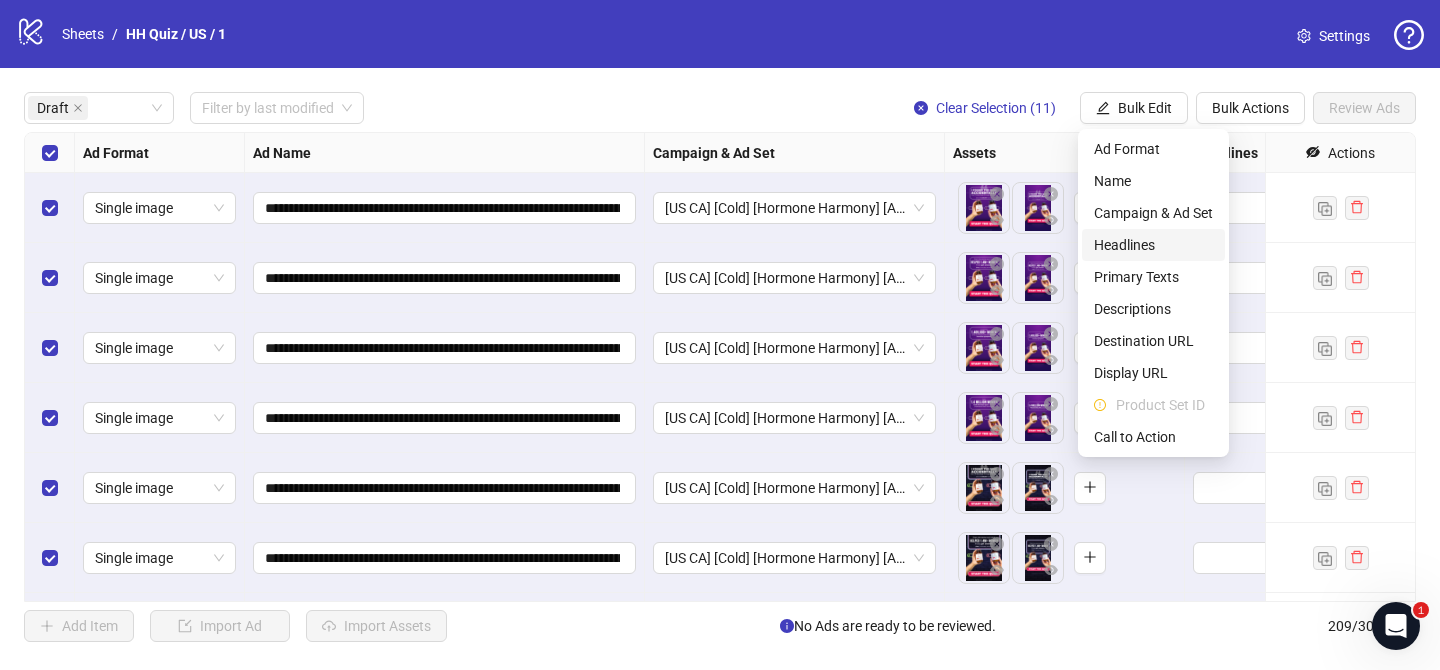 click on "Headlines" at bounding box center (1153, 245) 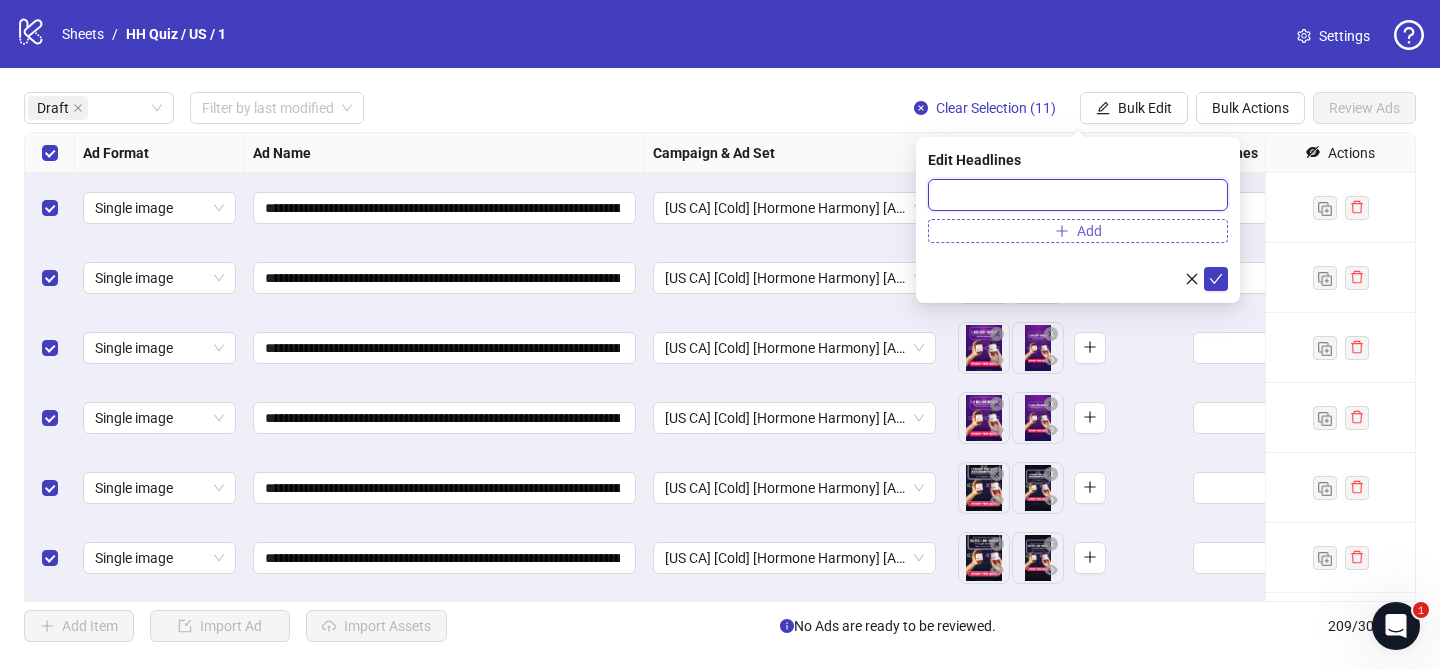 drag, startPoint x: 1165, startPoint y: 197, endPoint x: 1209, endPoint y: 229, distance: 54.405884 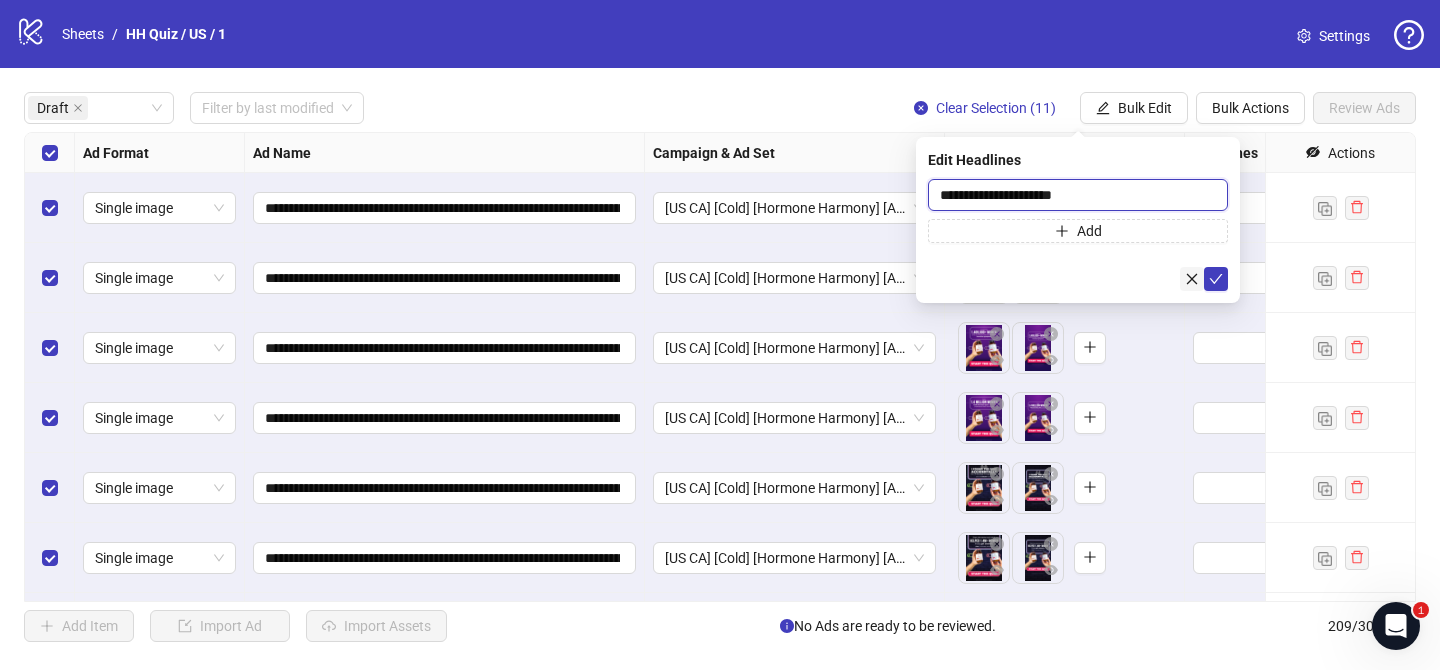 type on "**********" 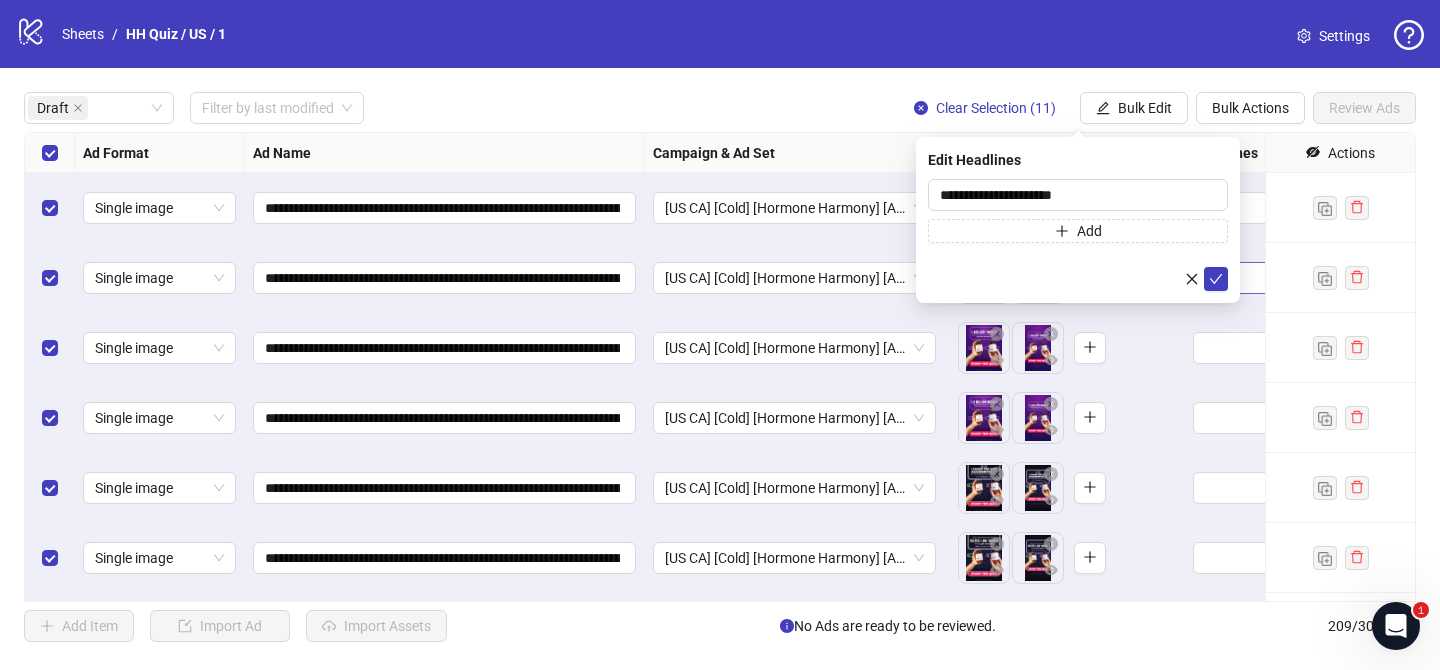 drag, startPoint x: 1189, startPoint y: 267, endPoint x: 1216, endPoint y: 267, distance: 27 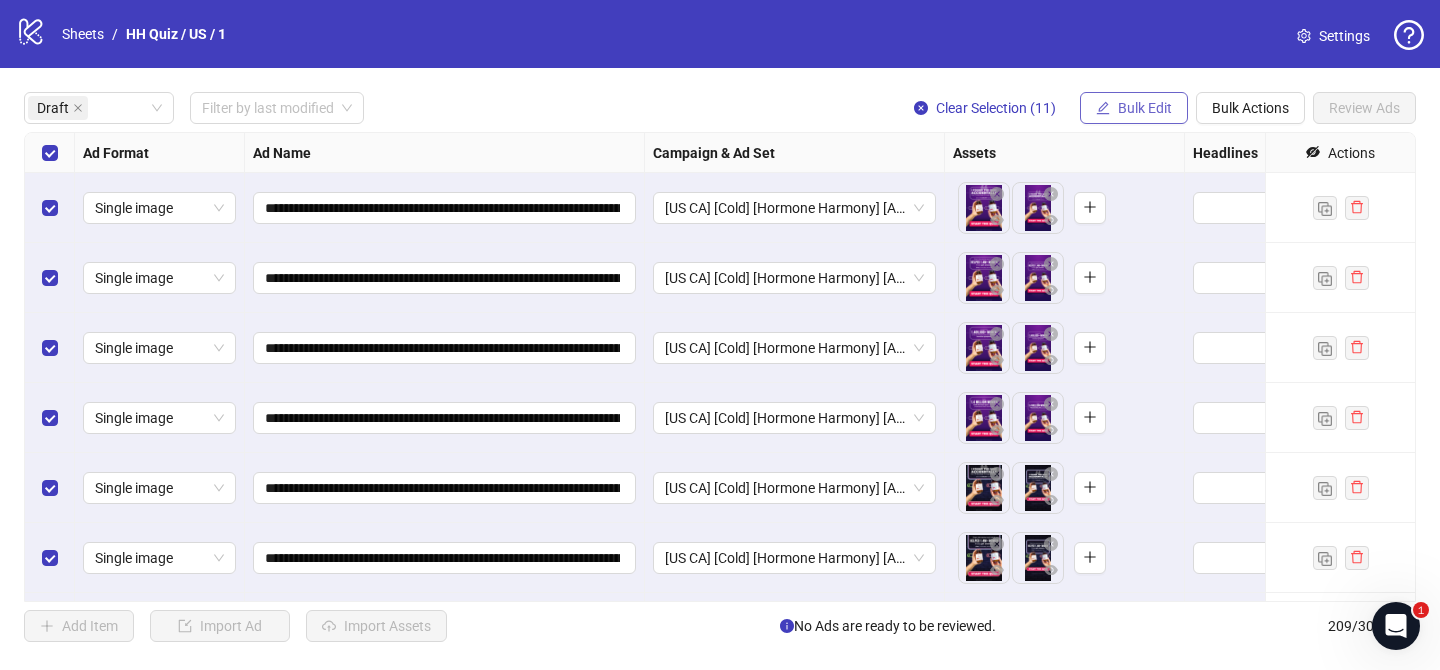 click on "Bulk Edit" at bounding box center [1145, 108] 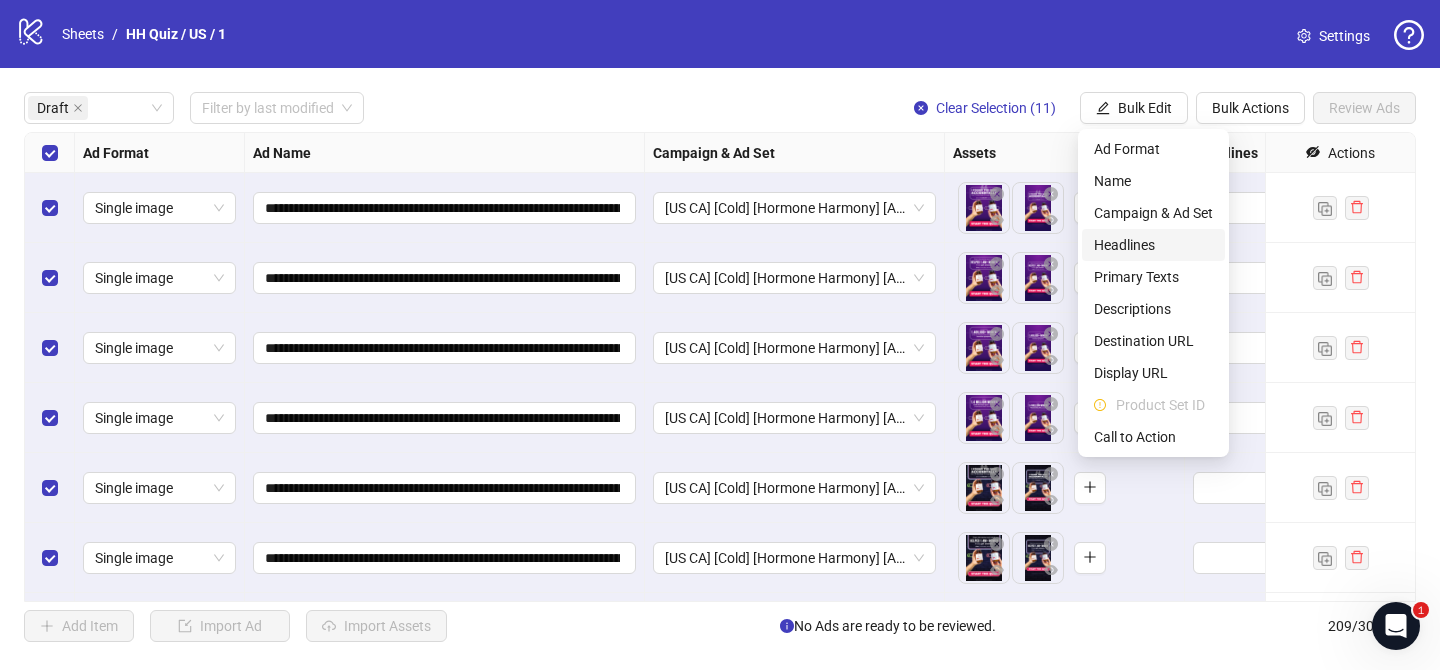 click on "Headlines" at bounding box center [1153, 245] 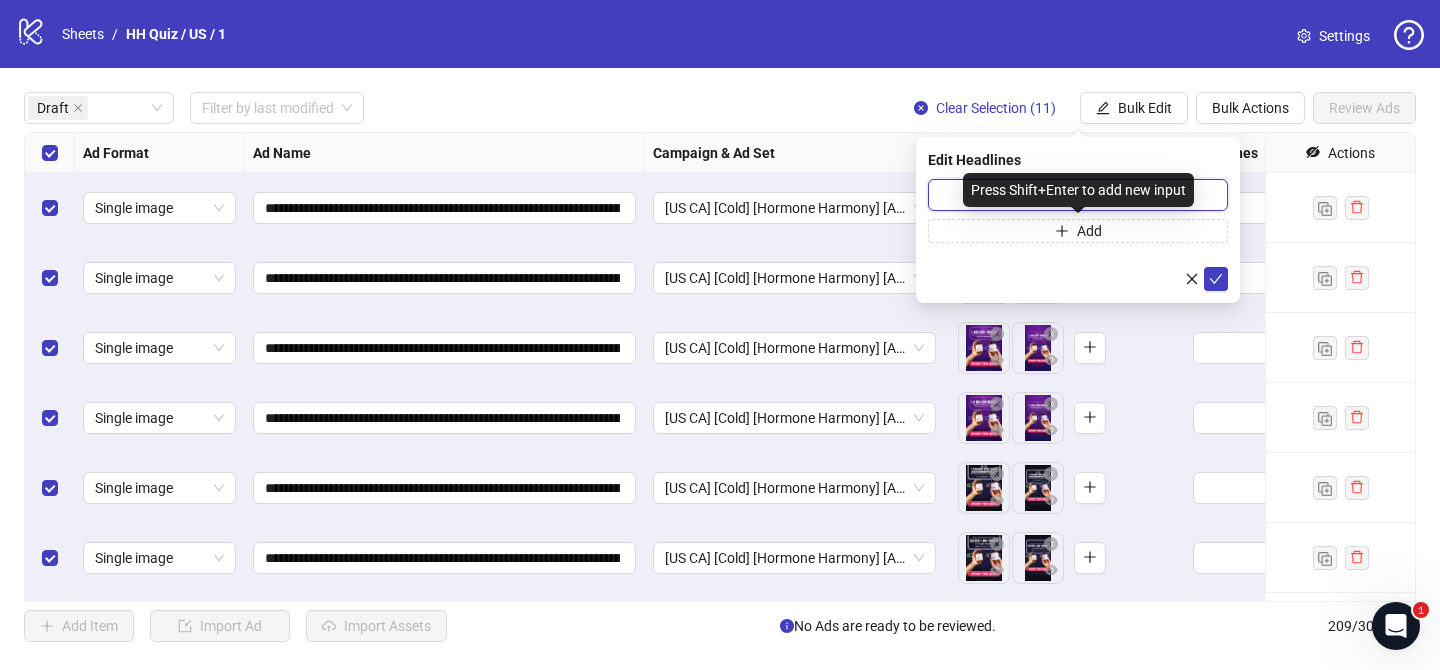 click at bounding box center [1078, 195] 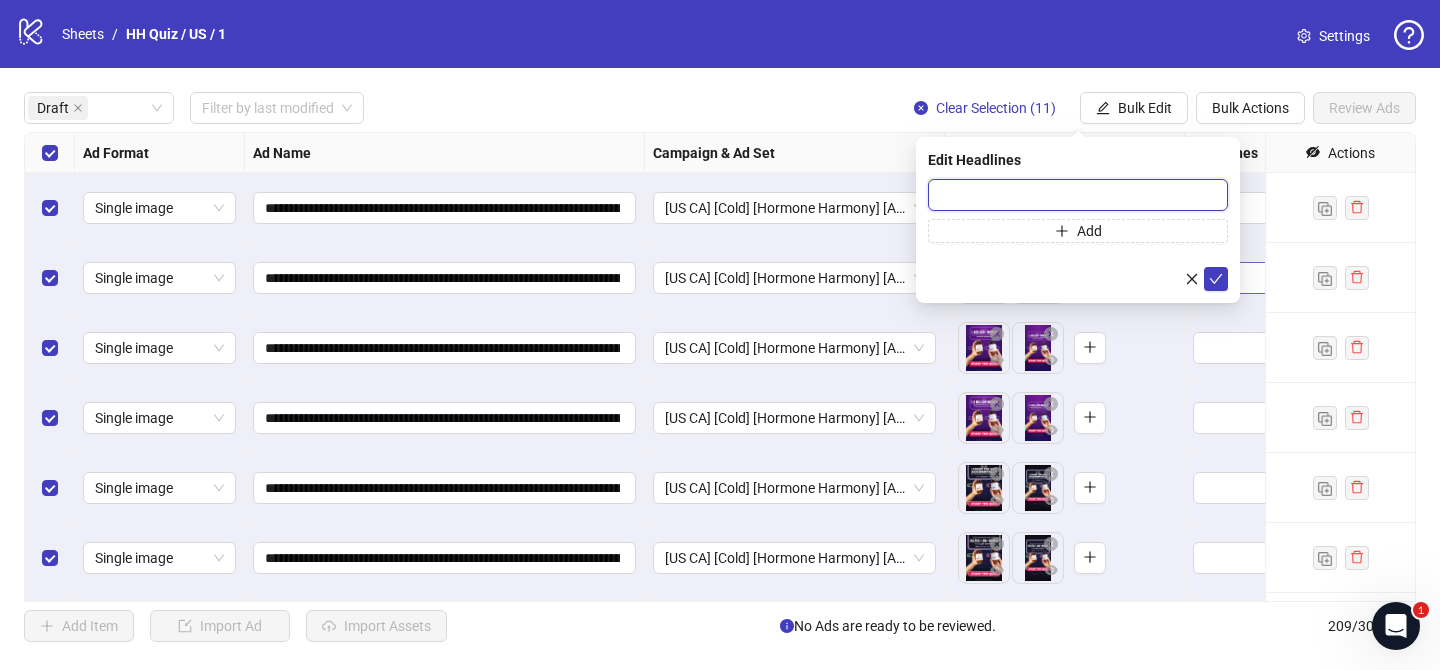 paste on "**********" 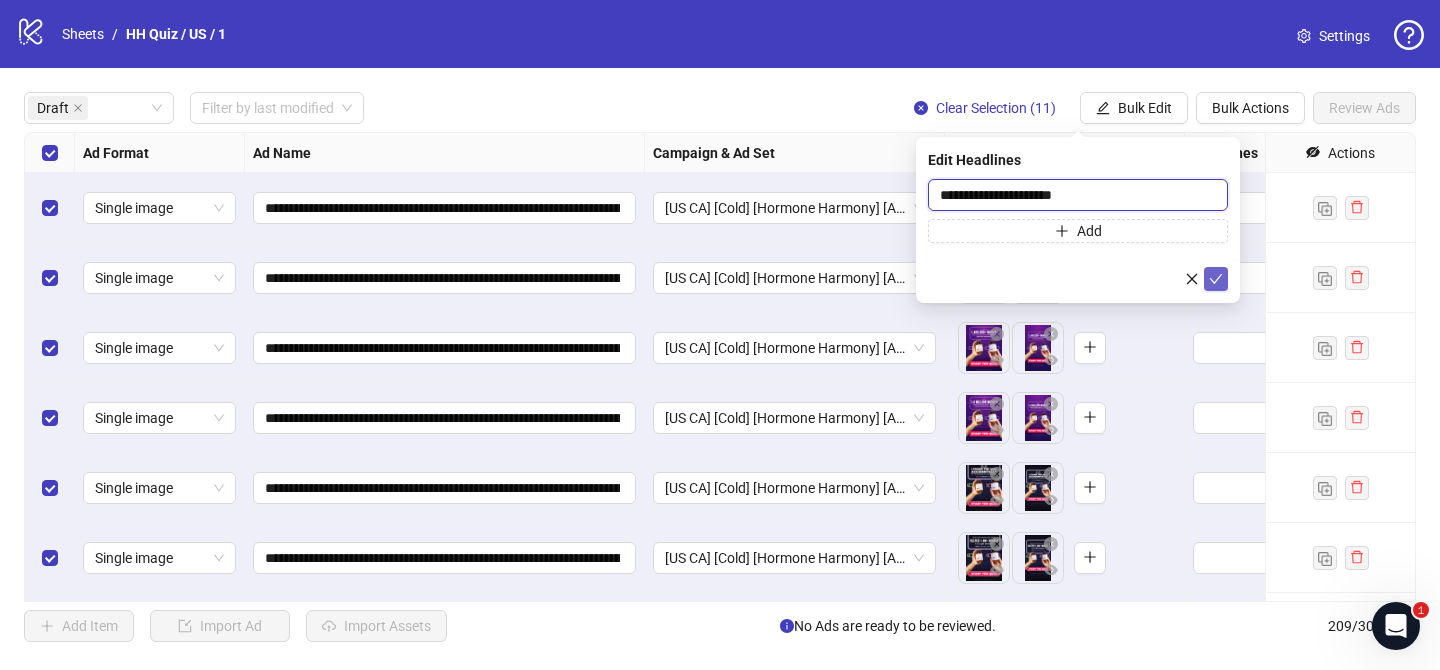 type on "**********" 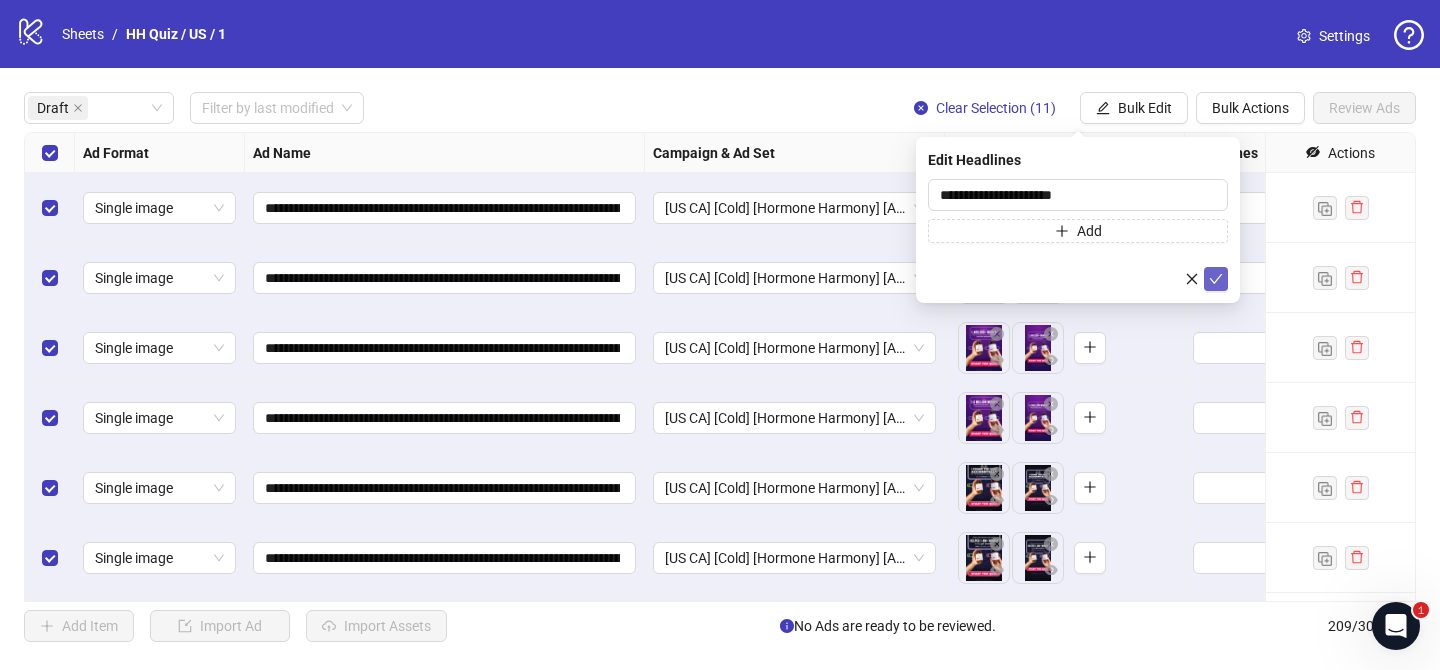 click 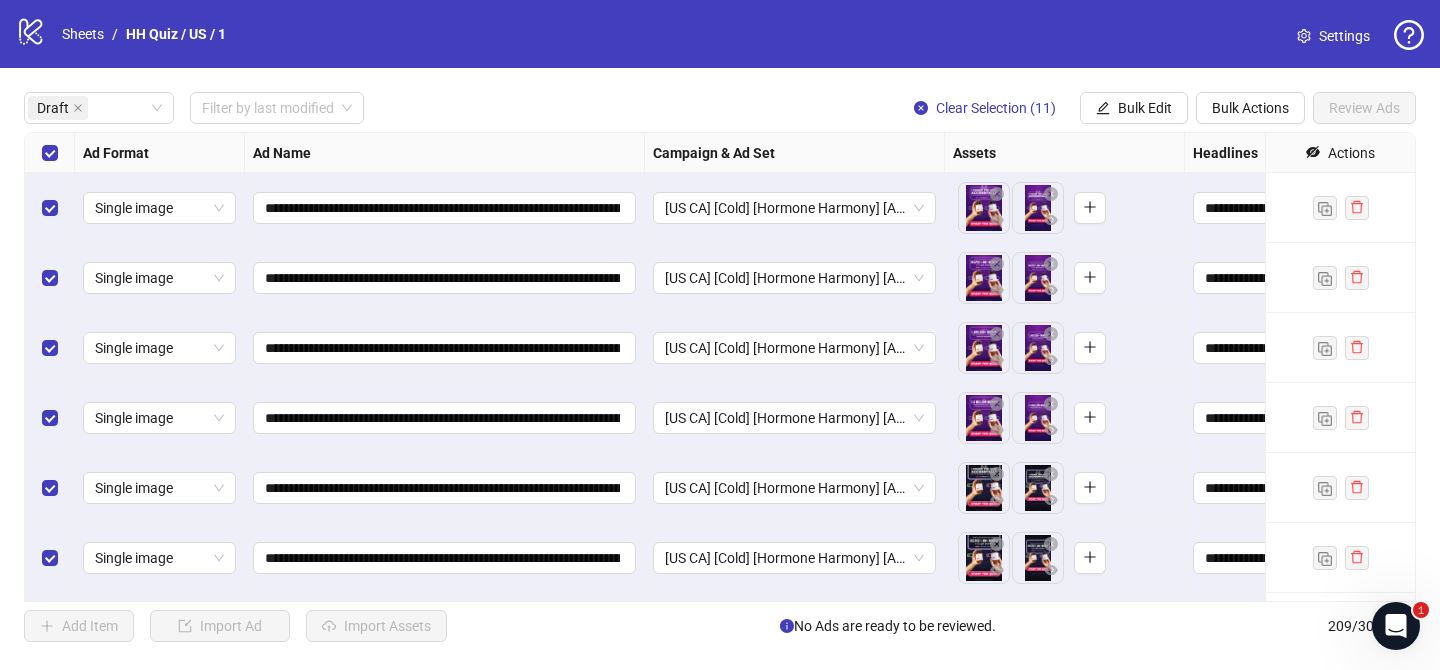 drag, startPoint x: 1145, startPoint y: 106, endPoint x: 1165, endPoint y: 223, distance: 118.69709 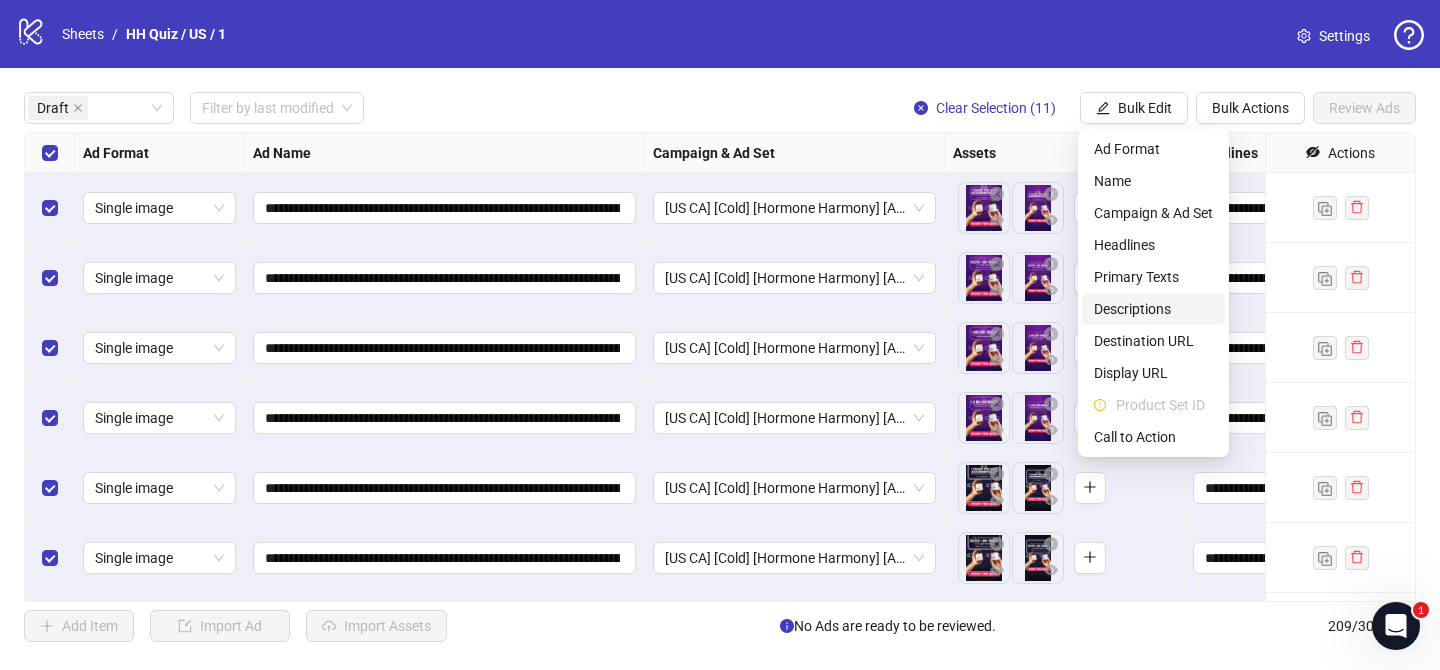 click on "Descriptions" at bounding box center [1153, 309] 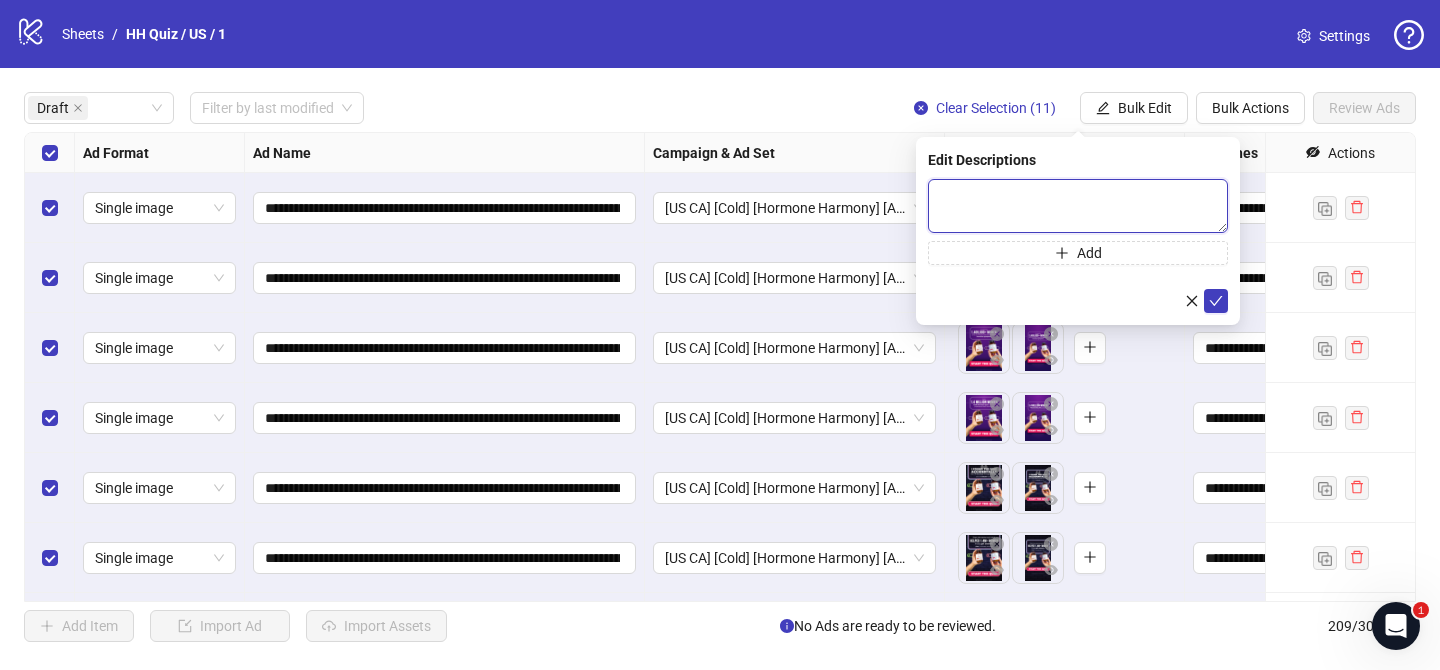 click at bounding box center (1078, 206) 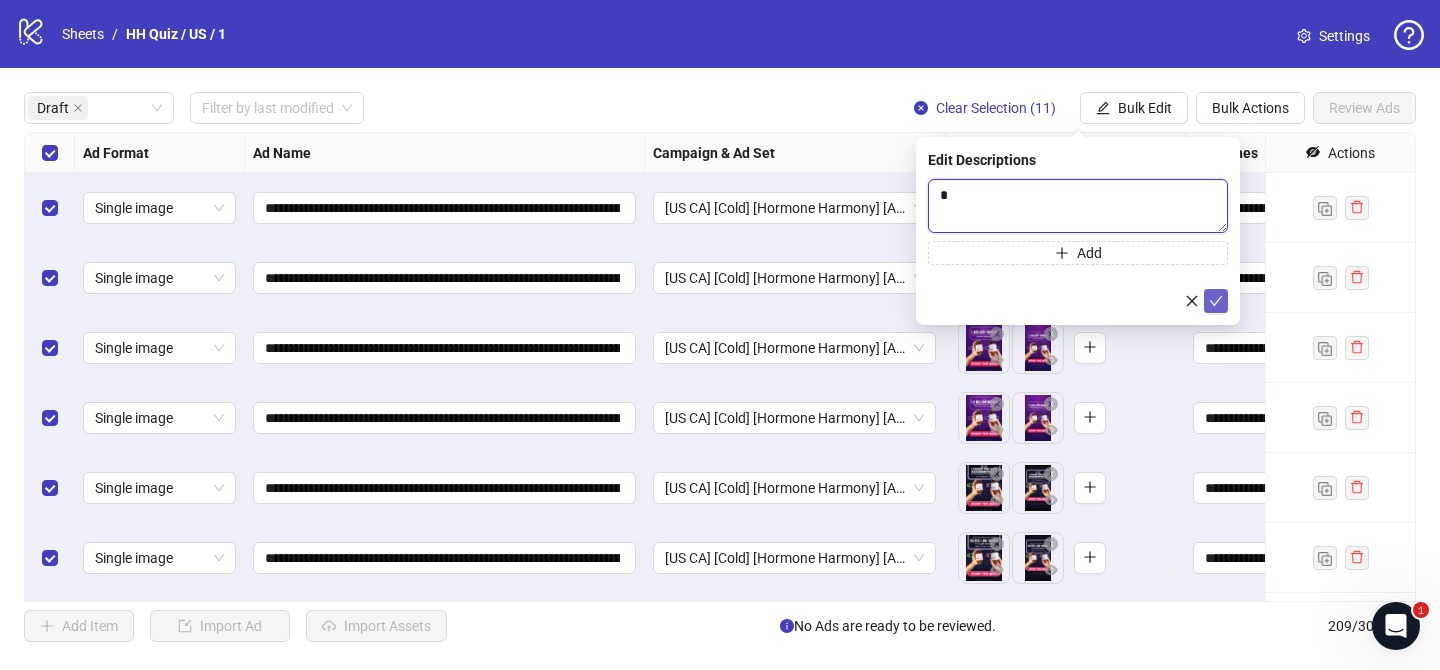 type 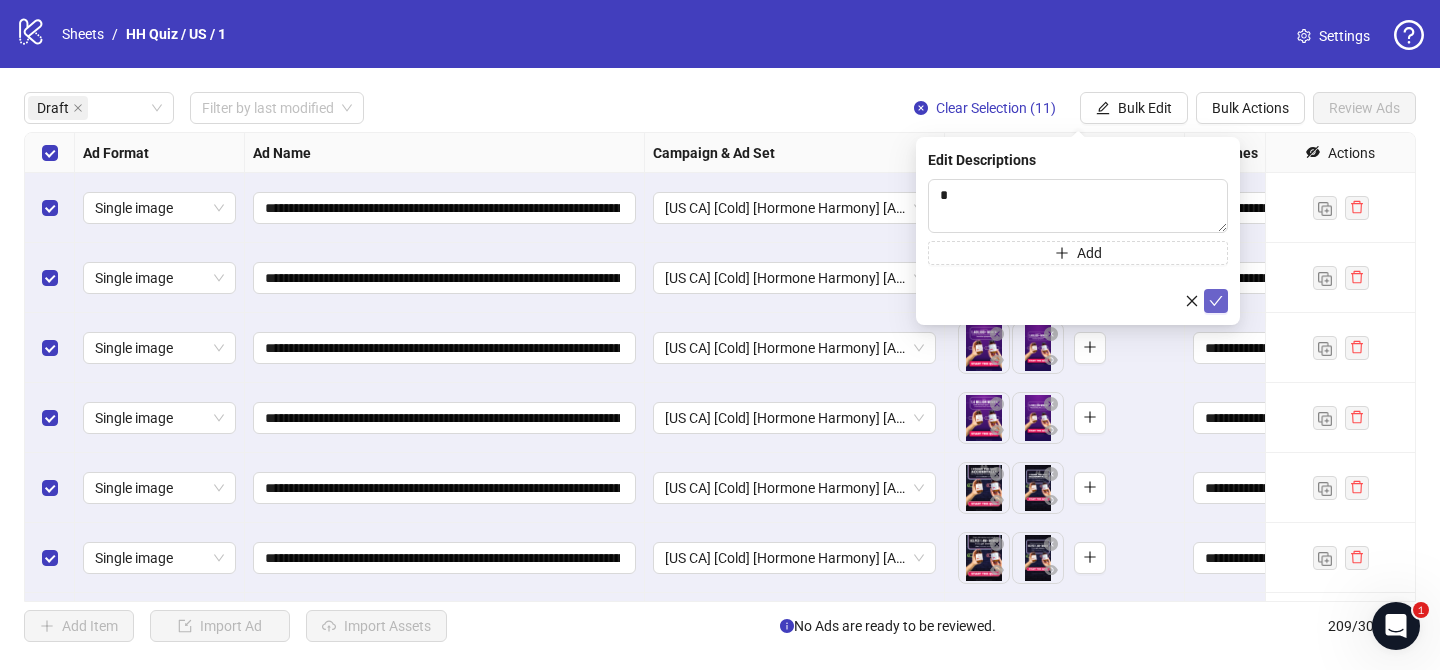 click 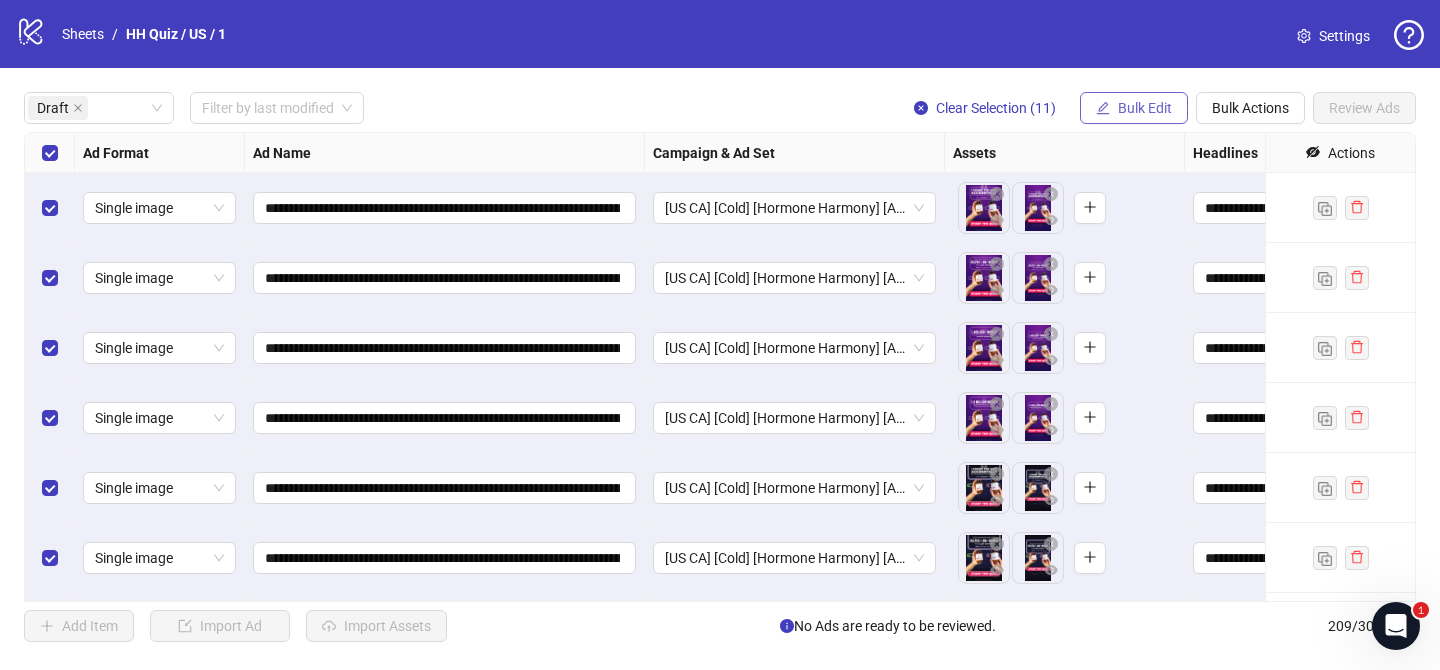 click on "Bulk Edit" at bounding box center (1145, 108) 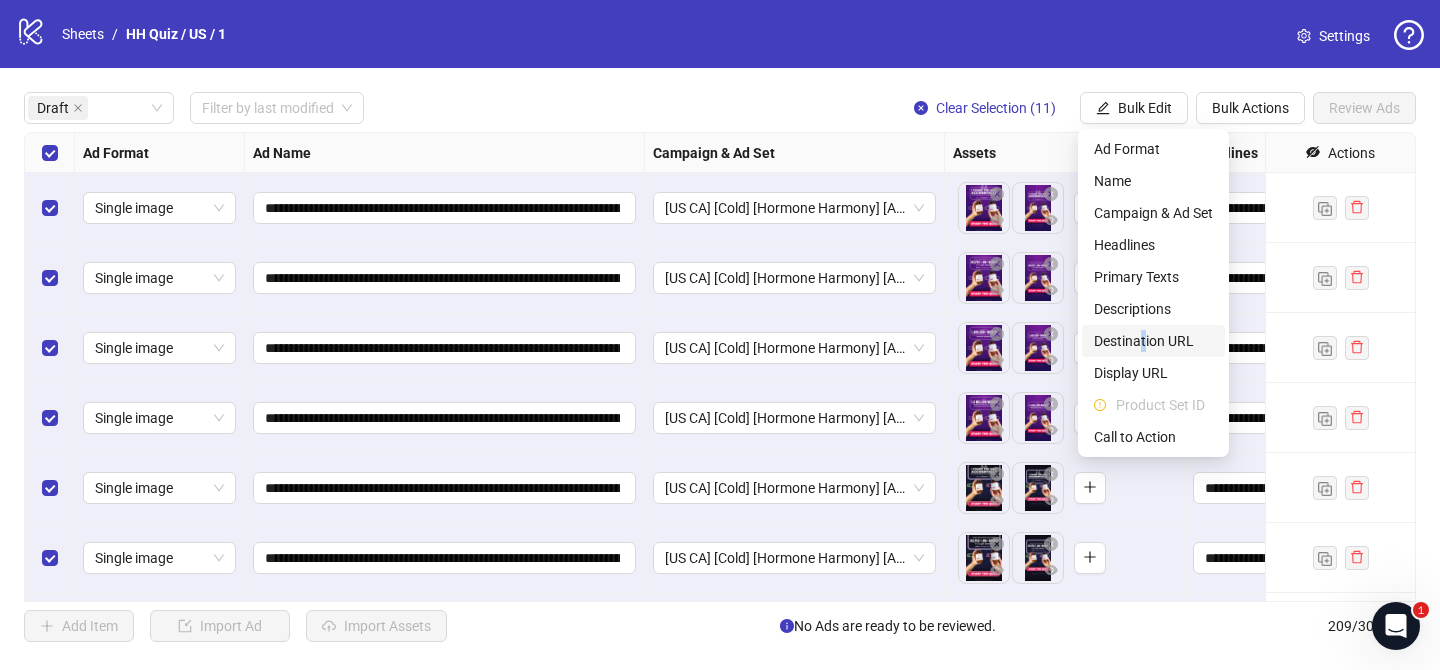 click on "Destination URL" at bounding box center [1153, 341] 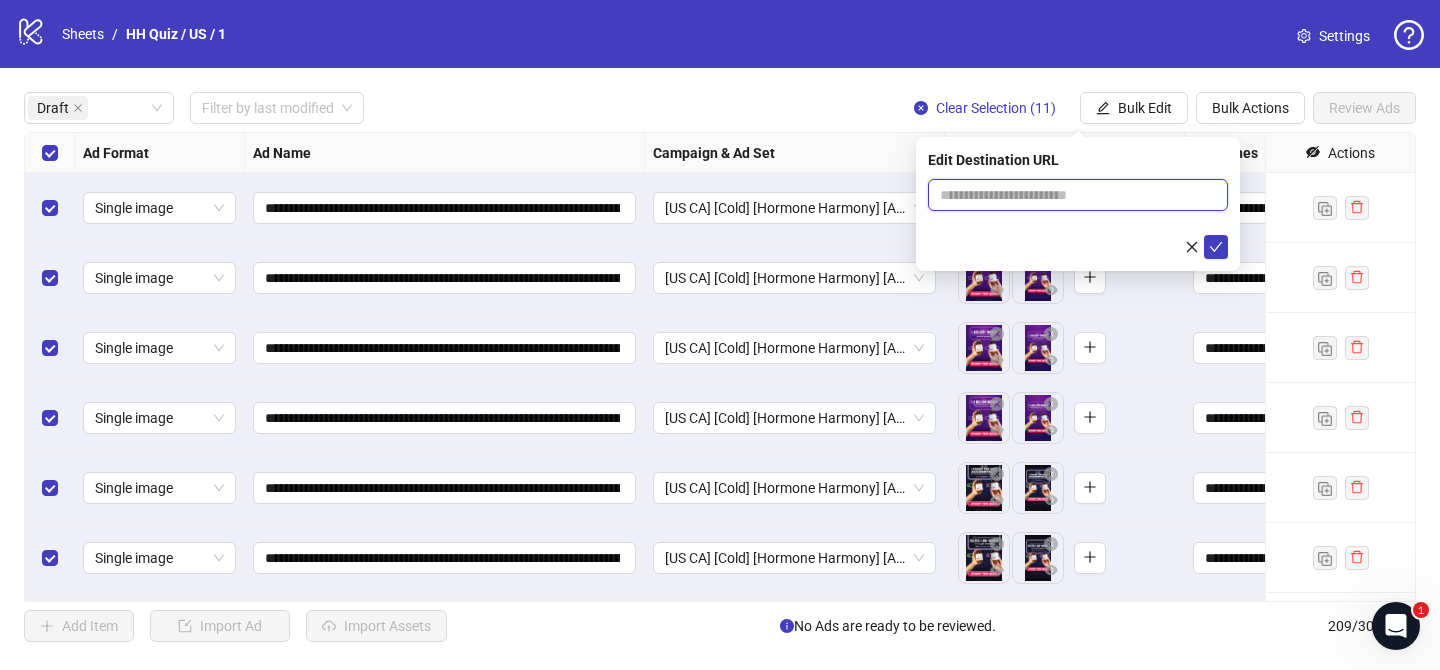 click at bounding box center (1070, 195) 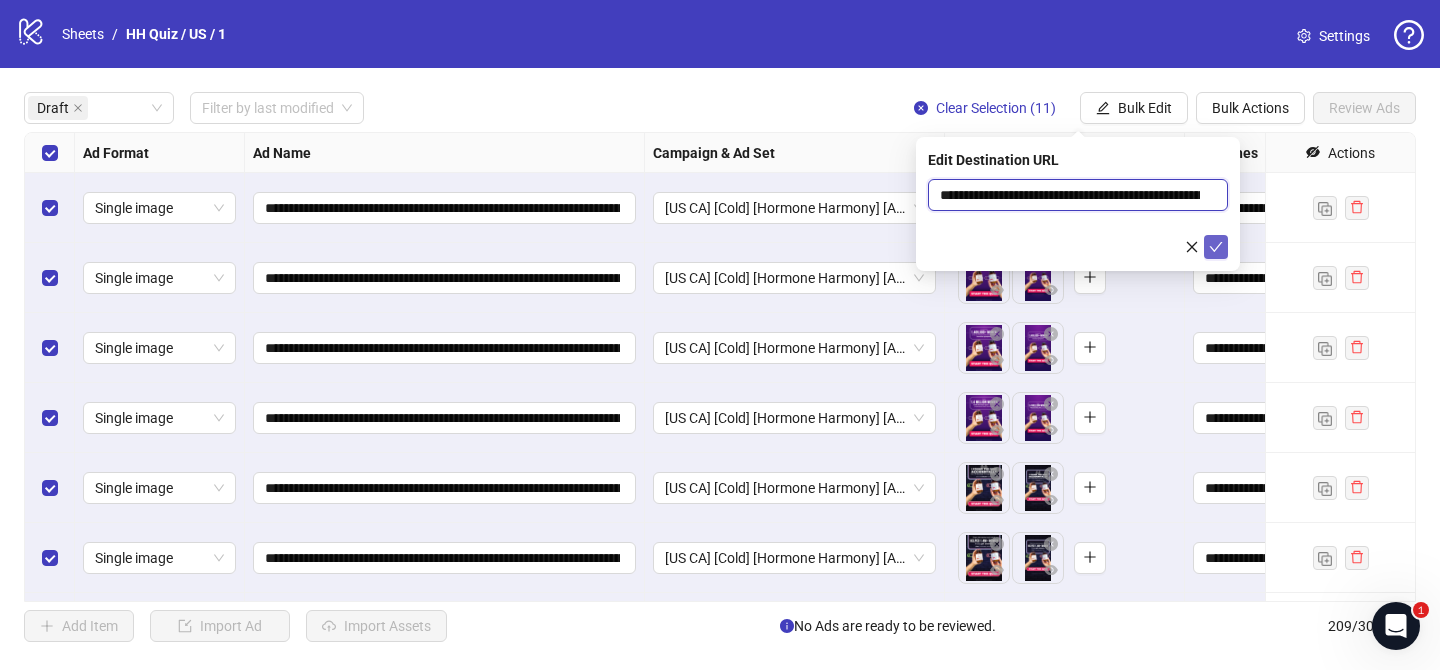 scroll, scrollTop: 0, scrollLeft: 139, axis: horizontal 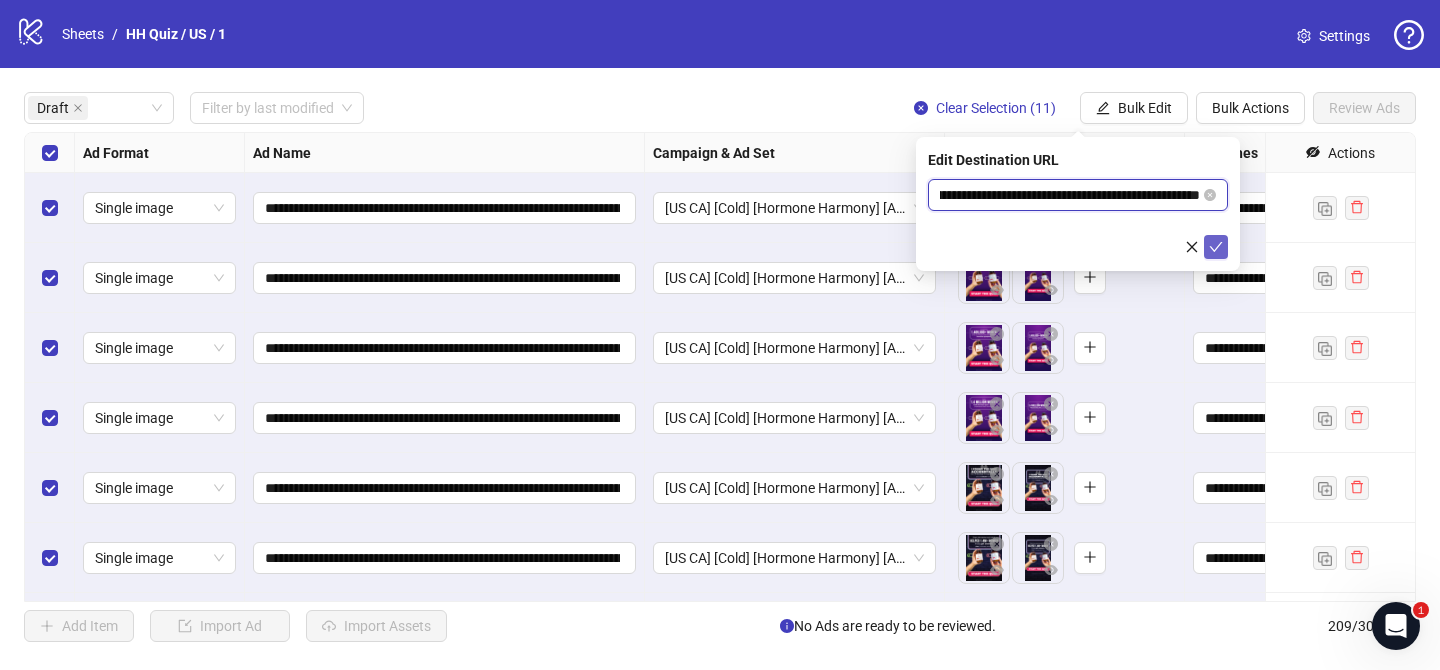 type on "**********" 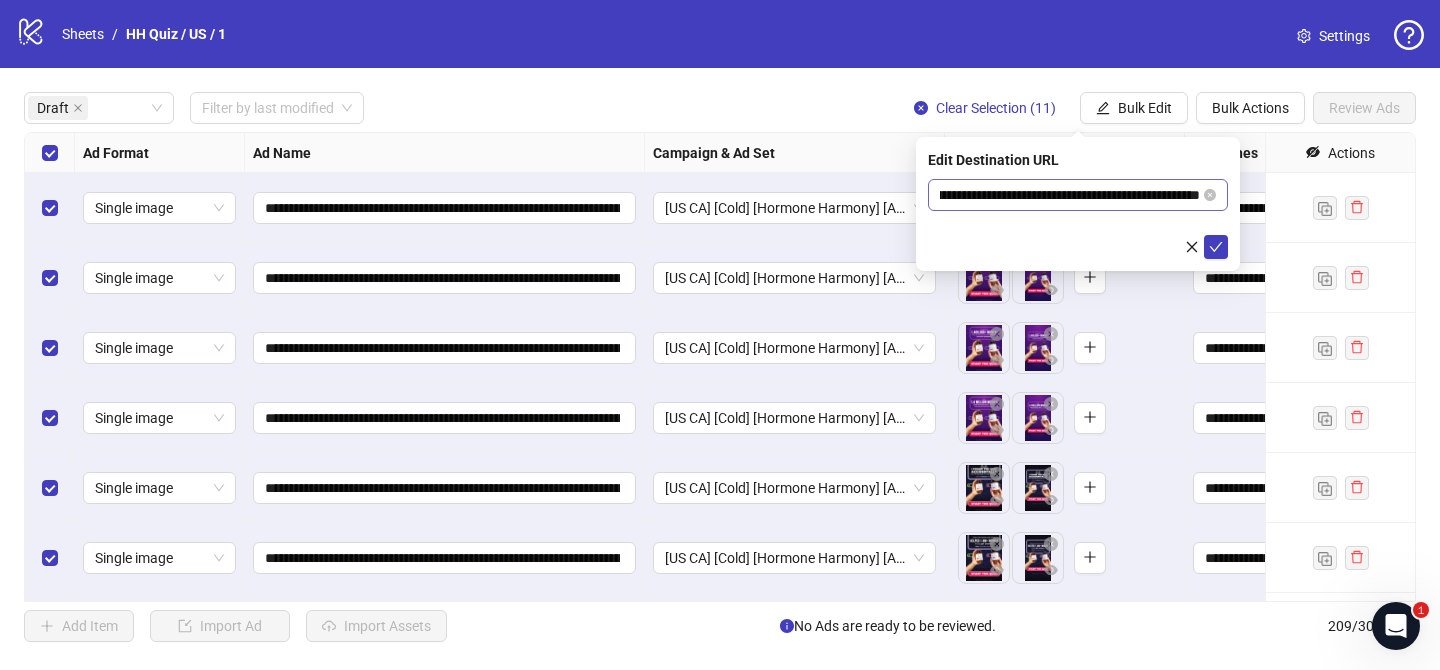 drag, startPoint x: 1216, startPoint y: 243, endPoint x: 1179, endPoint y: 192, distance: 63.007935 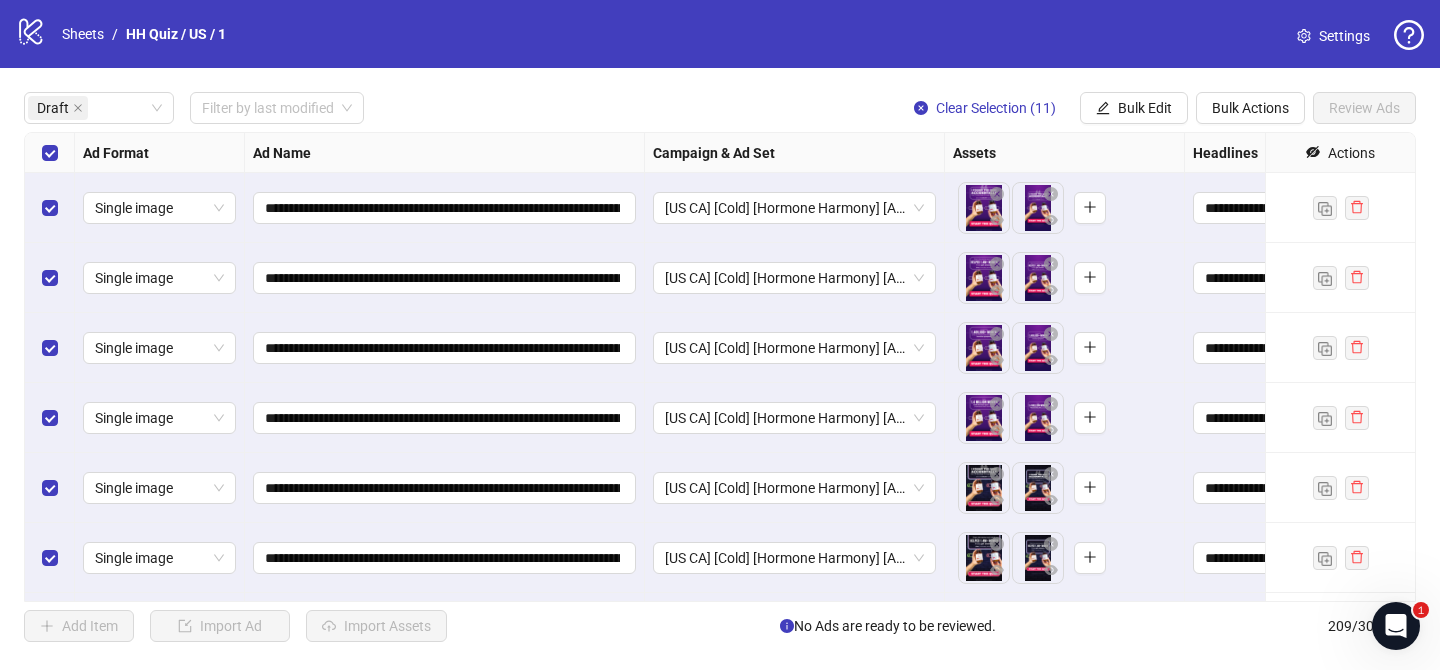 drag, startPoint x: 1149, startPoint y: 109, endPoint x: 1204, endPoint y: 263, distance: 163.52675 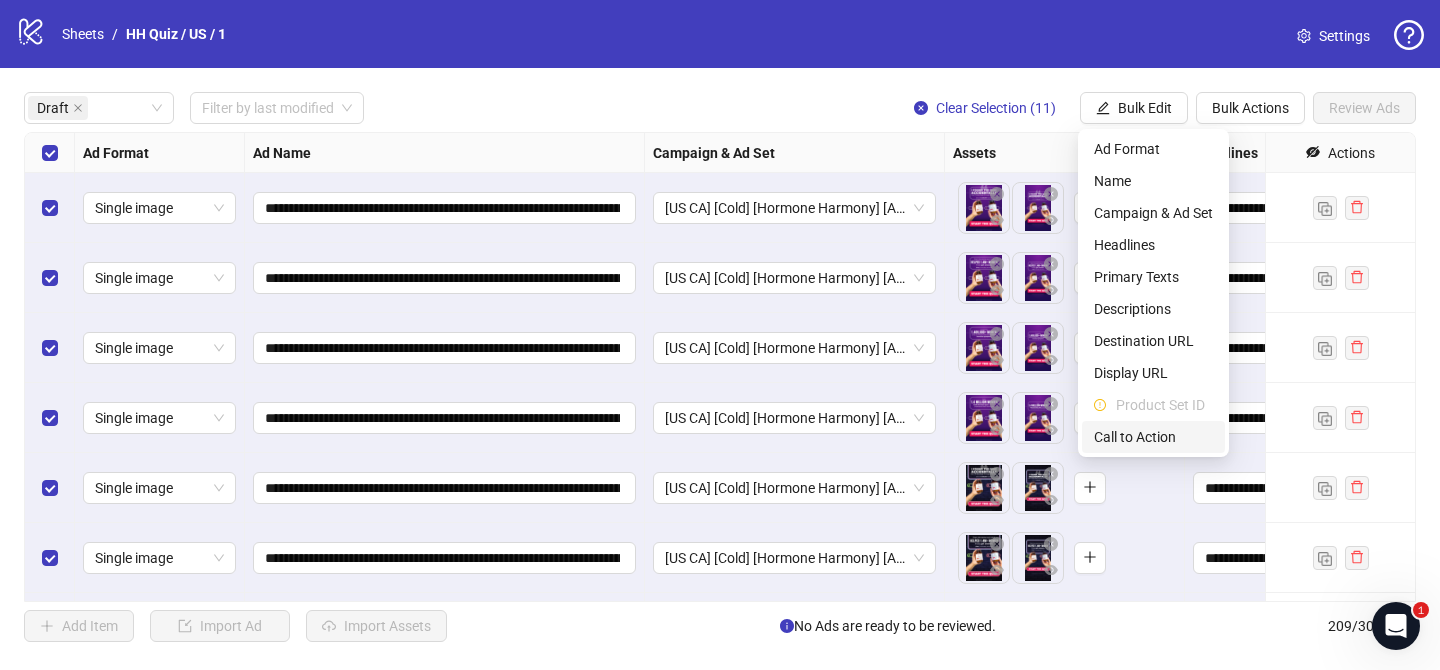click on "Call to Action" at bounding box center [1153, 437] 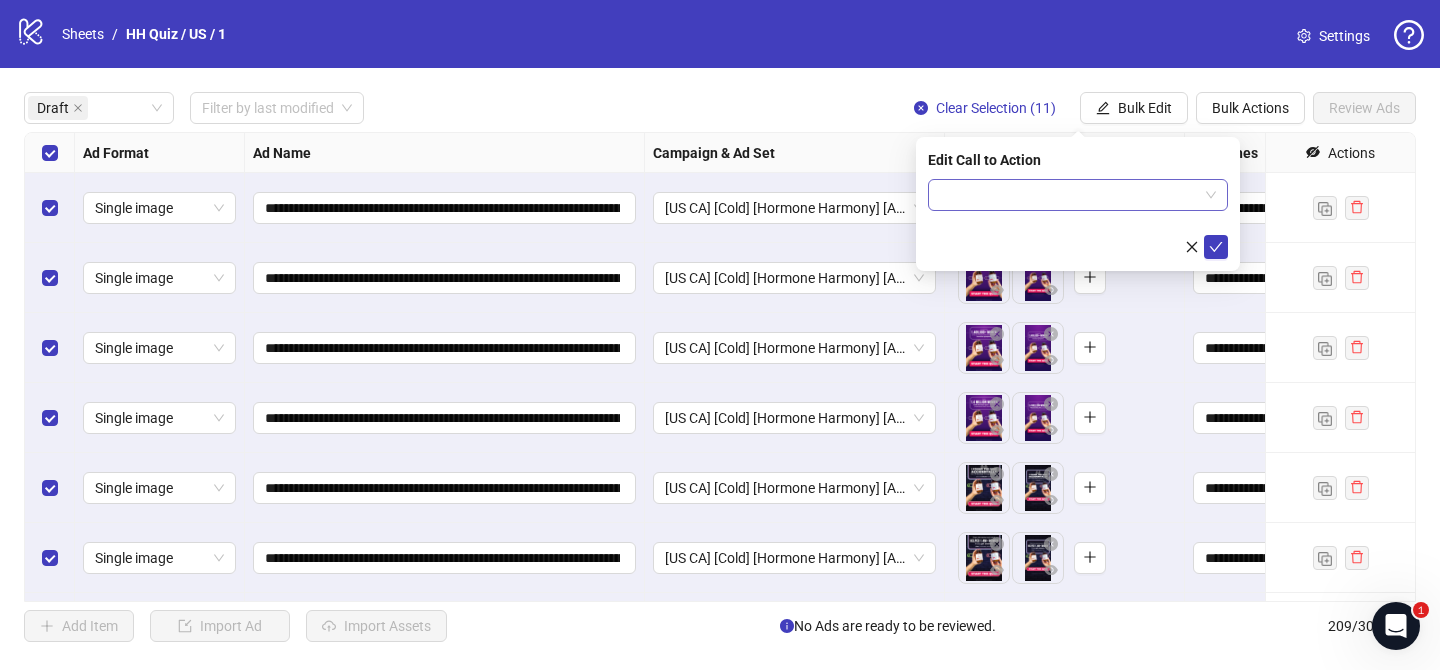 click at bounding box center [1069, 195] 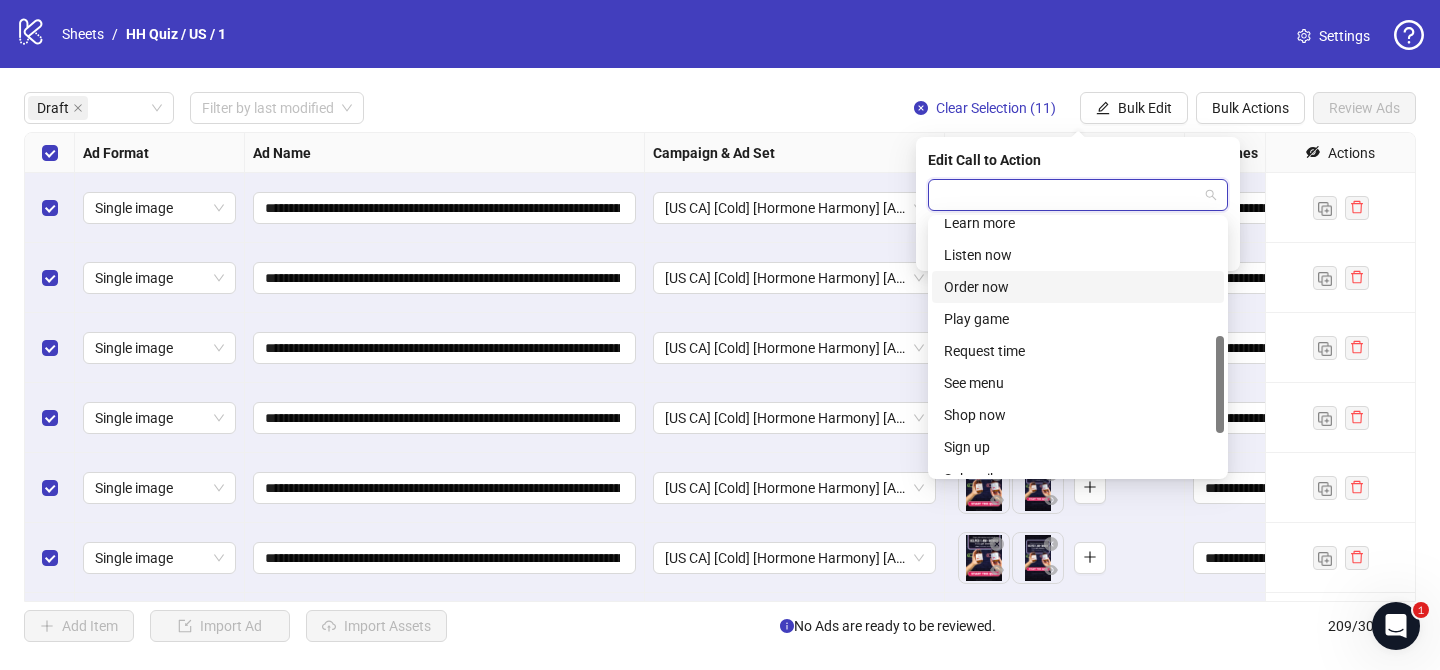 scroll, scrollTop: 285, scrollLeft: 0, axis: vertical 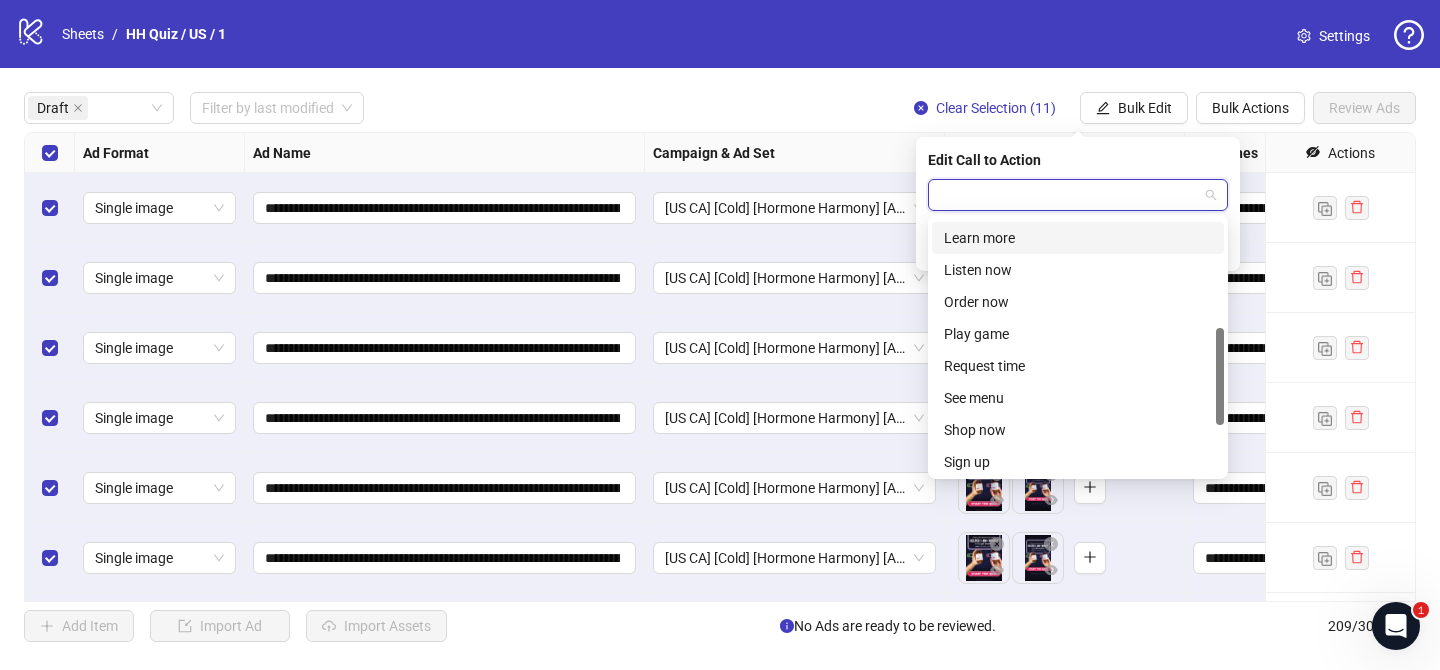 click on "Learn more" at bounding box center [1078, 238] 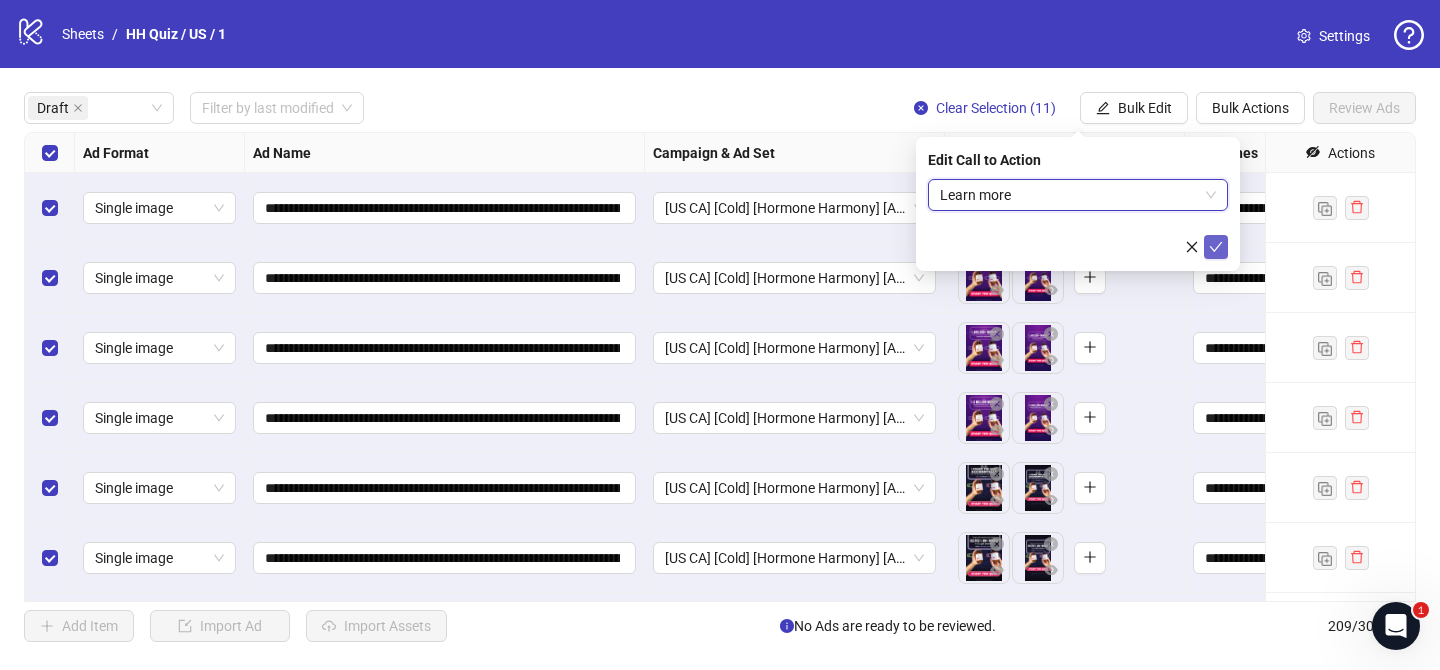 click 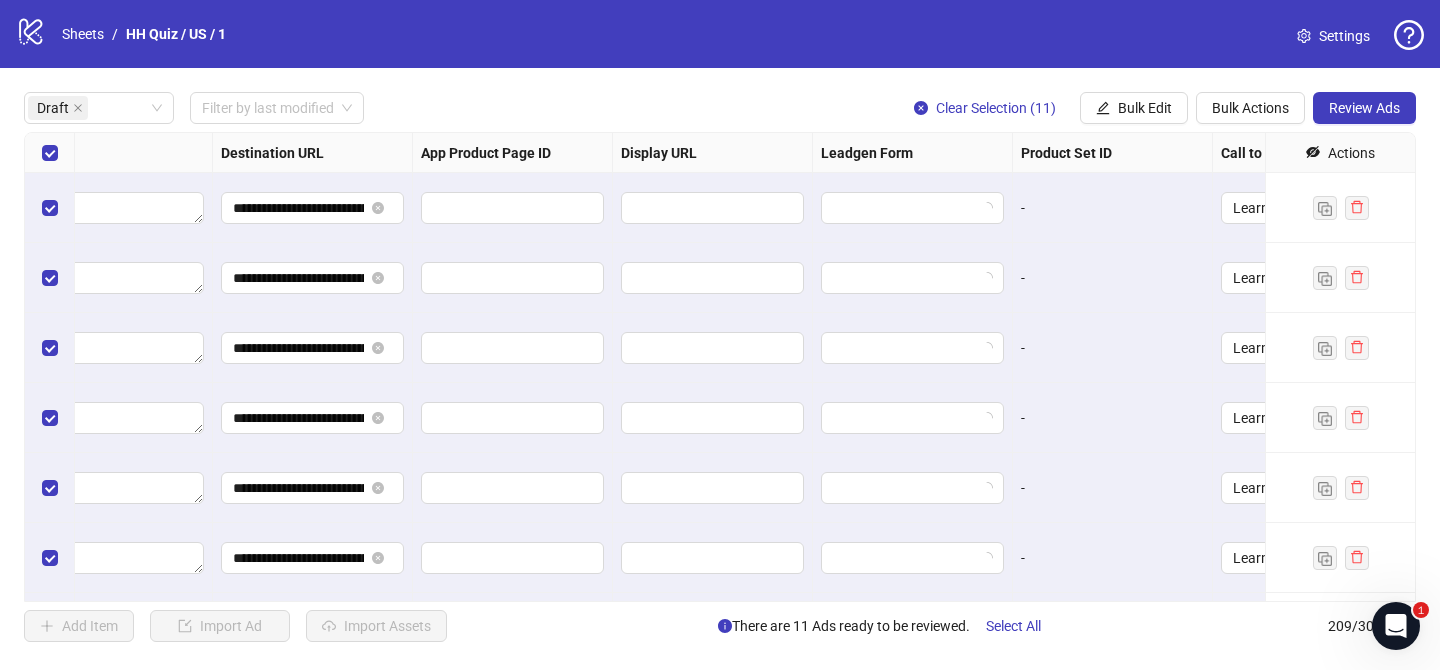 scroll, scrollTop: 0, scrollLeft: 1880, axis: horizontal 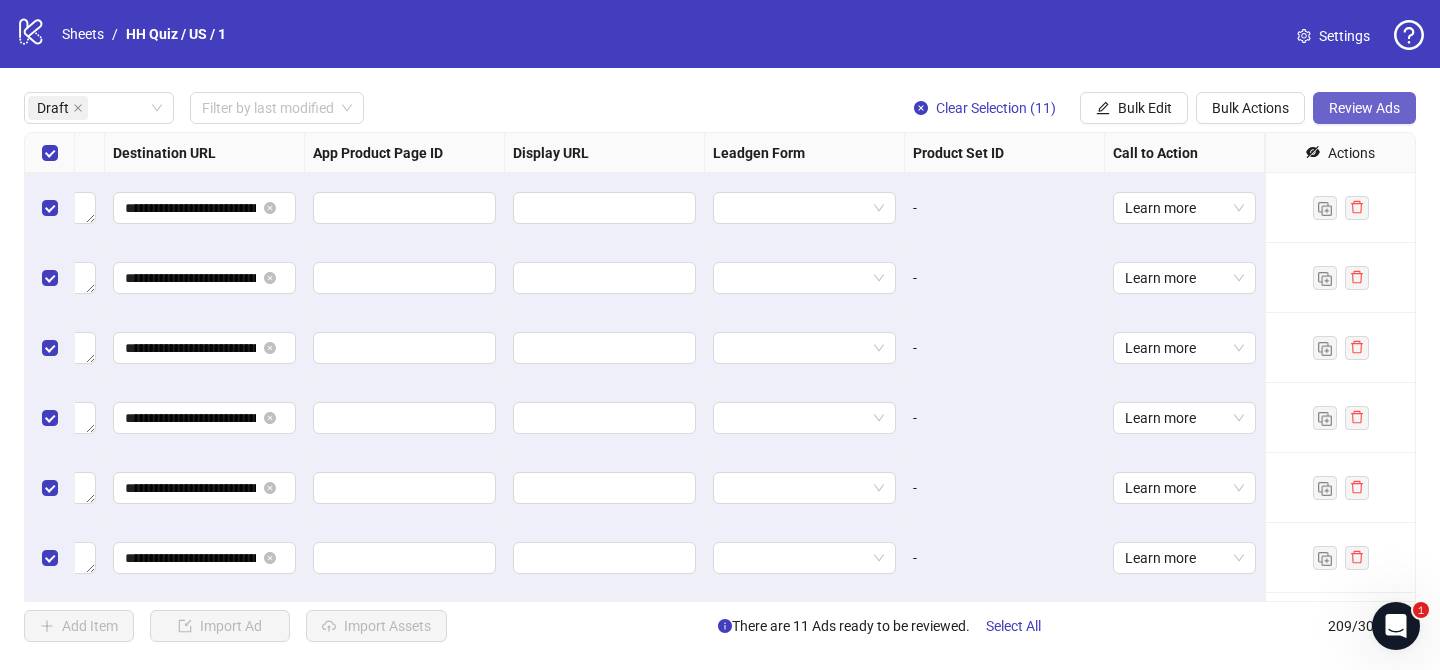 click on "Review Ads" at bounding box center (1364, 108) 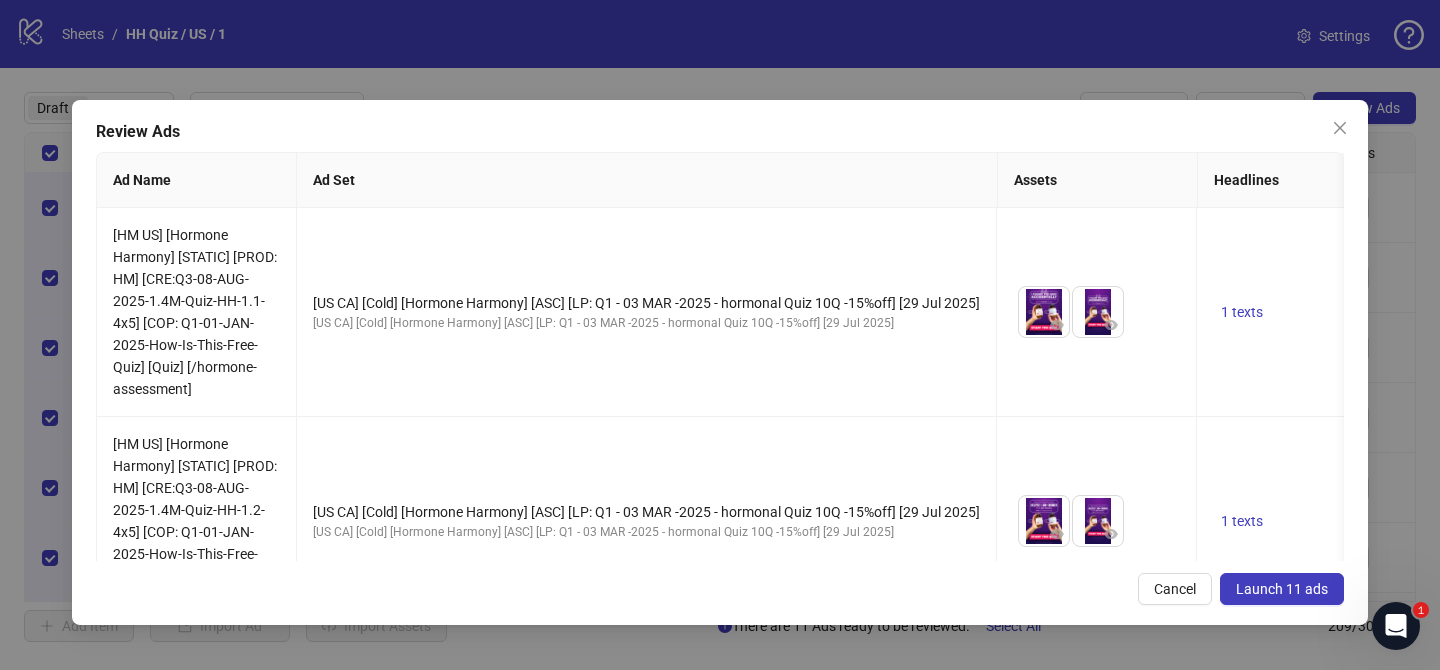 click on "Launch 11 ads" at bounding box center [1282, 589] 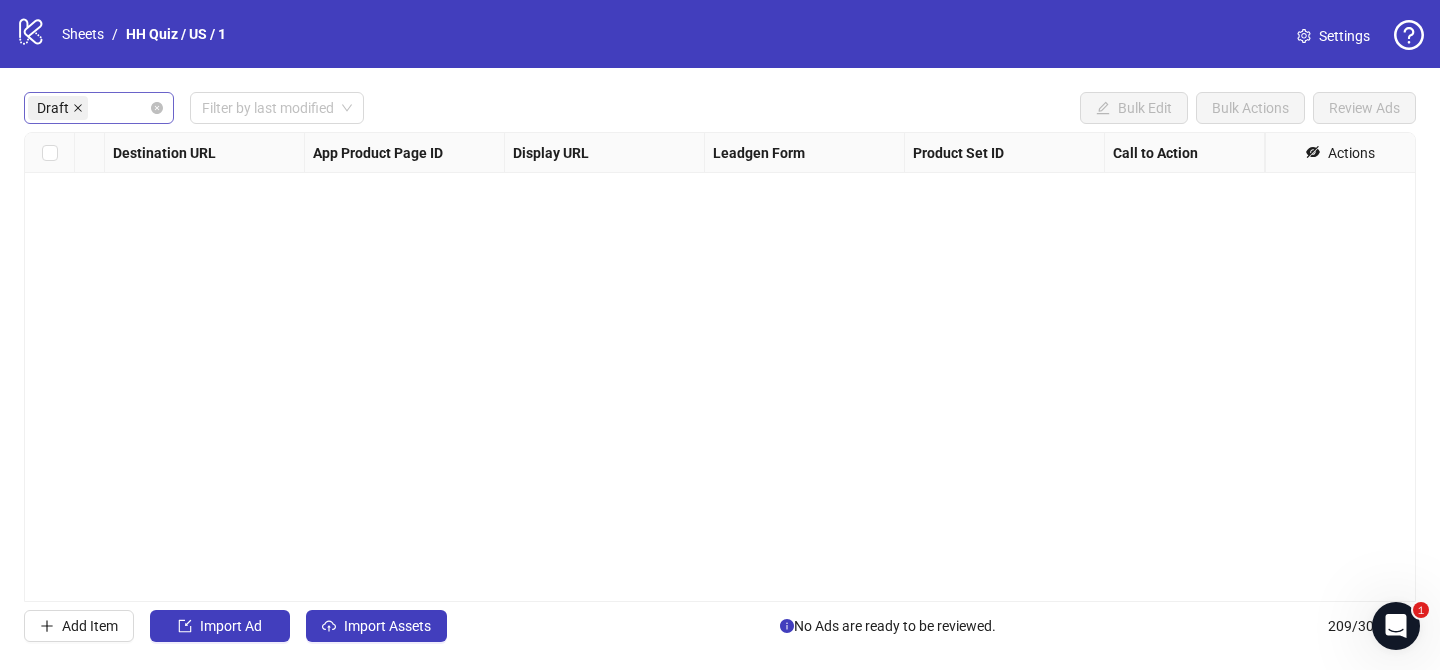 click 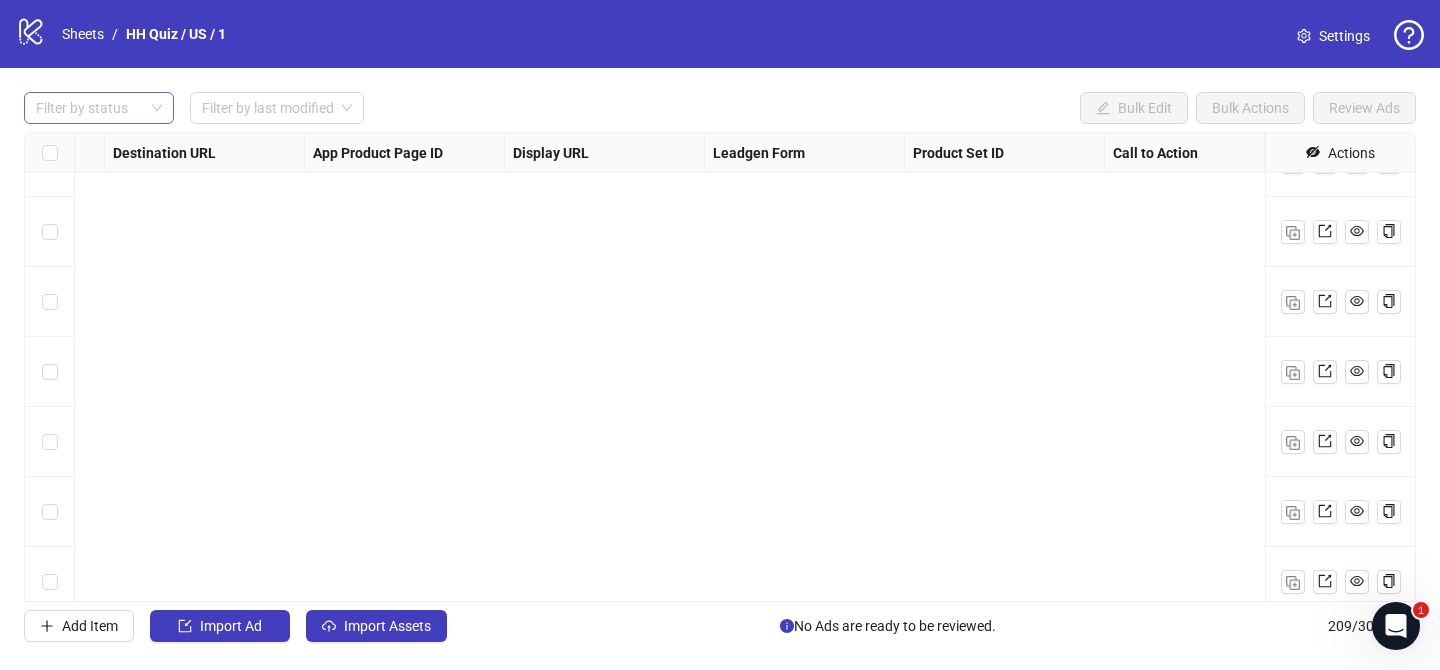 scroll, scrollTop: 14202, scrollLeft: 1880, axis: both 